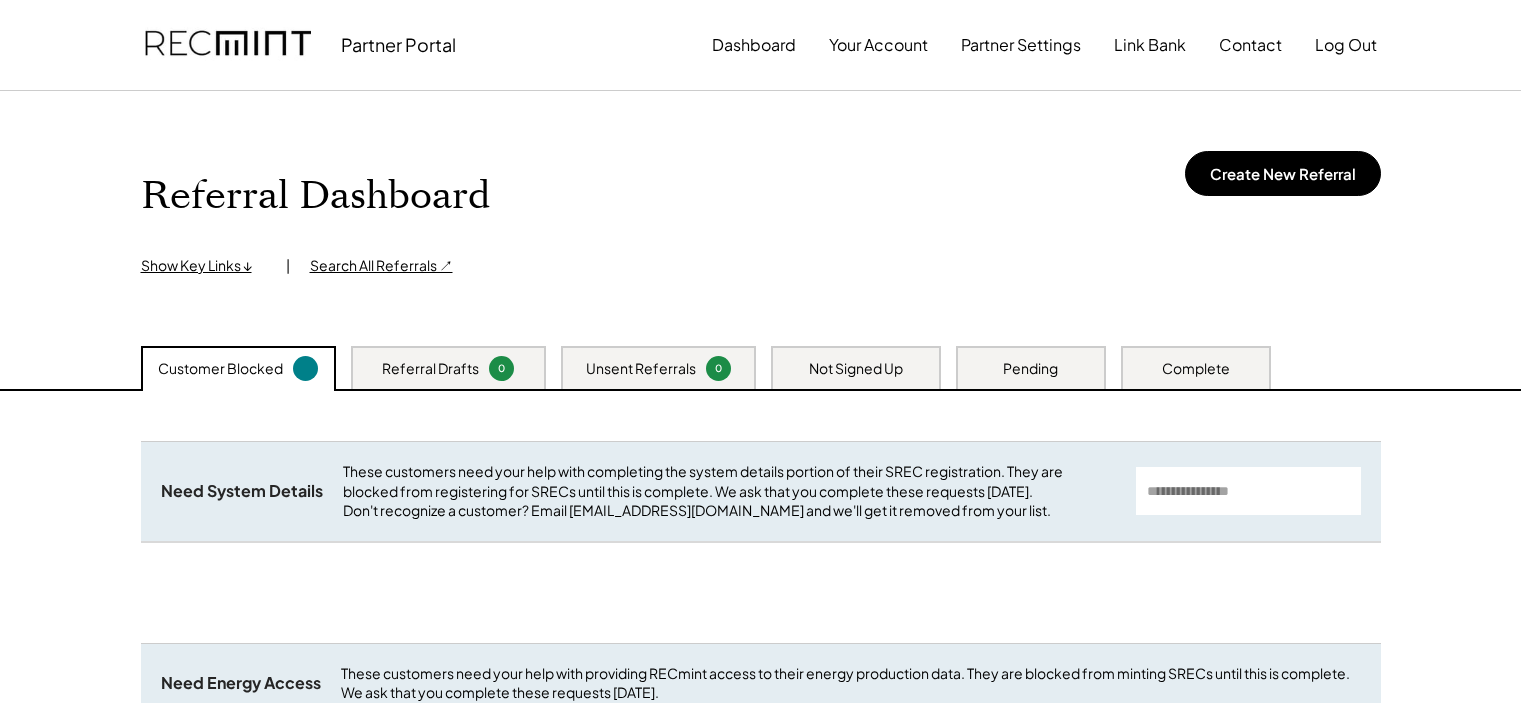 scroll, scrollTop: 0, scrollLeft: 0, axis: both 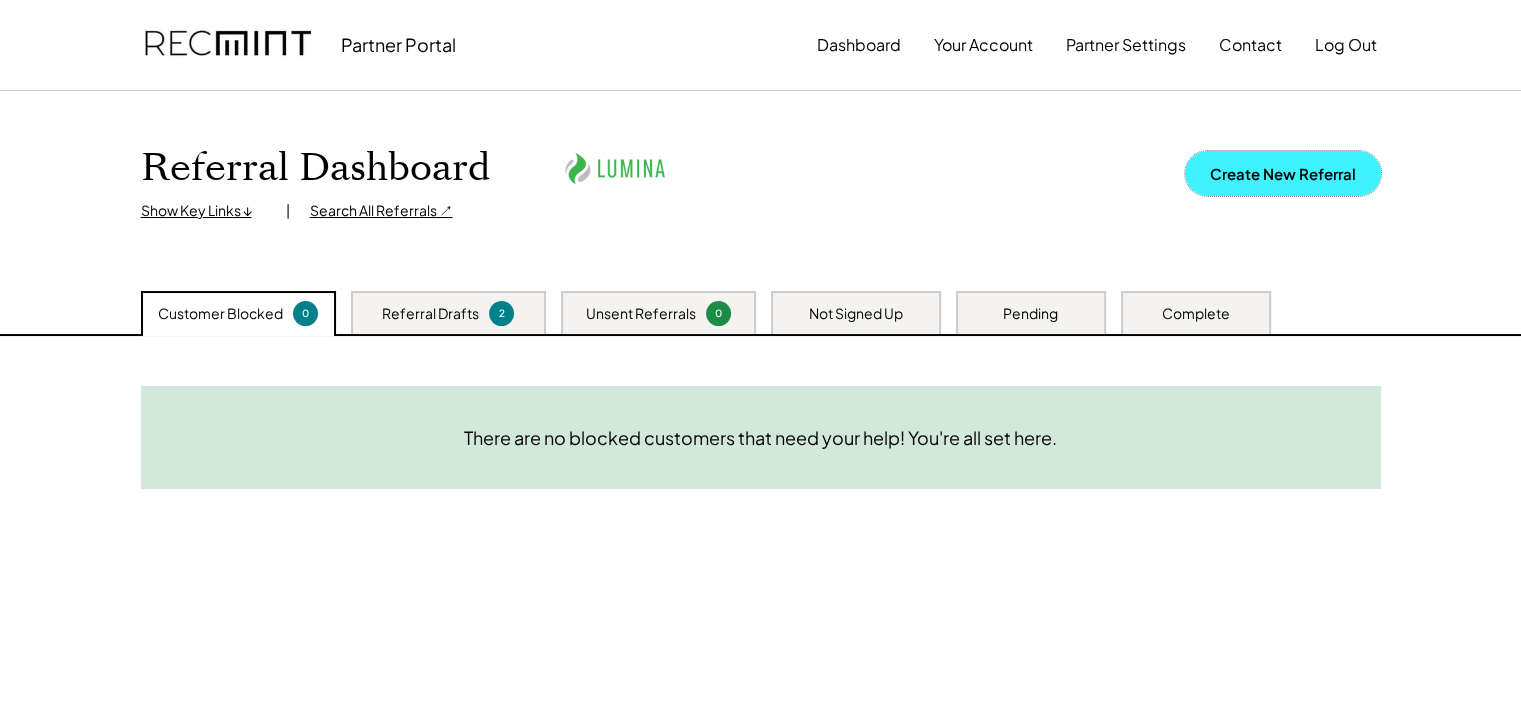 click on "Create New Referral" at bounding box center (1283, 173) 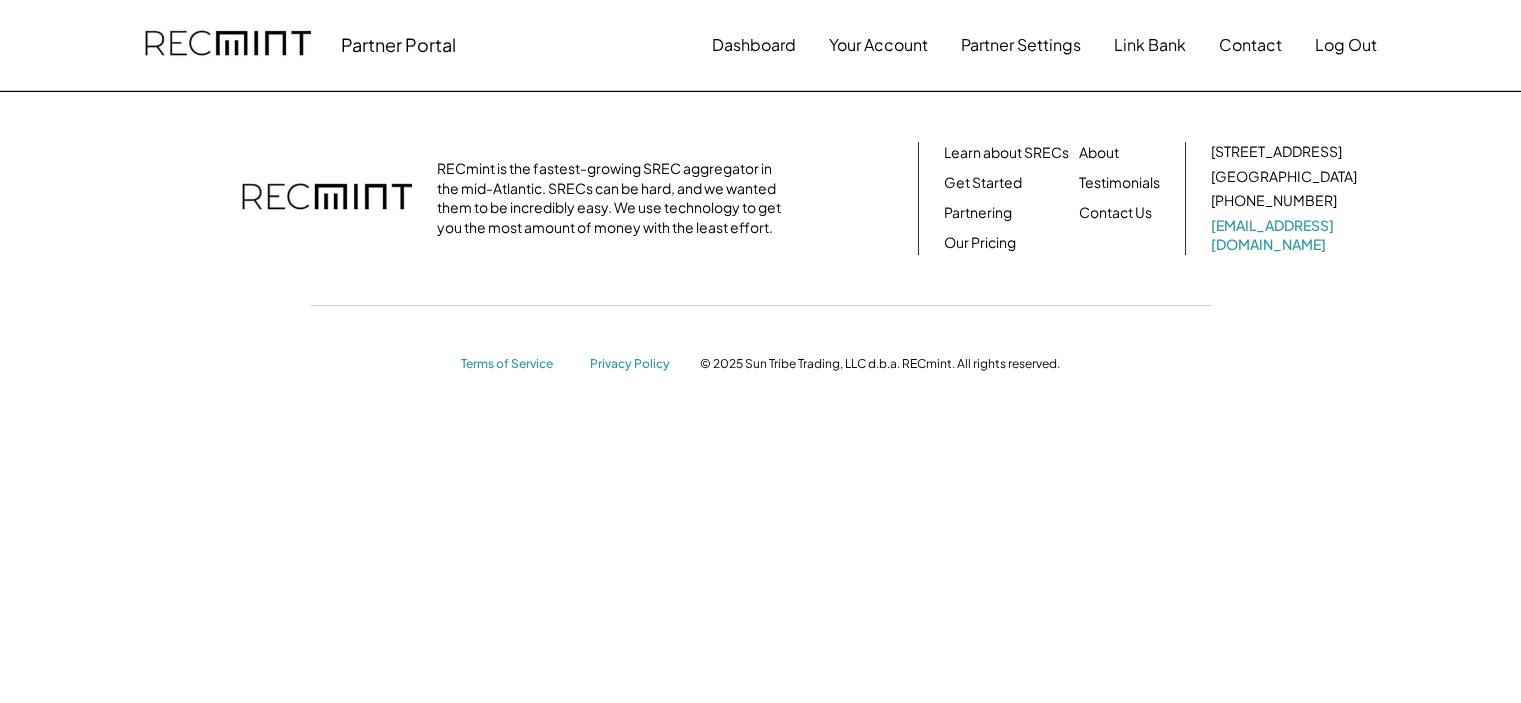 scroll, scrollTop: 0, scrollLeft: 0, axis: both 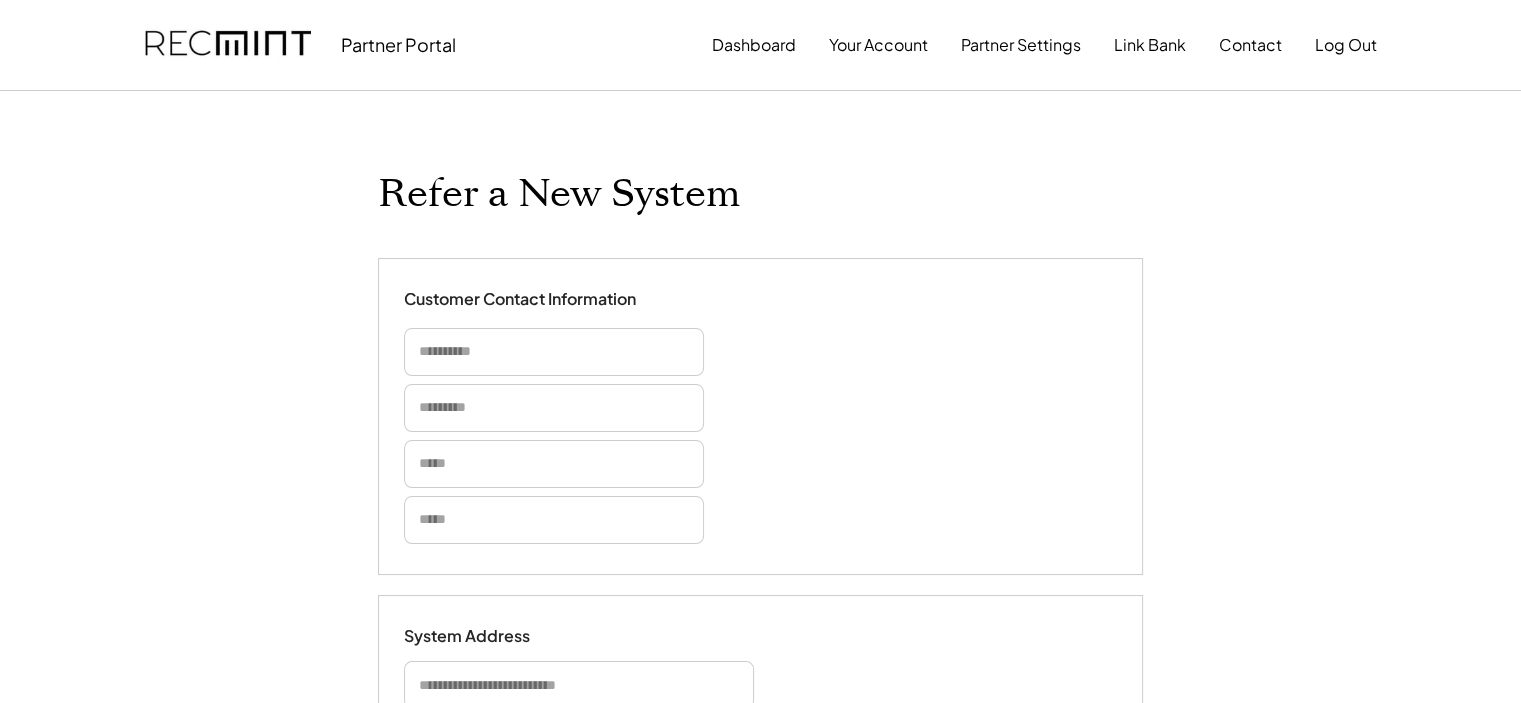 select on "**********" 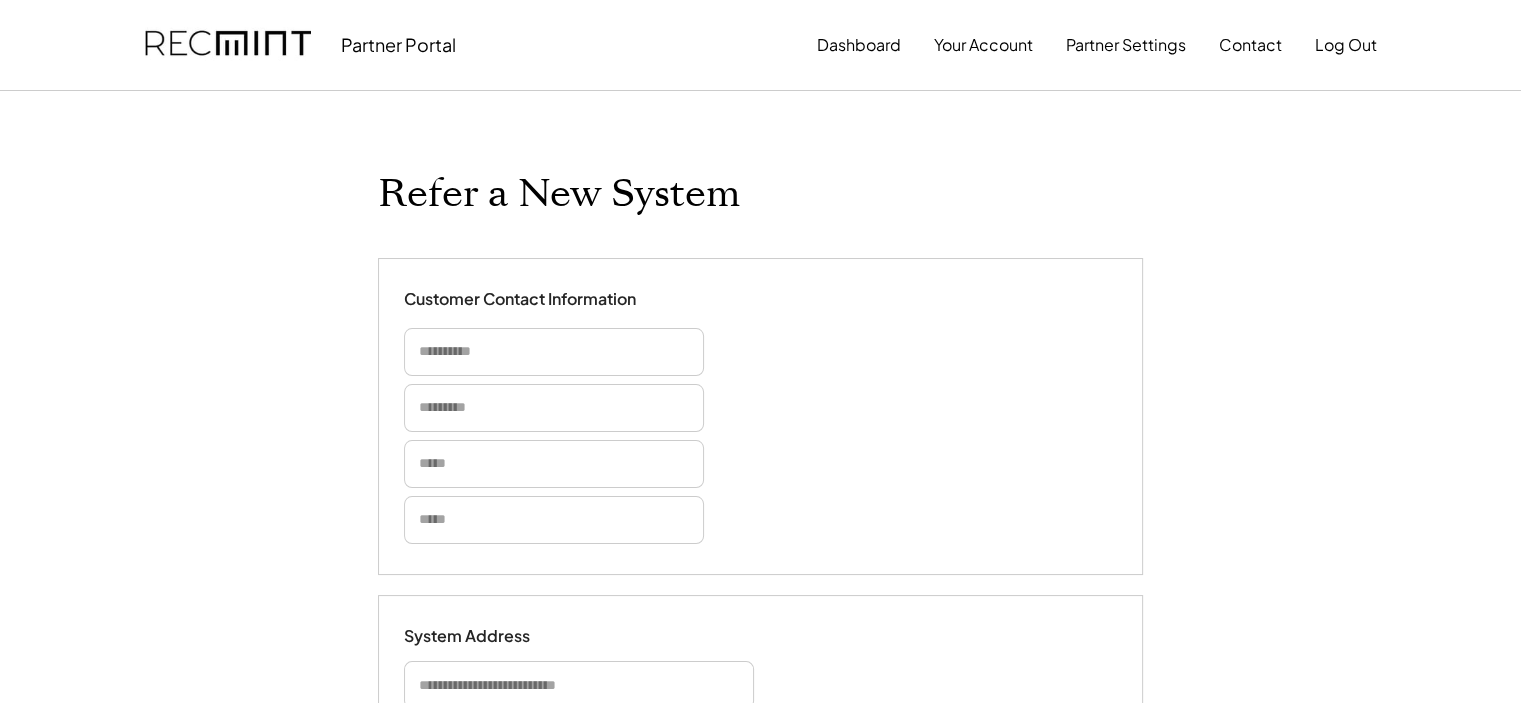 scroll, scrollTop: 100, scrollLeft: 0, axis: vertical 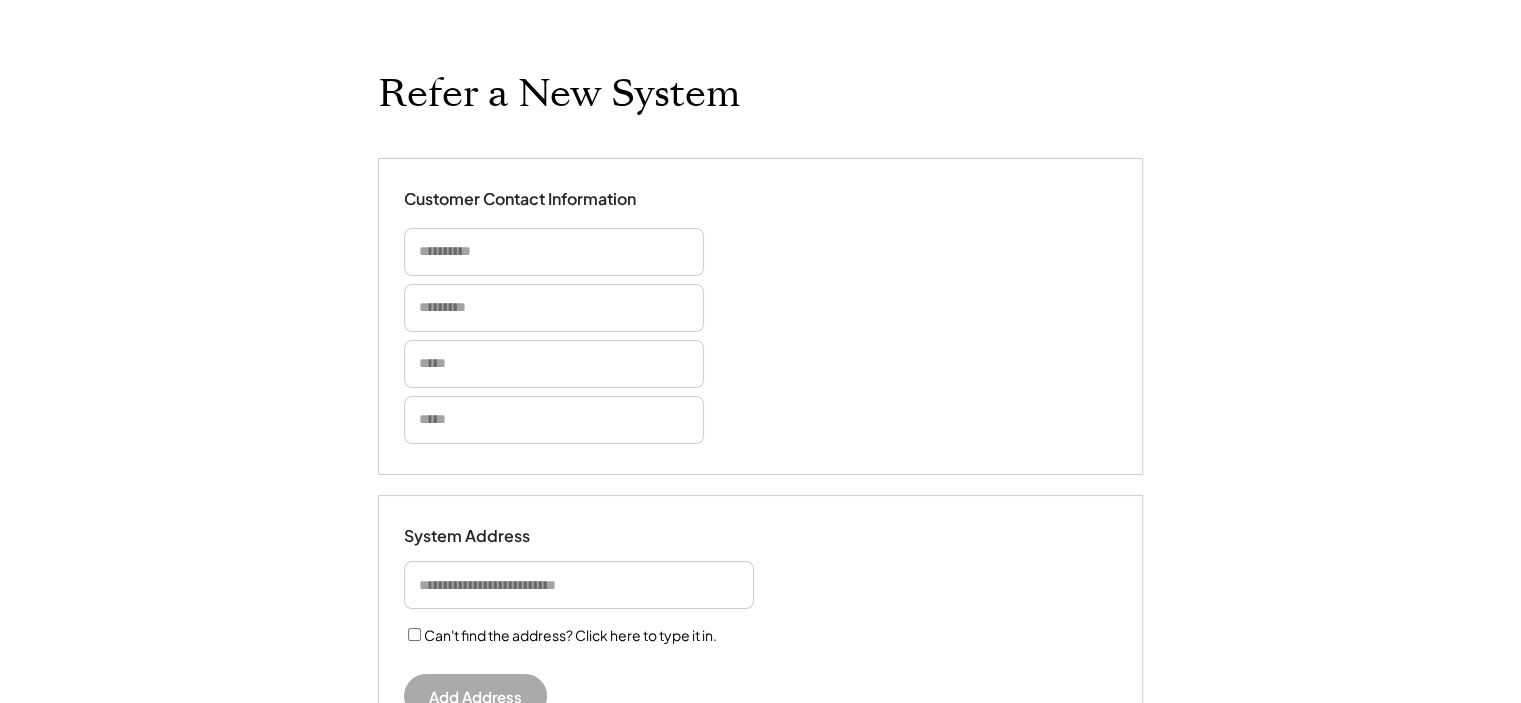 click at bounding box center (554, 252) 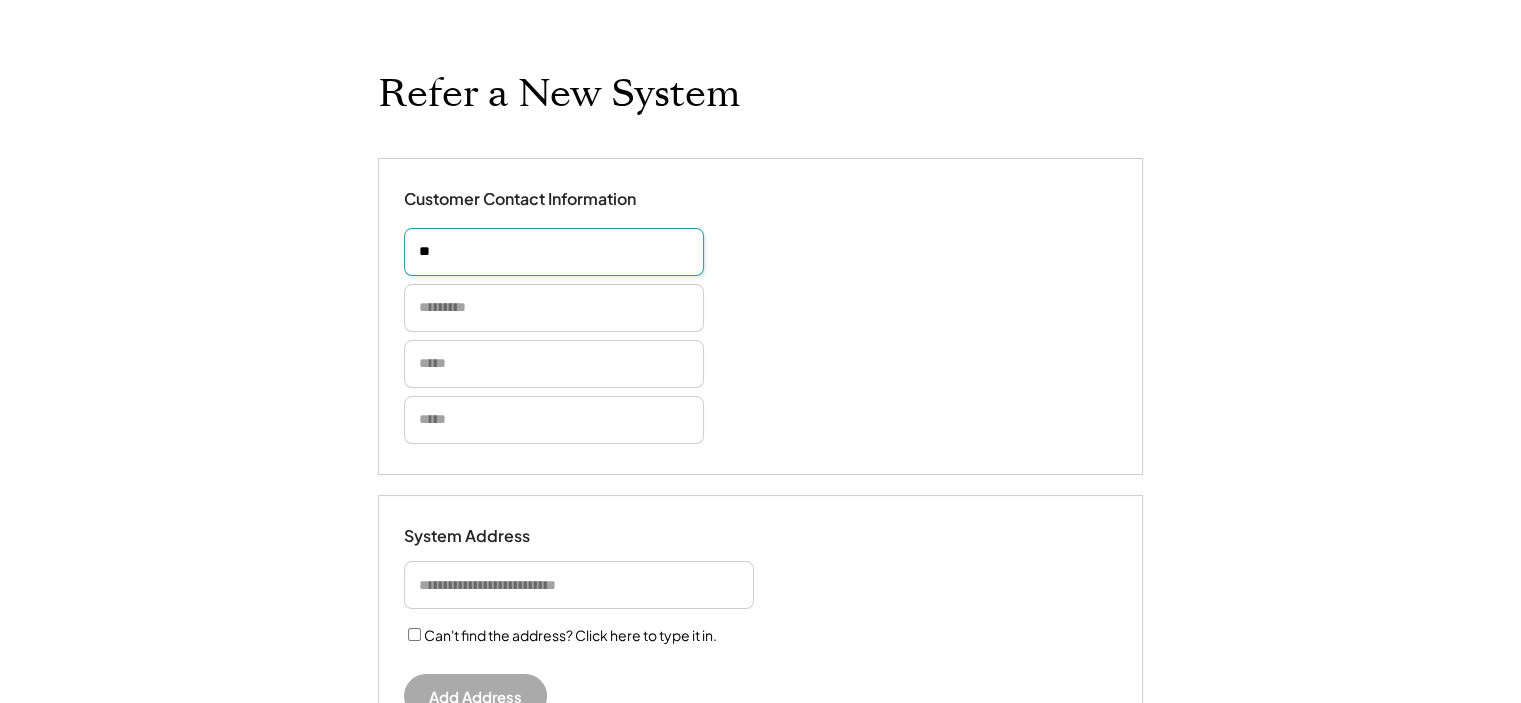 type on "*" 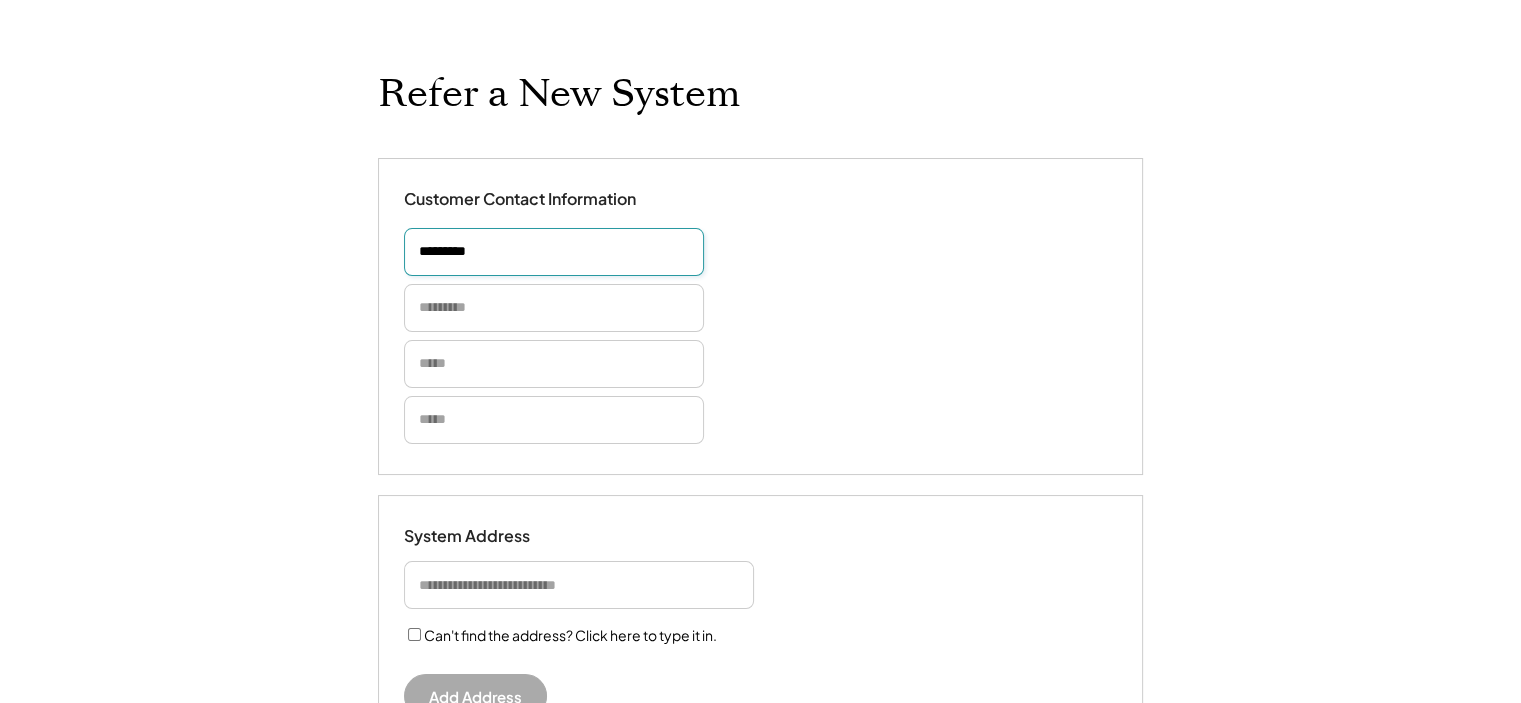 type on "*********" 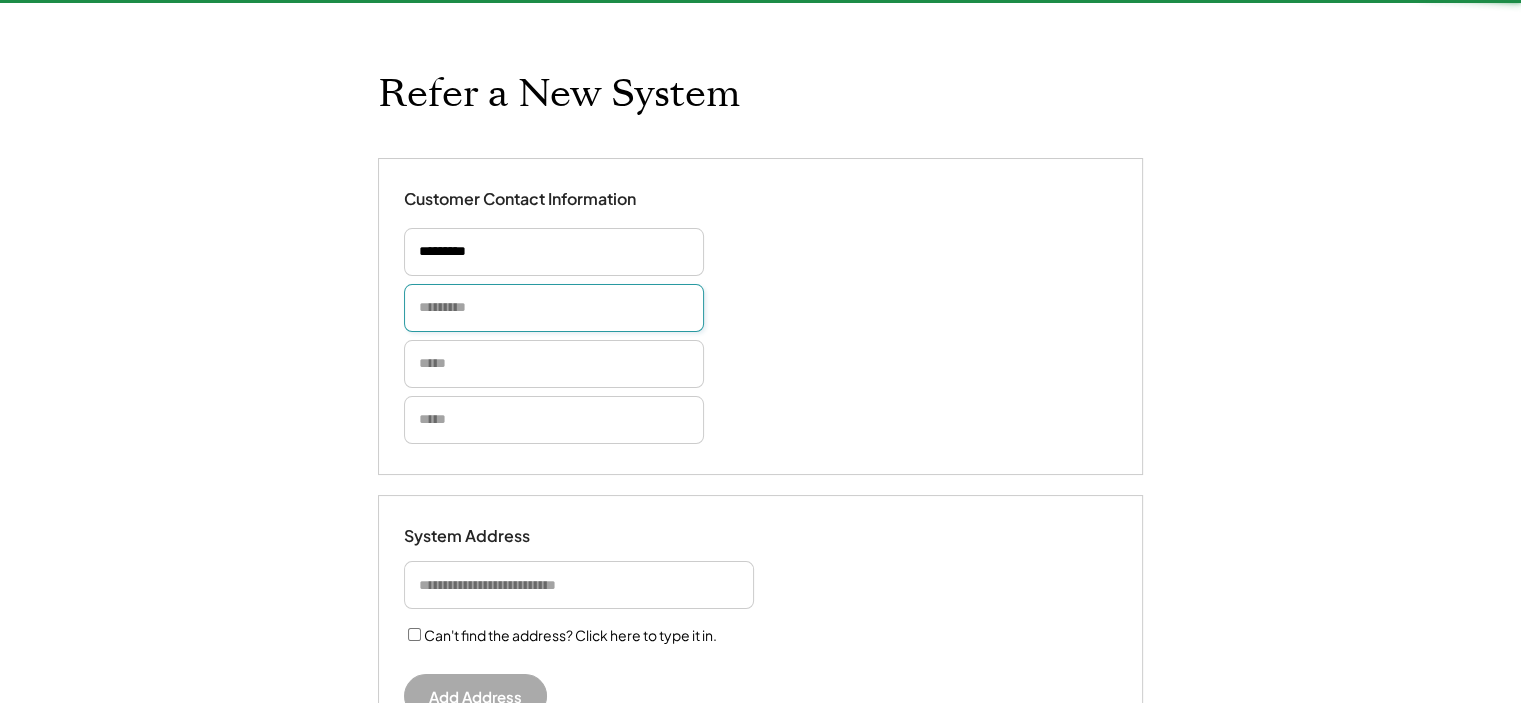 type on "*" 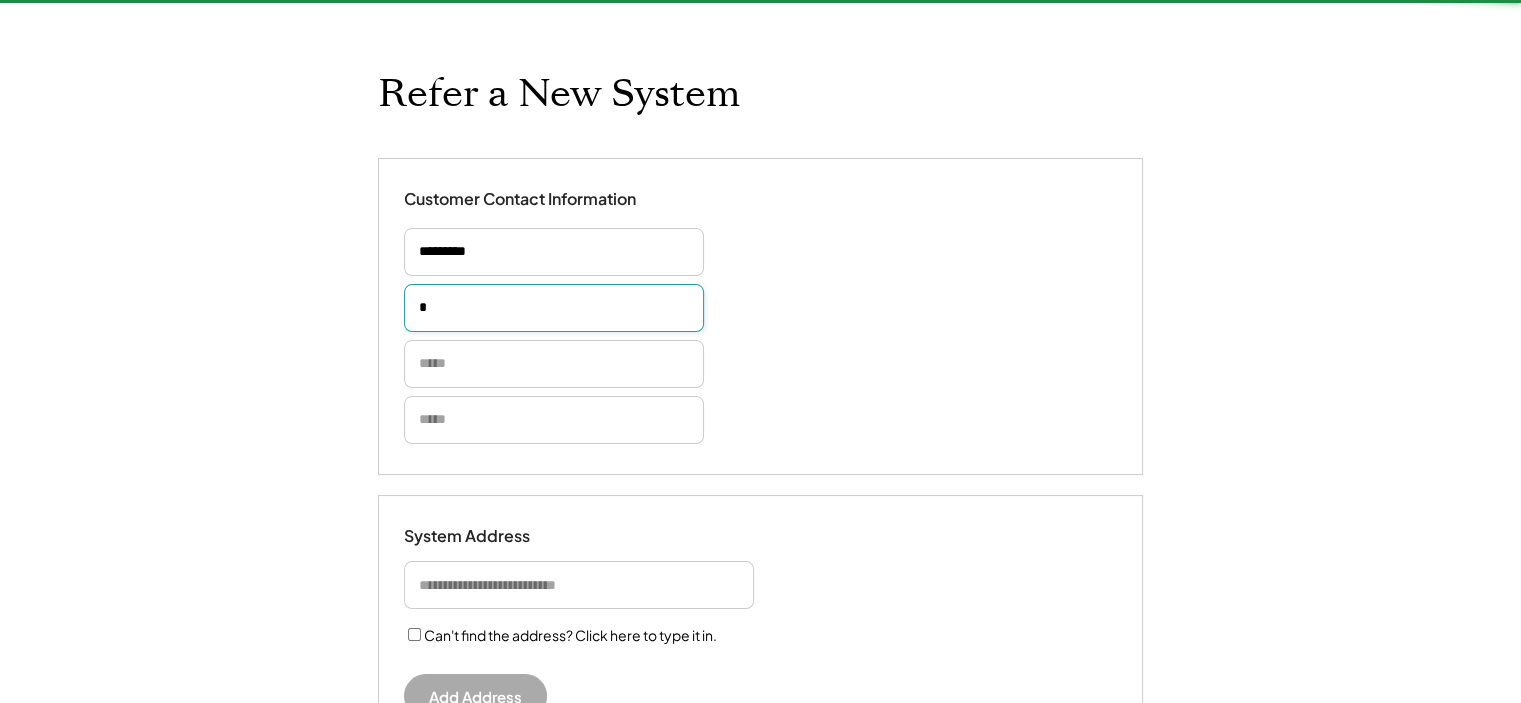 type 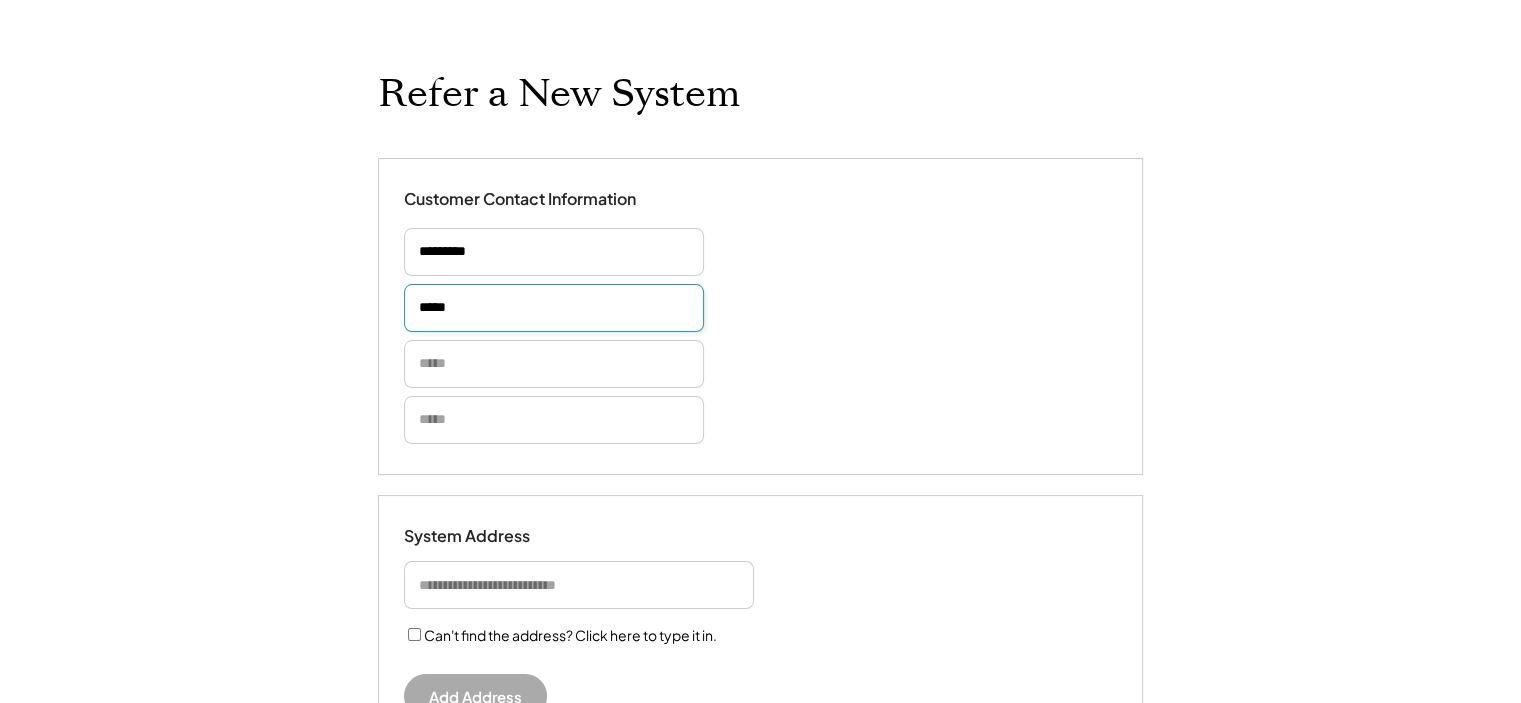 type on "*****" 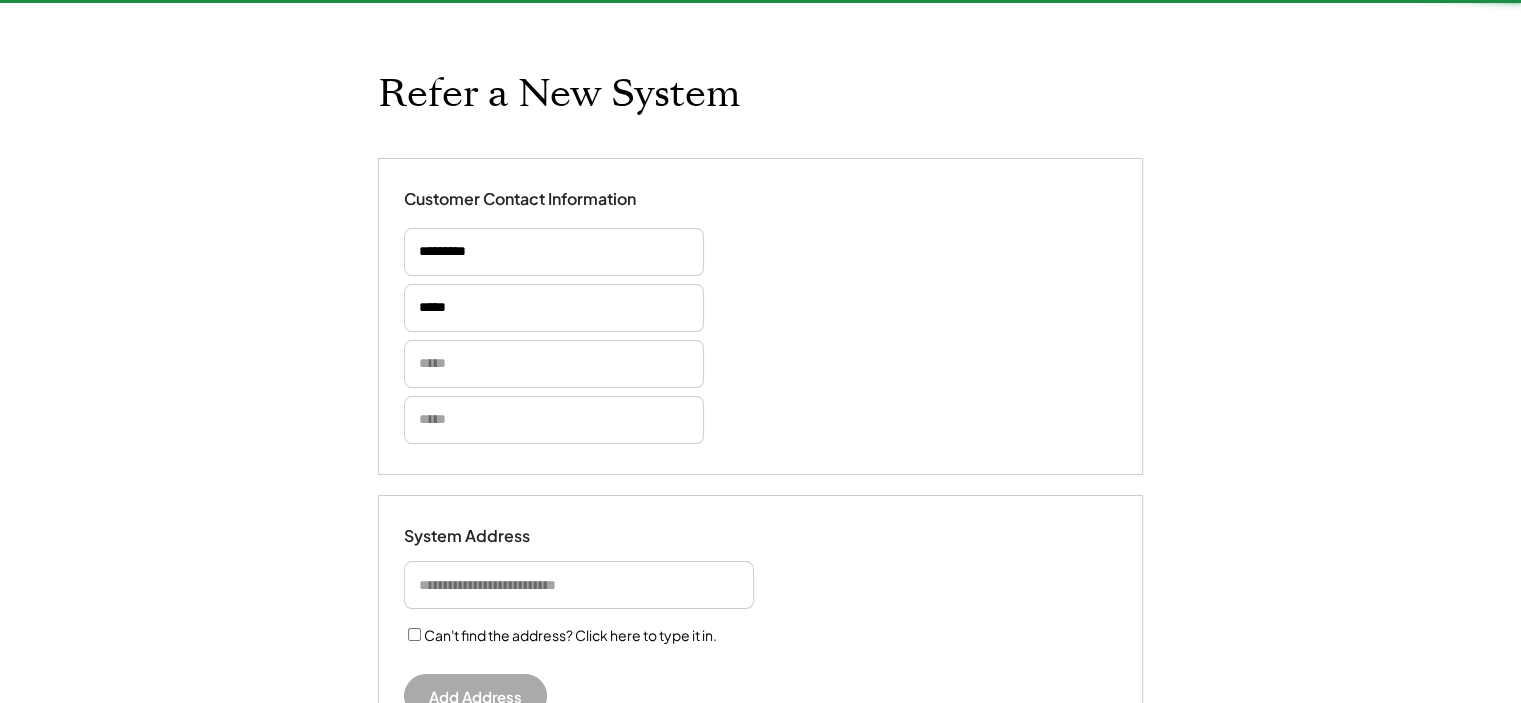 type 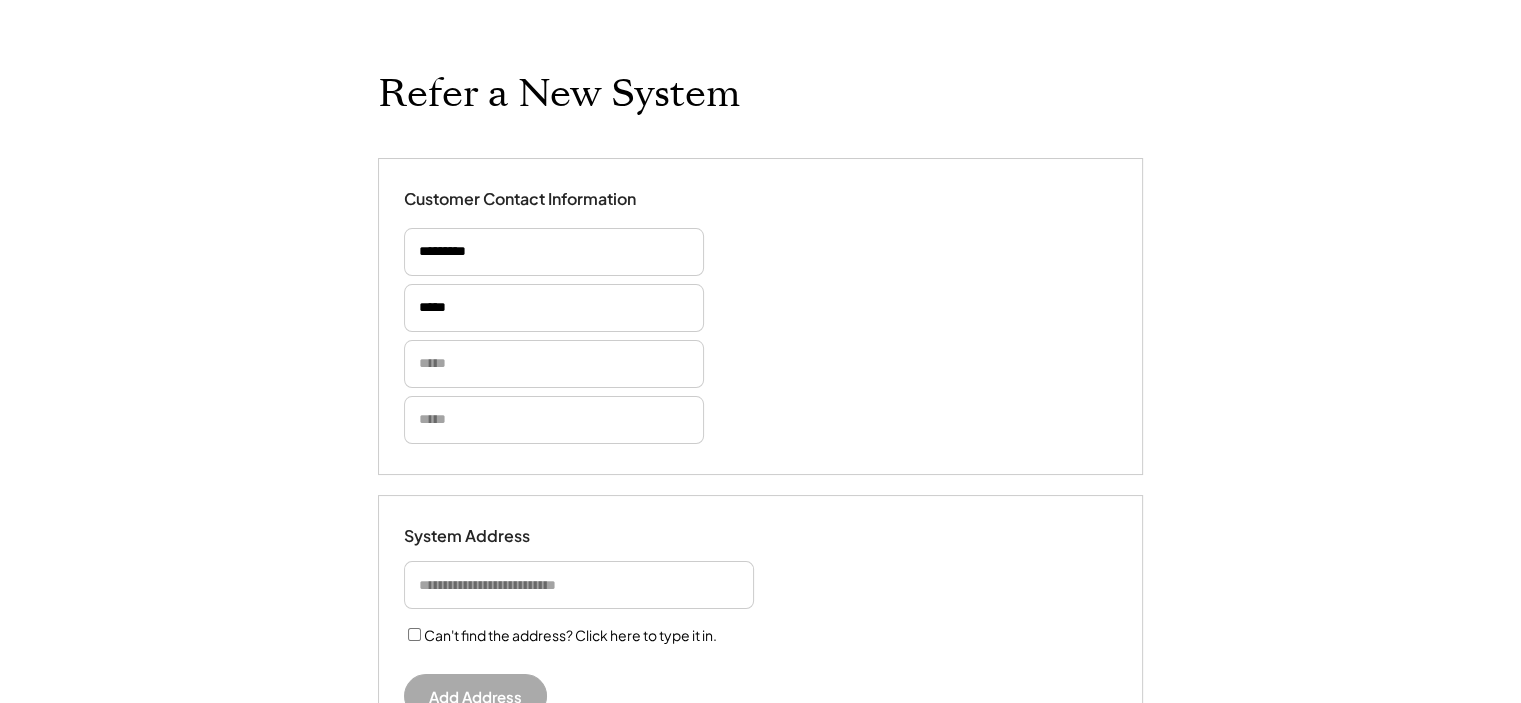 click at bounding box center (554, 364) 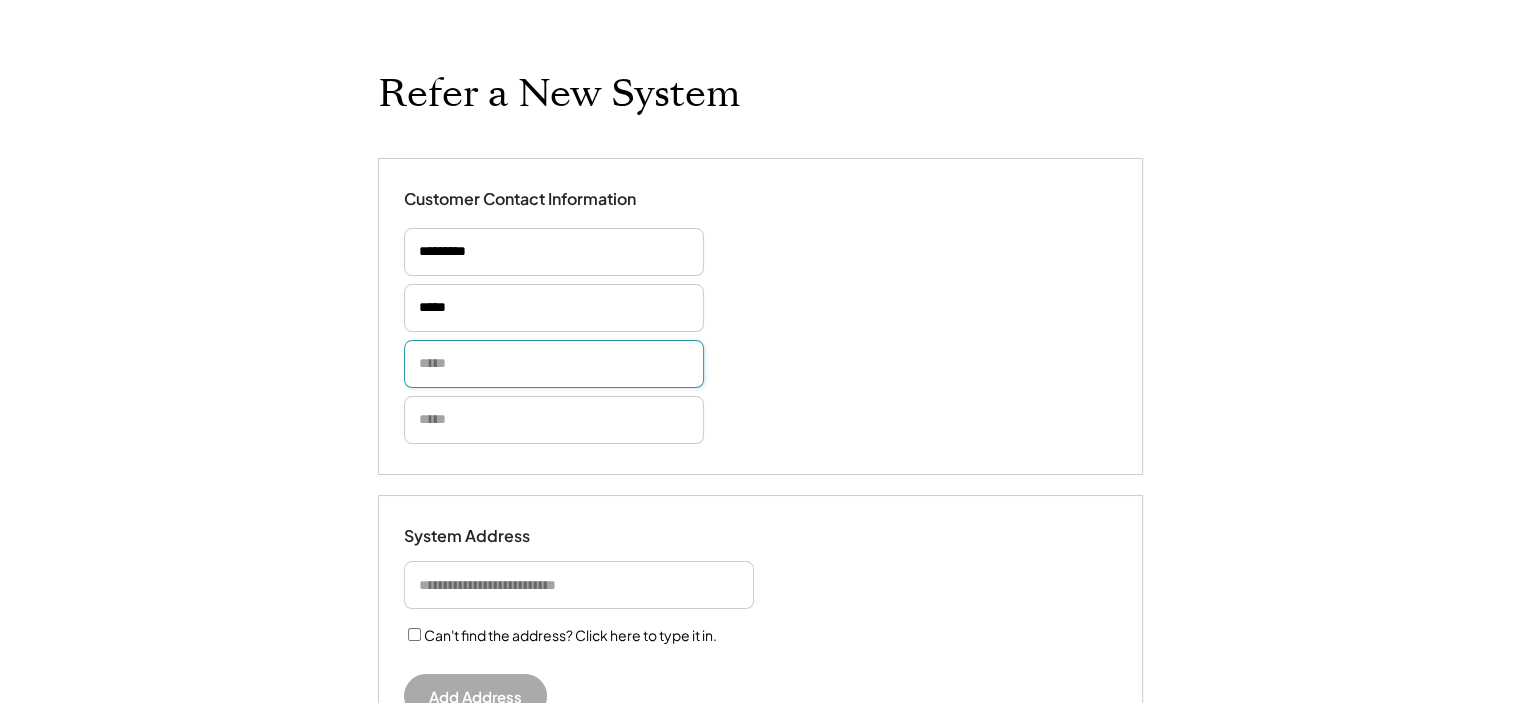 paste on "**********" 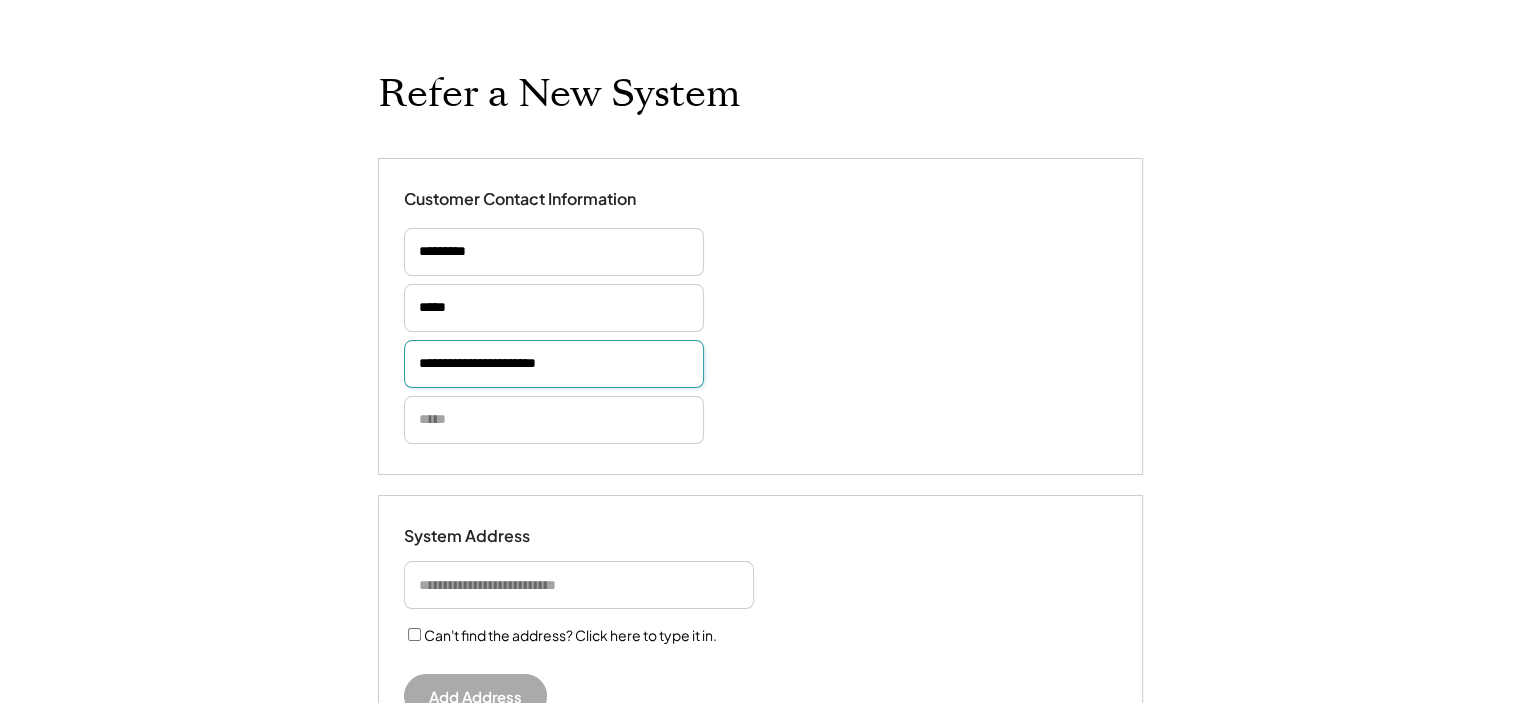 type on "**********" 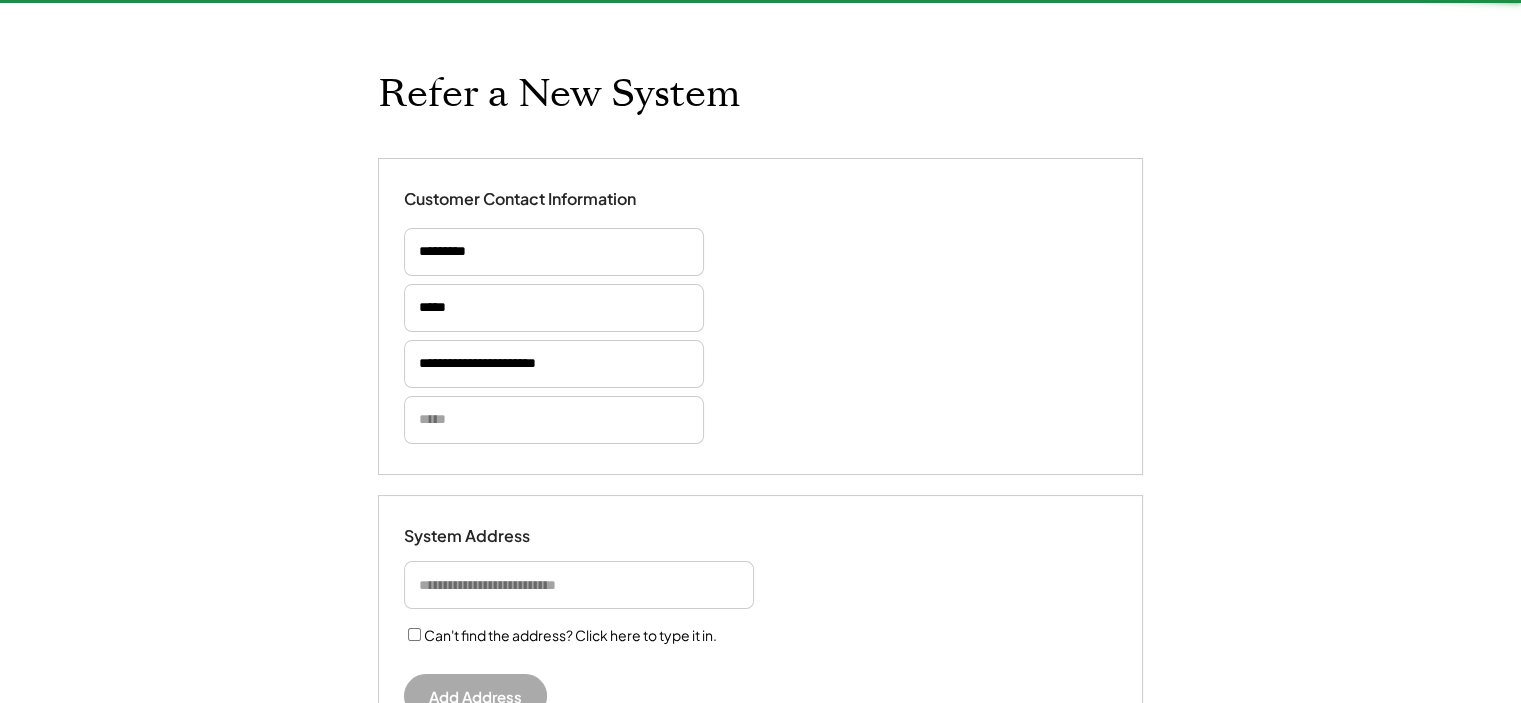 type 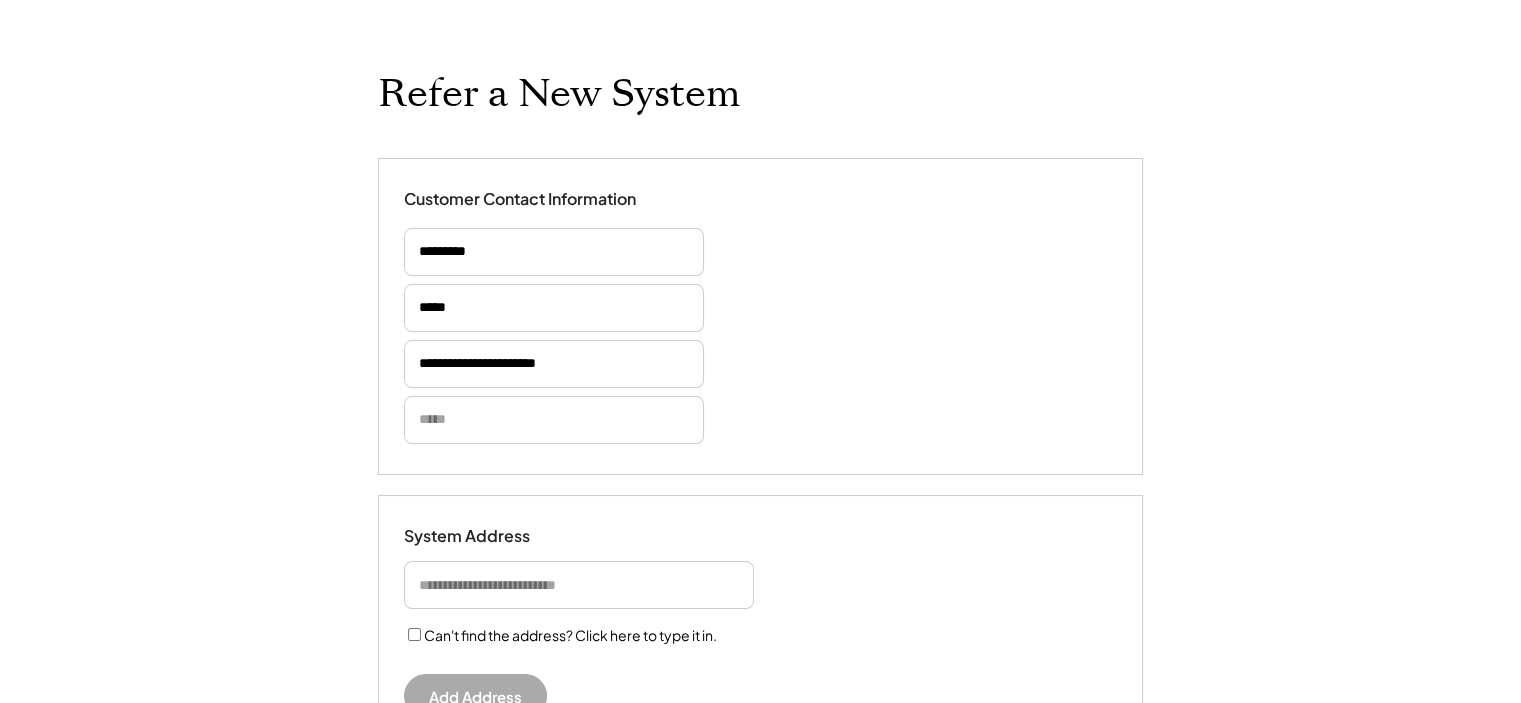 click at bounding box center (554, 420) 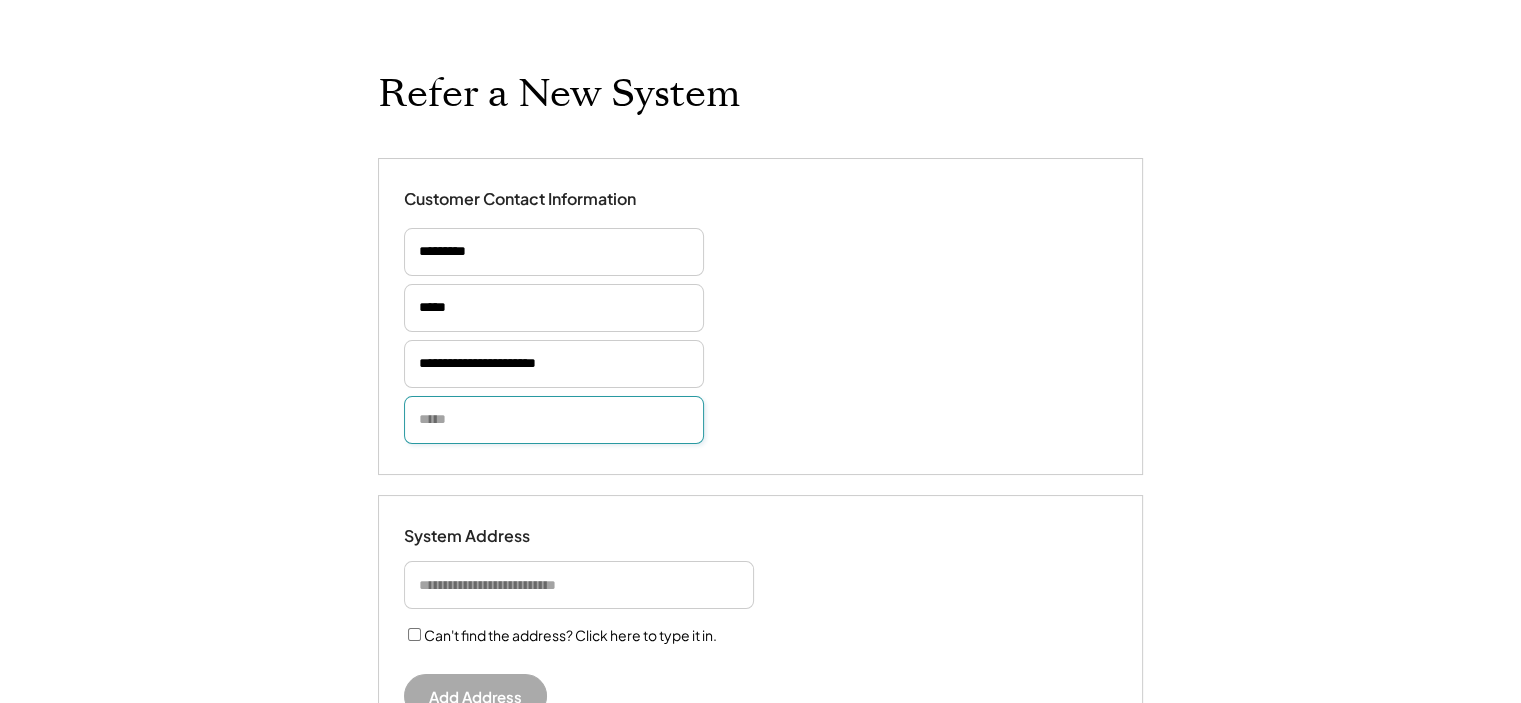 paste on "**********" 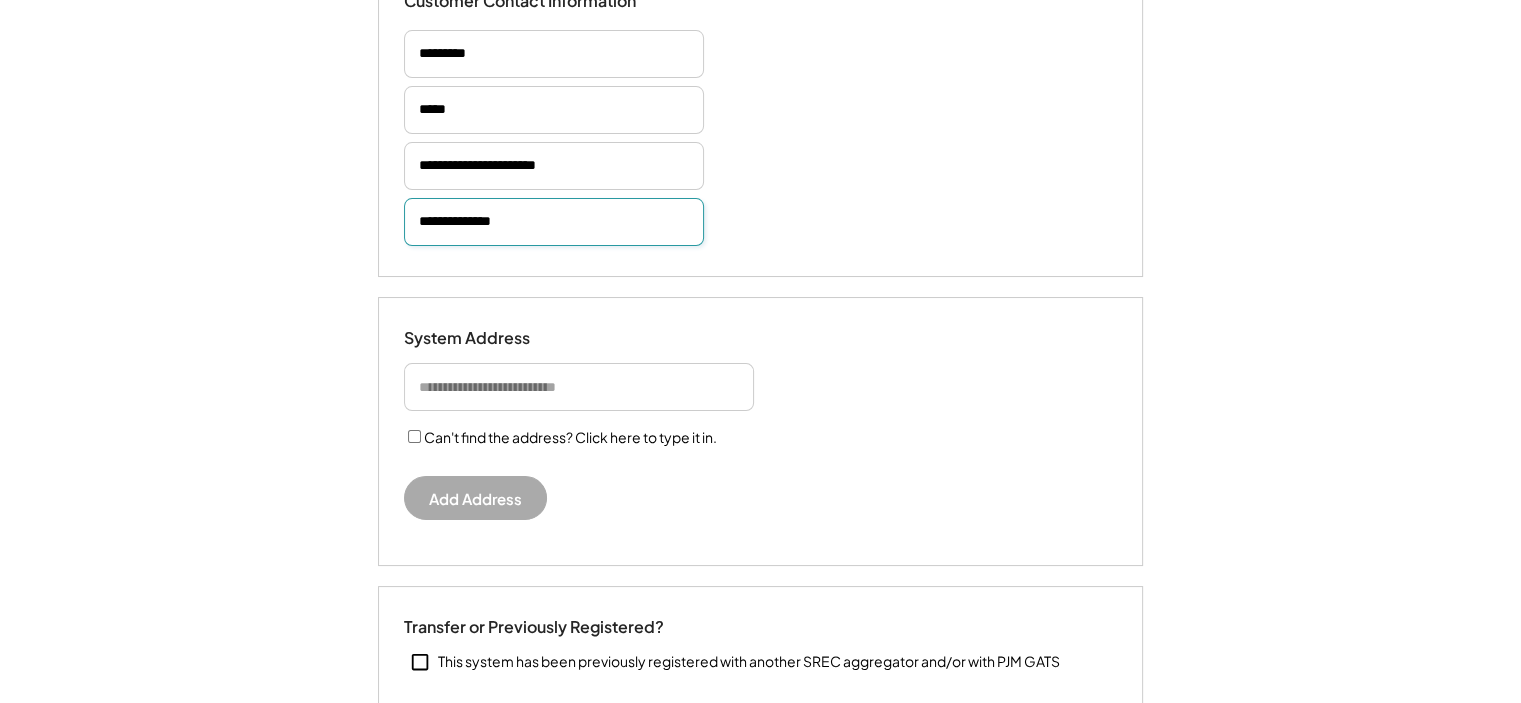 scroll, scrollTop: 300, scrollLeft: 0, axis: vertical 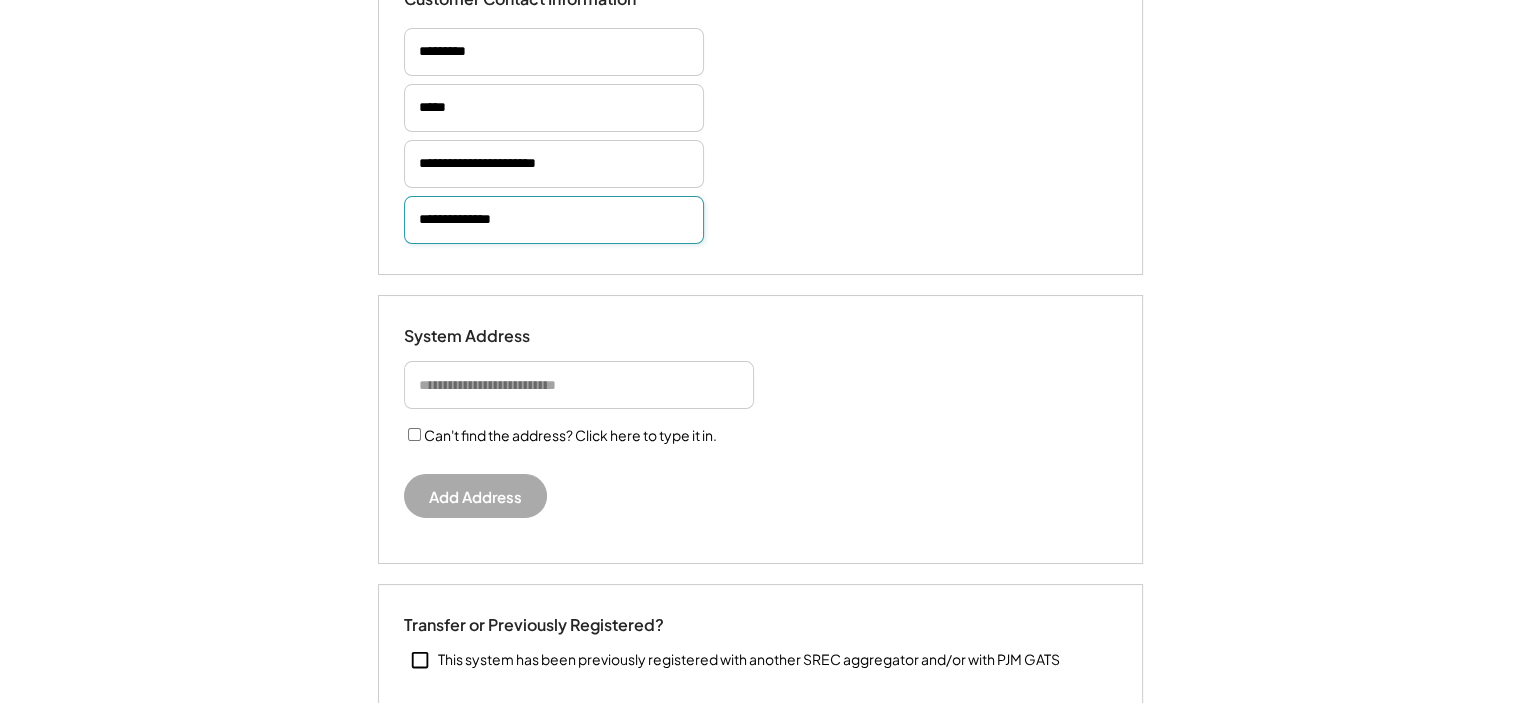 type 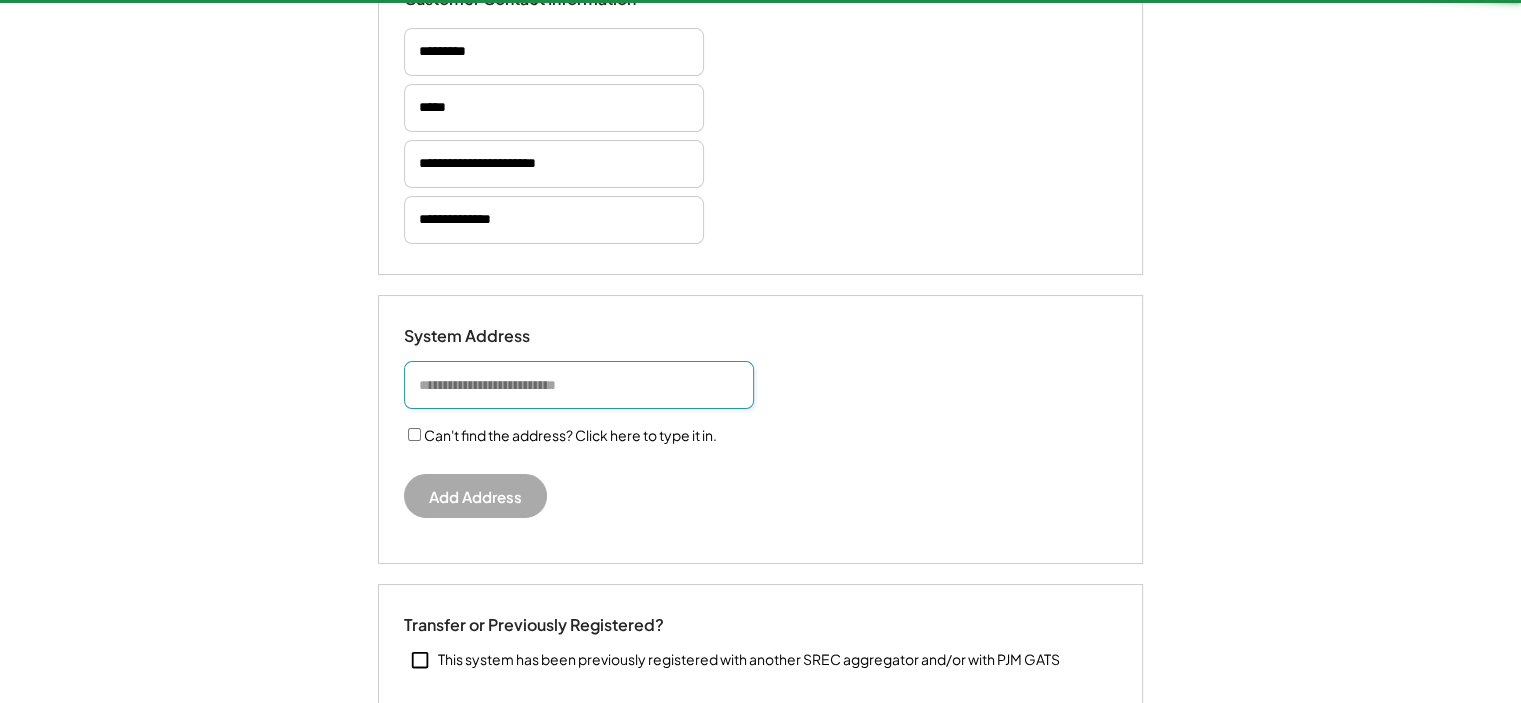 type 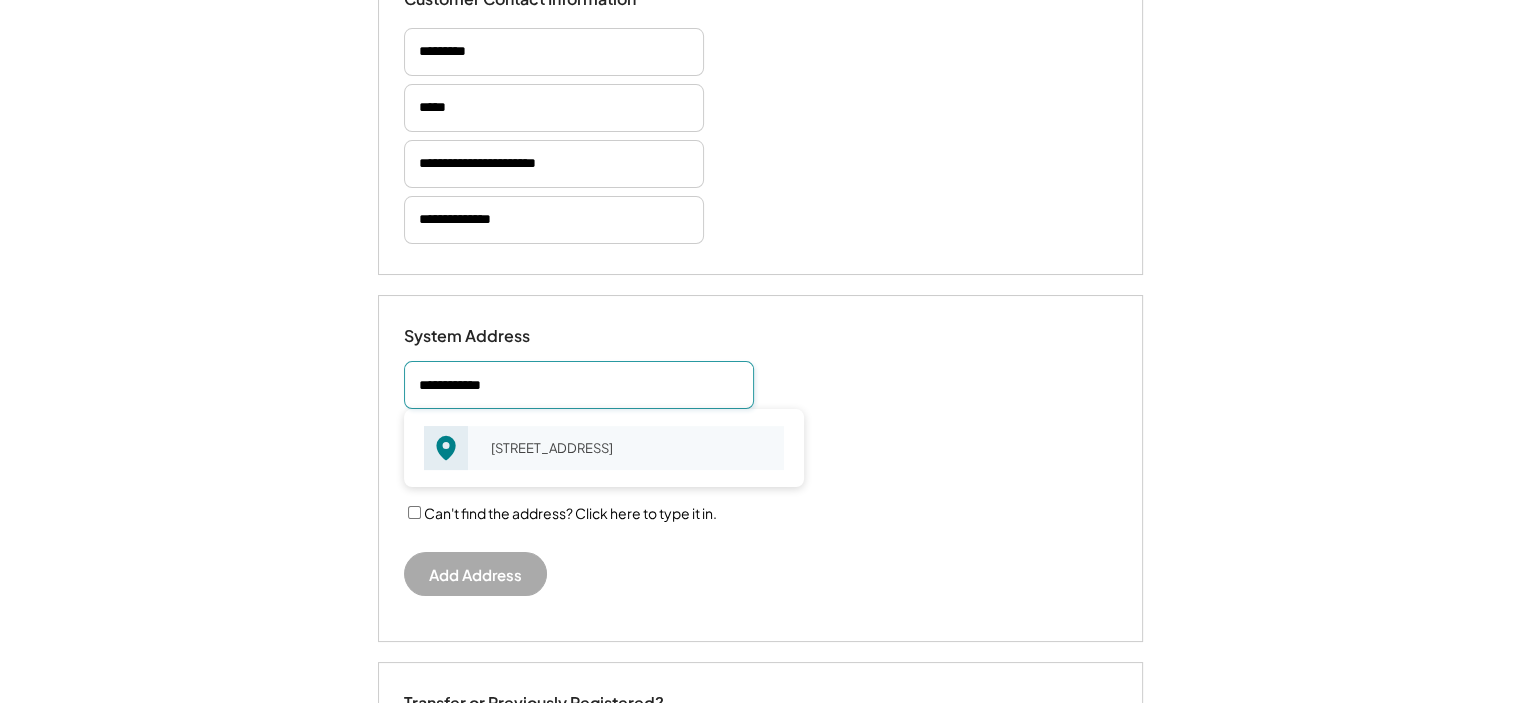 click on "2909 Home Pl
Fairfax, VA 22031" at bounding box center [631, 448] 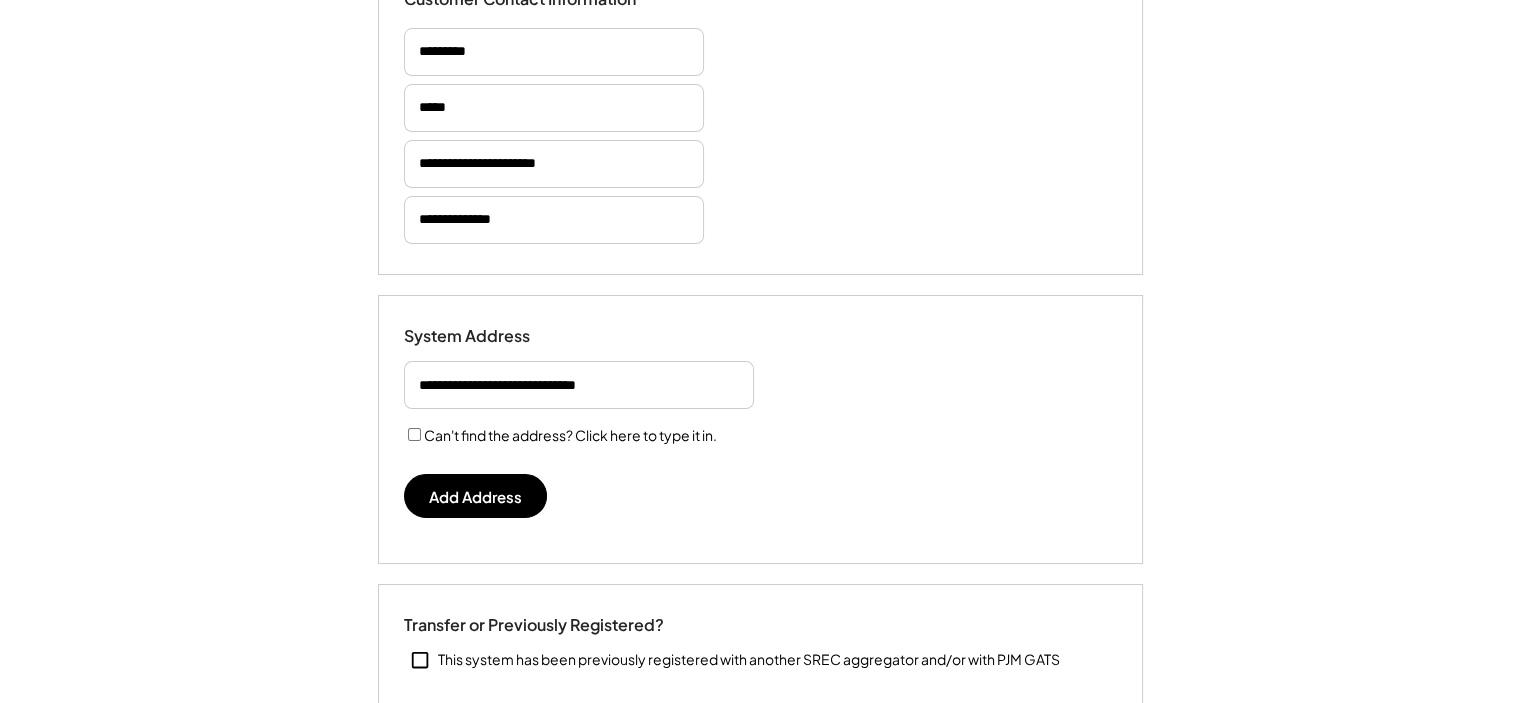 click on "System Address 2909 Home Pl
Fairfax, VA 22031 2909 Homebrook Ln
Morrisville, NC 27560 2909 Homehurst Ave
Pittsburgh, PA 15234 2909 Homer Ave
Erie, PA 16506 2909 Homestead Ave
Lorimor, IA 50149 2909 Homewood Ave
Saint Charles, MO 63301 2909 Homewood Pl
Louisville, KY 40241 2909 E Biddle St
Baltimore, MD 21213 2909 E Cold Spring Ln
Baltimore, MD 21214 2909 E Federal St
Baltimore, MD 21213
Can't find the address? Click here to type it in. Add Address" at bounding box center (760, 430) 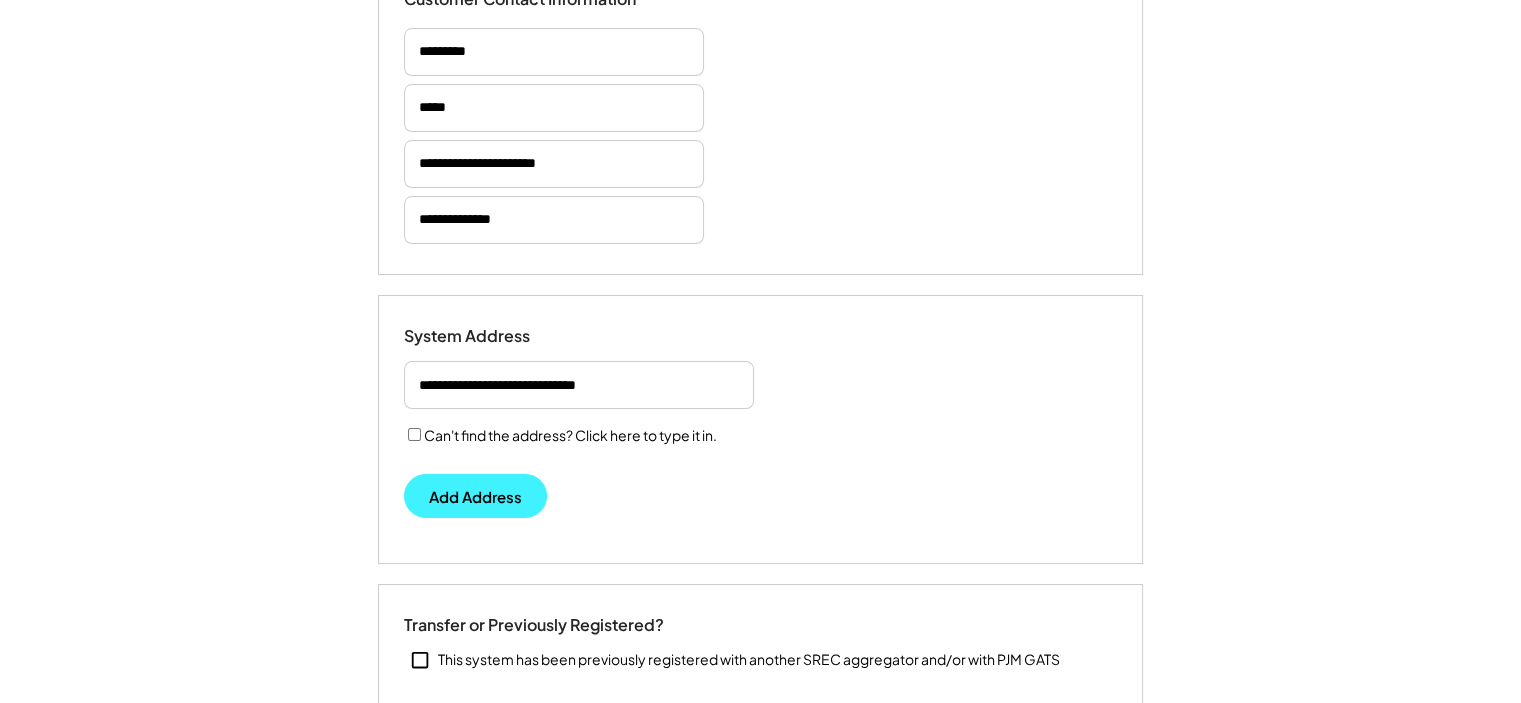 click on "Add Address" at bounding box center (475, 496) 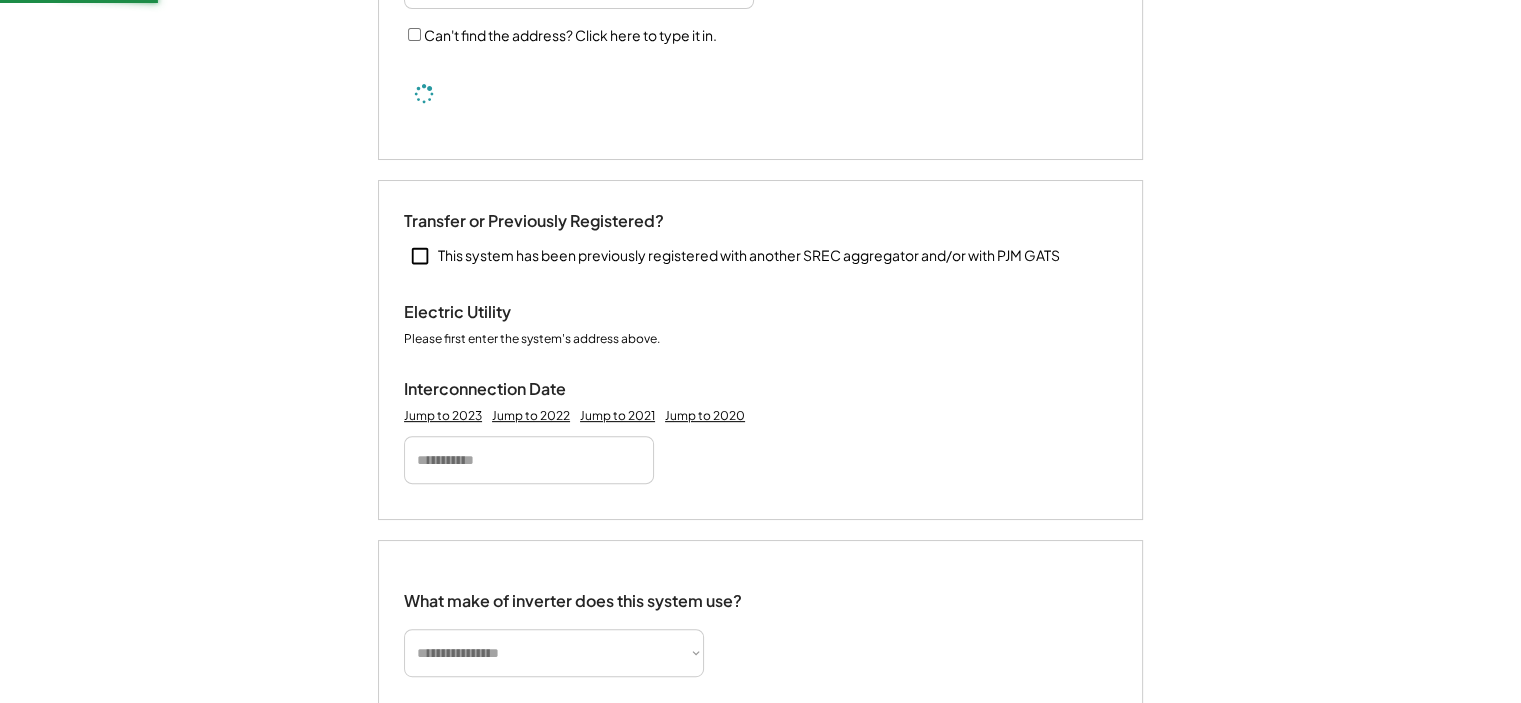 type 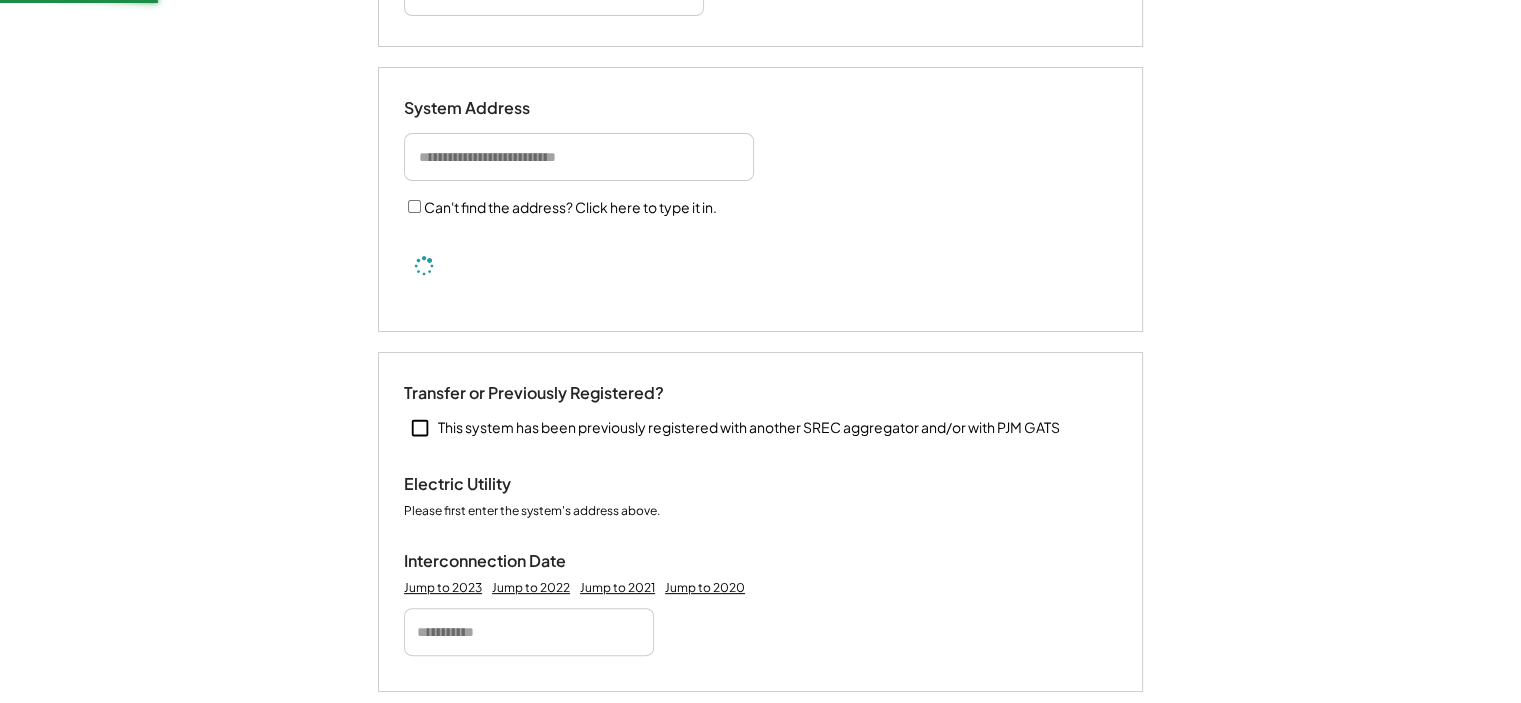 select on "**********" 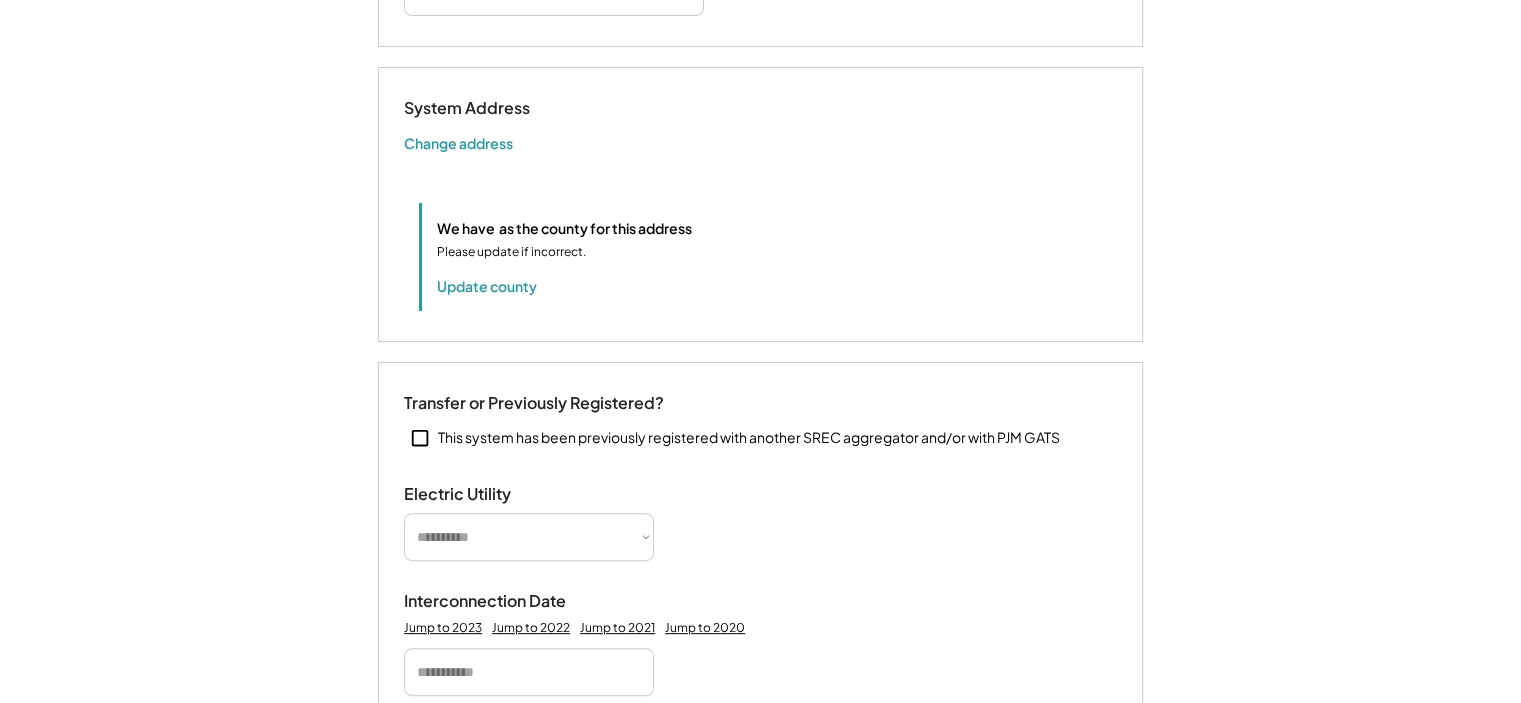 type 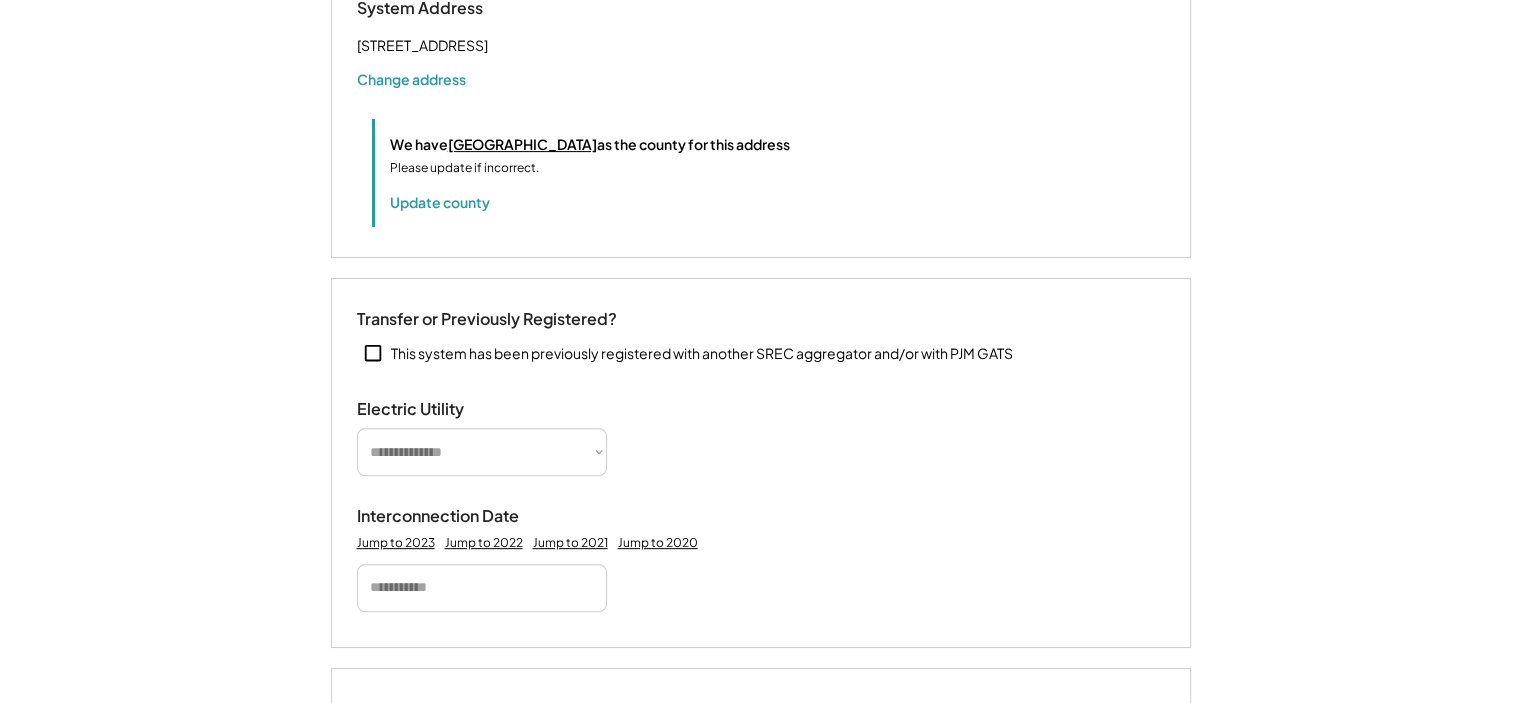 scroll, scrollTop: 728, scrollLeft: 0, axis: vertical 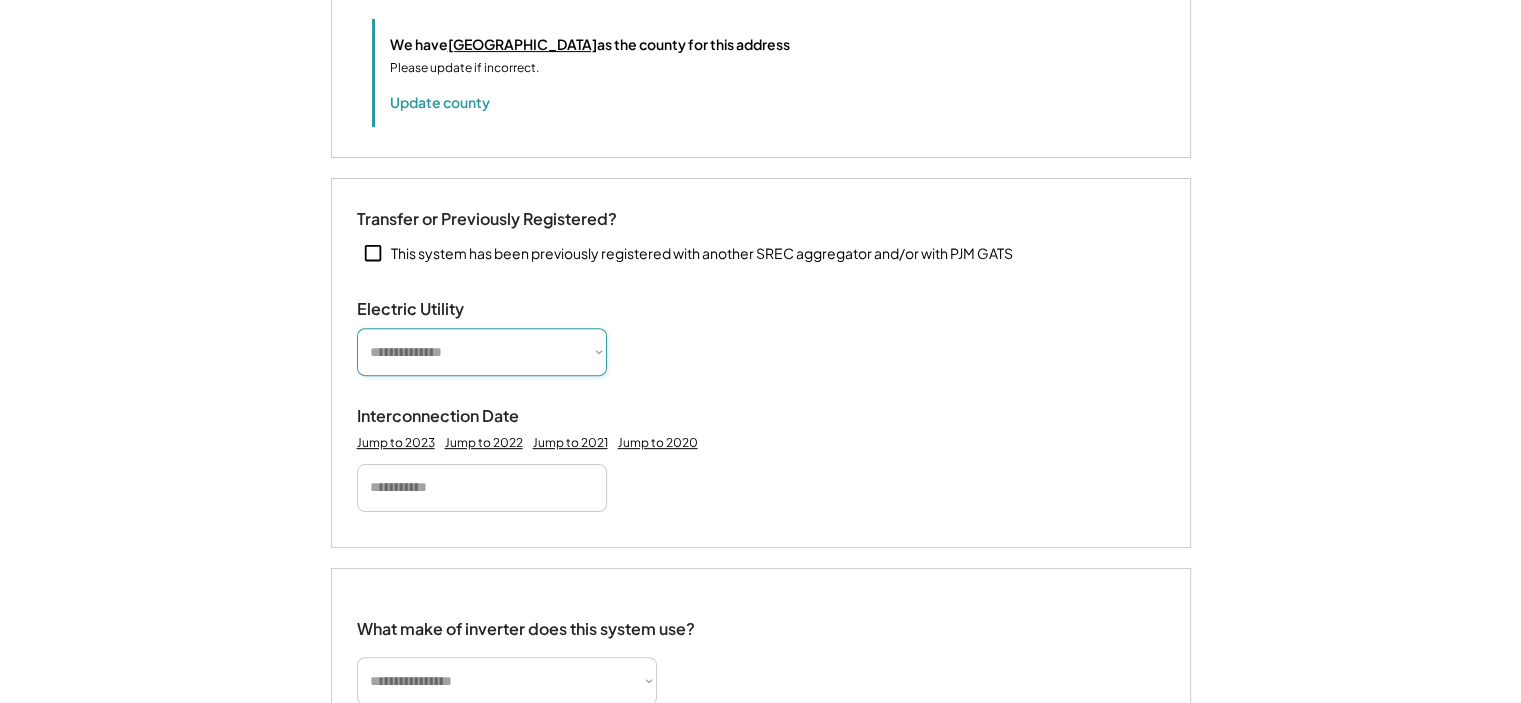 click on "**********" at bounding box center [482, 352] 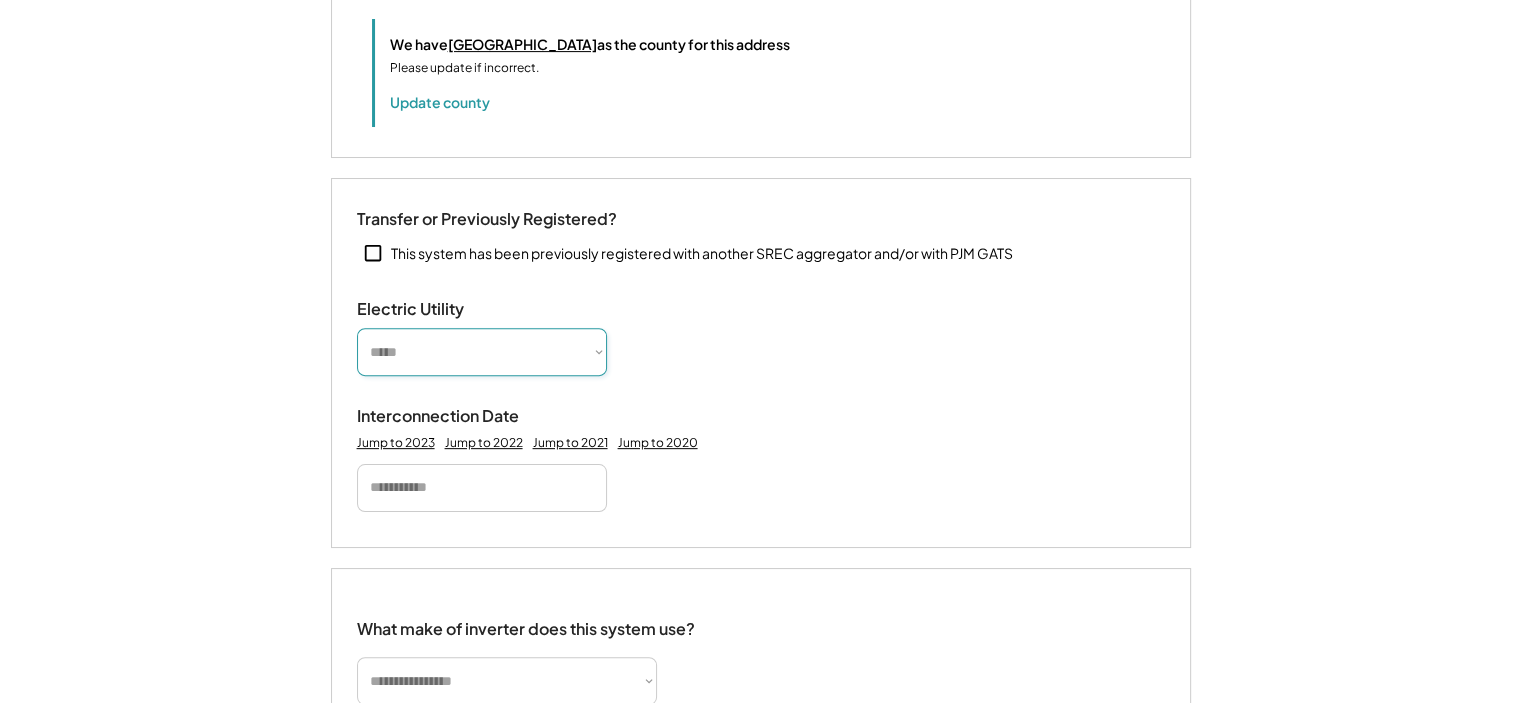 click on "**********" at bounding box center (482, 352) 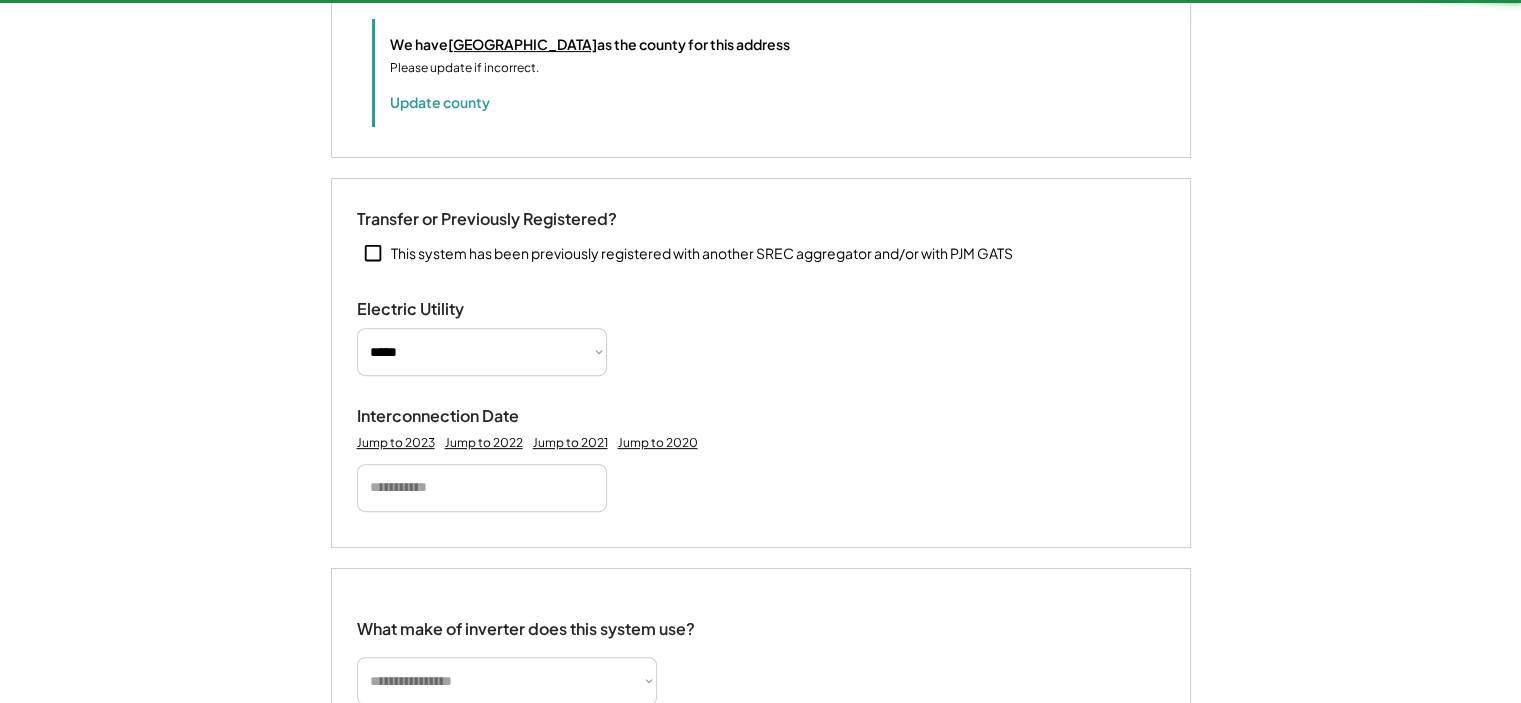 type 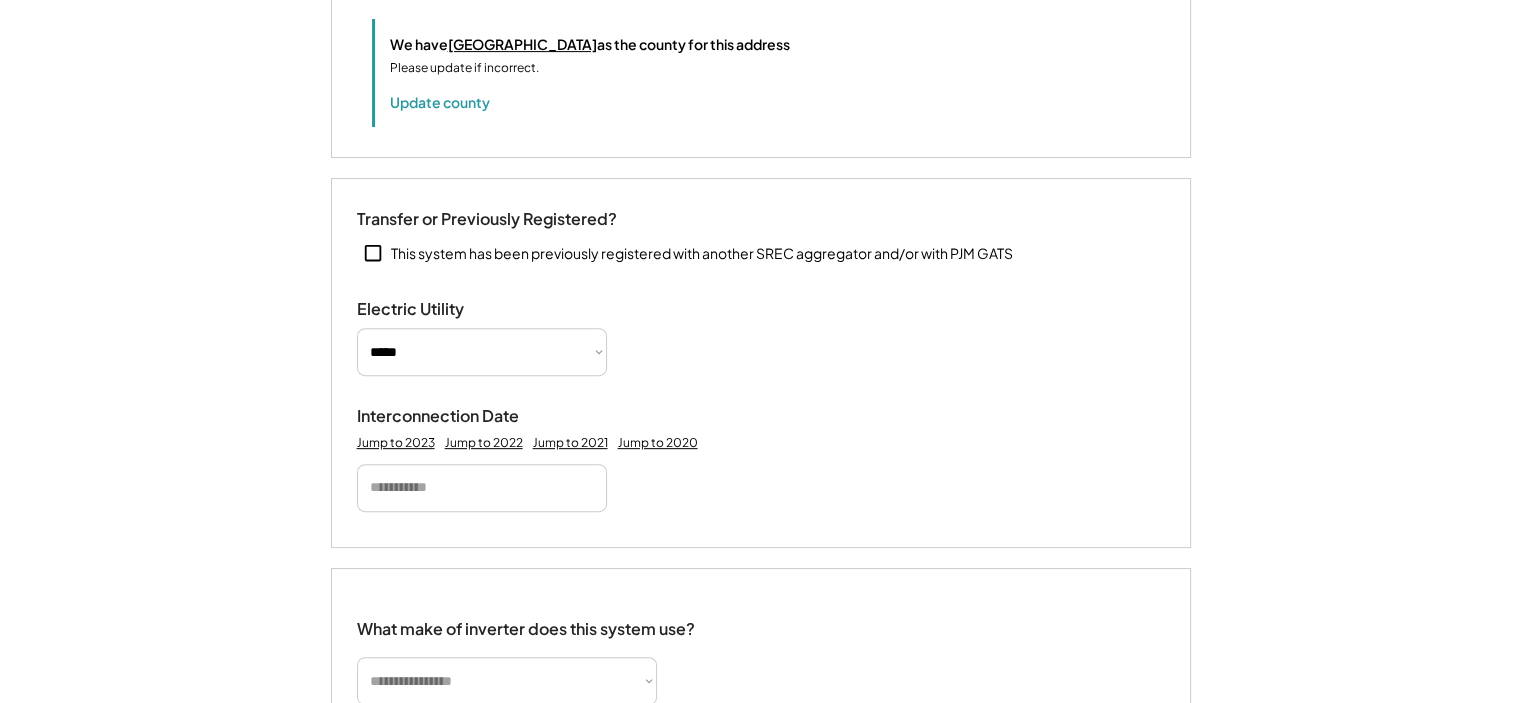 click at bounding box center (482, 488) 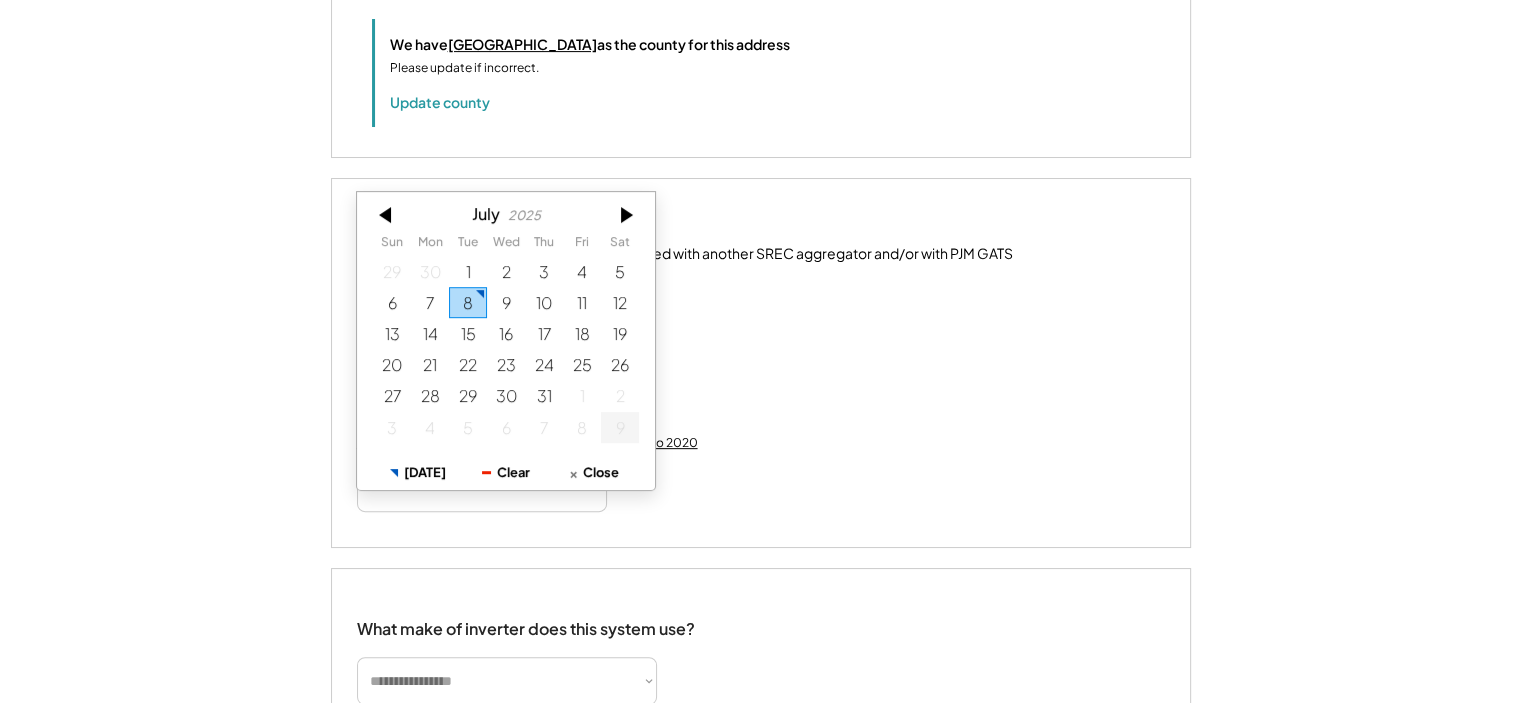 click on "8" at bounding box center [468, 301] 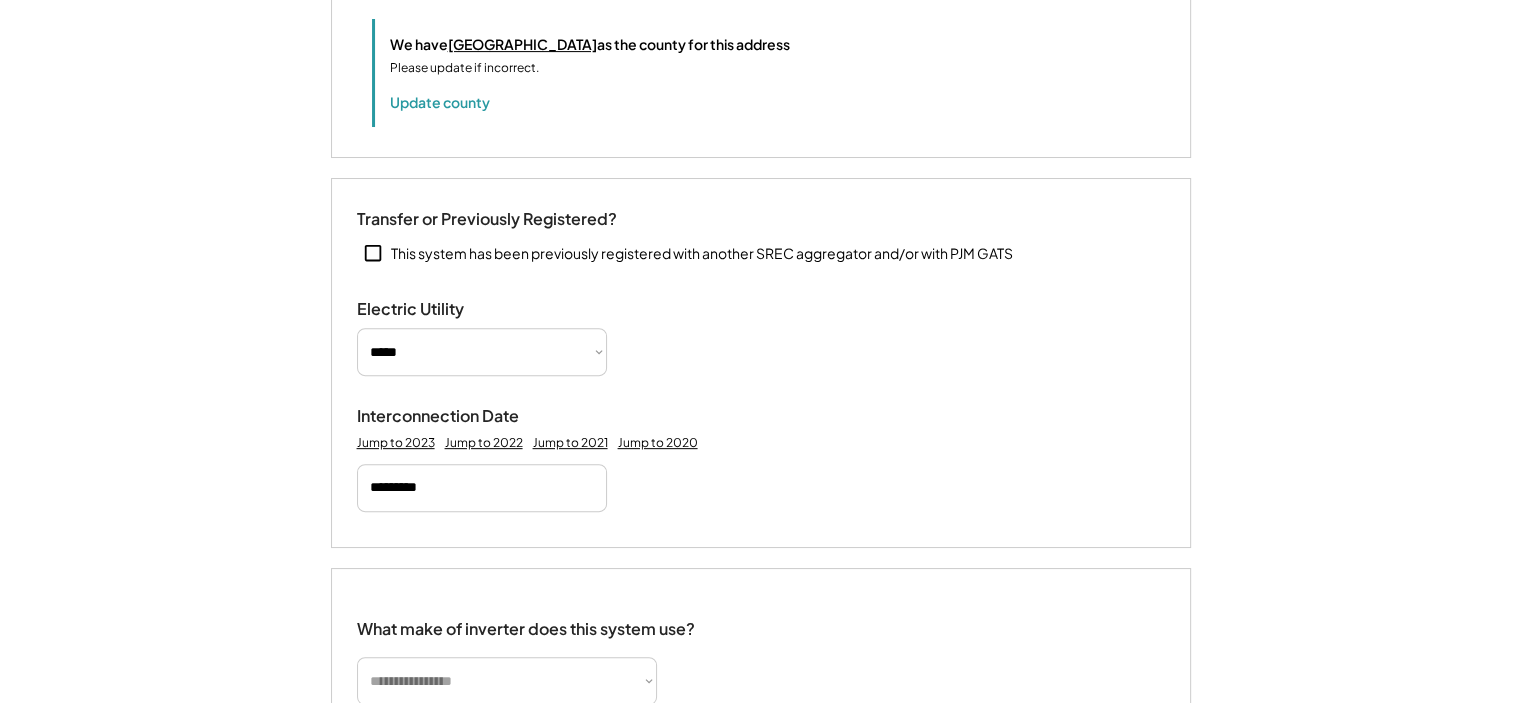 click on "**********" at bounding box center (761, 352) 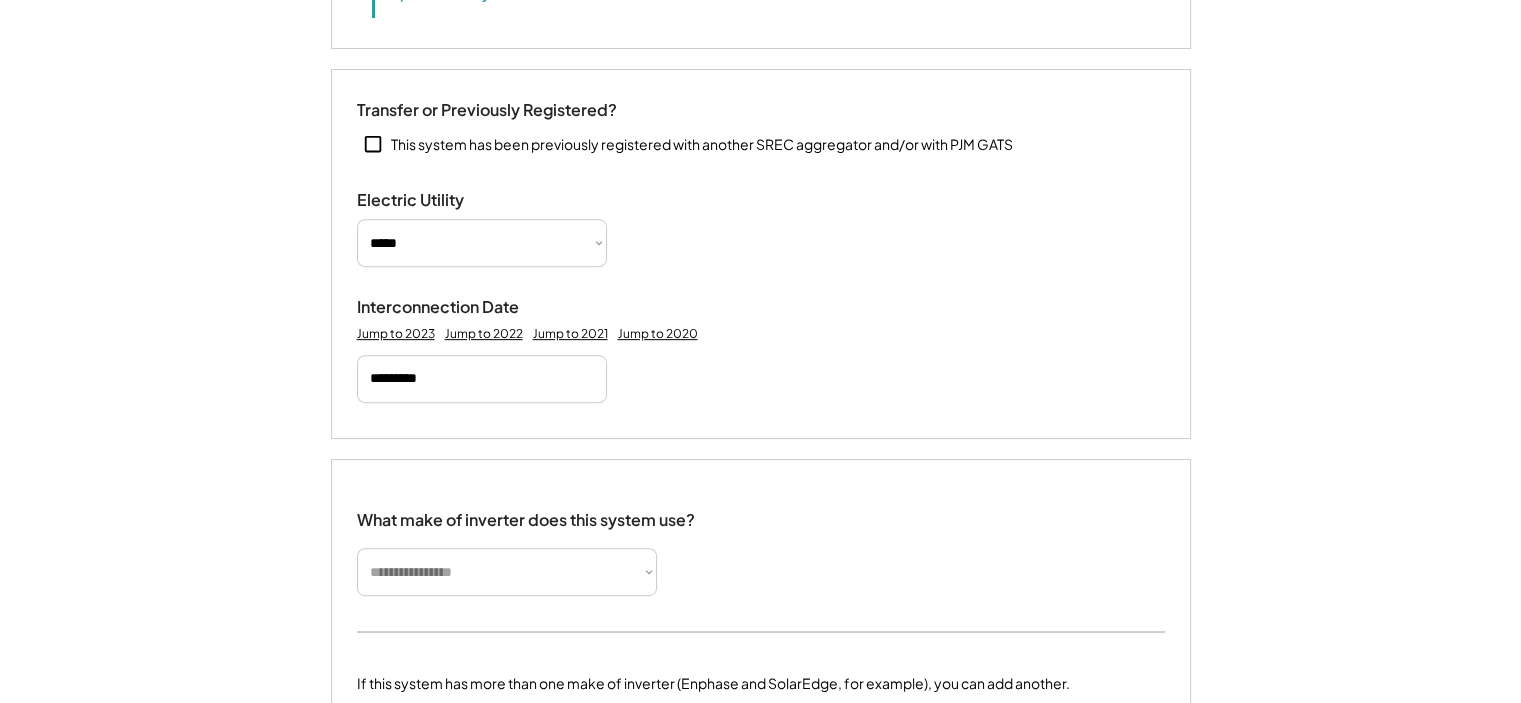scroll, scrollTop: 1128, scrollLeft: 0, axis: vertical 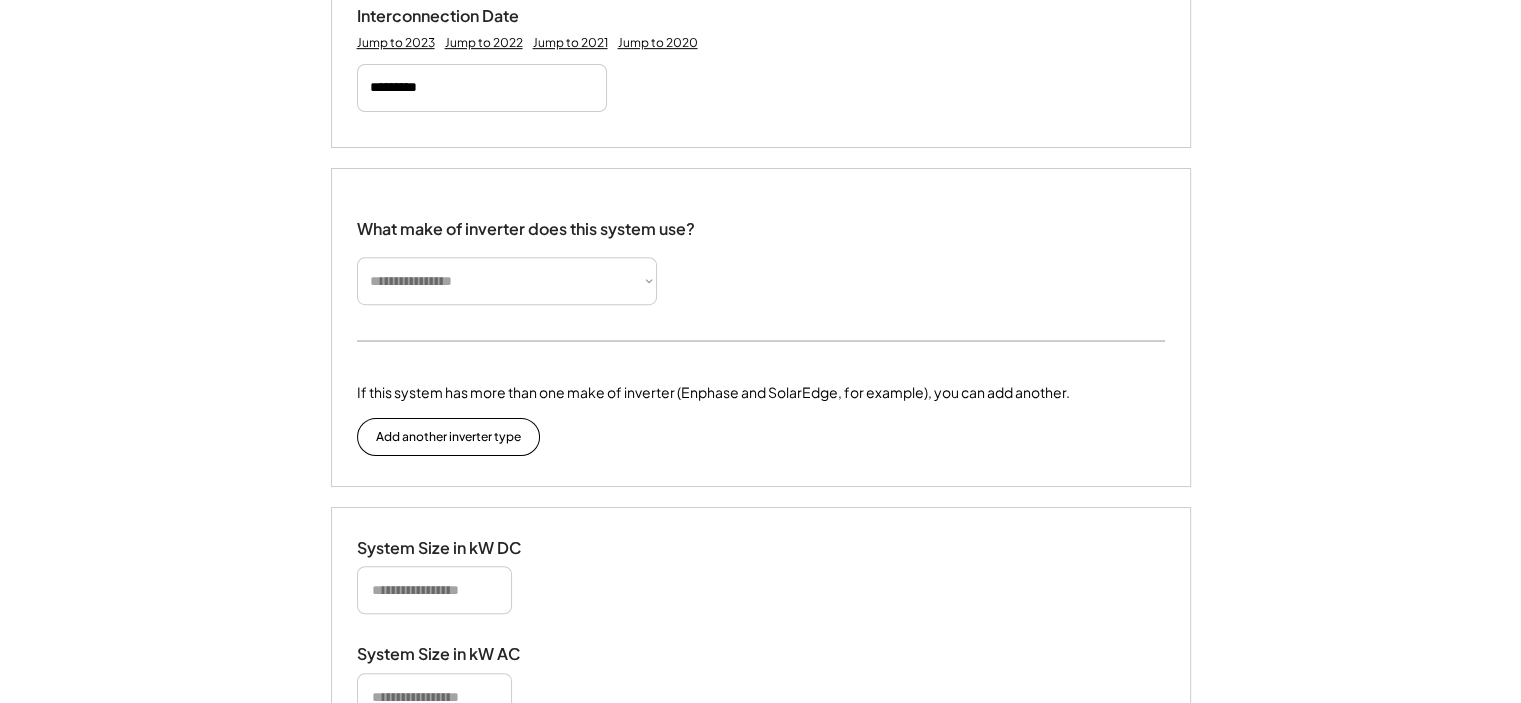 click on "**********" at bounding box center (507, 281) 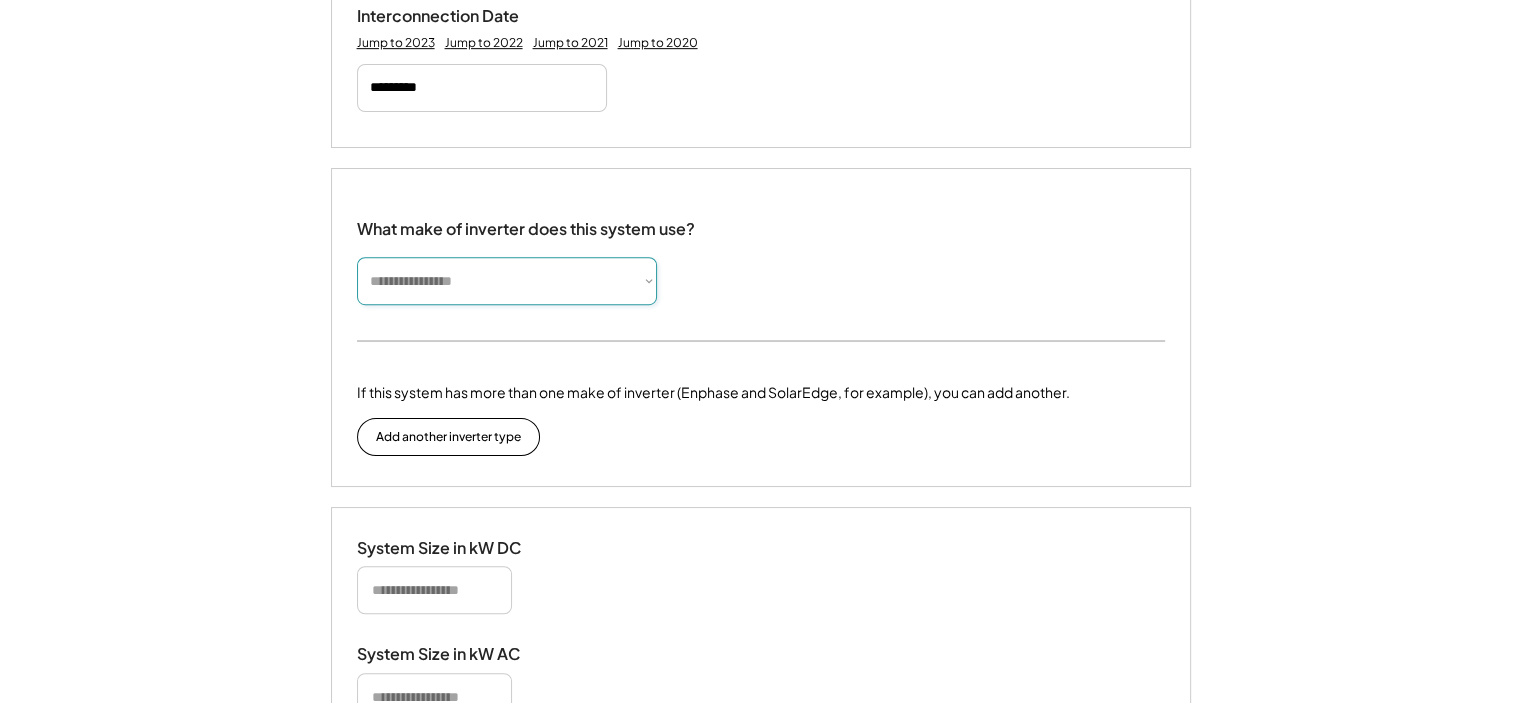 select on "*********" 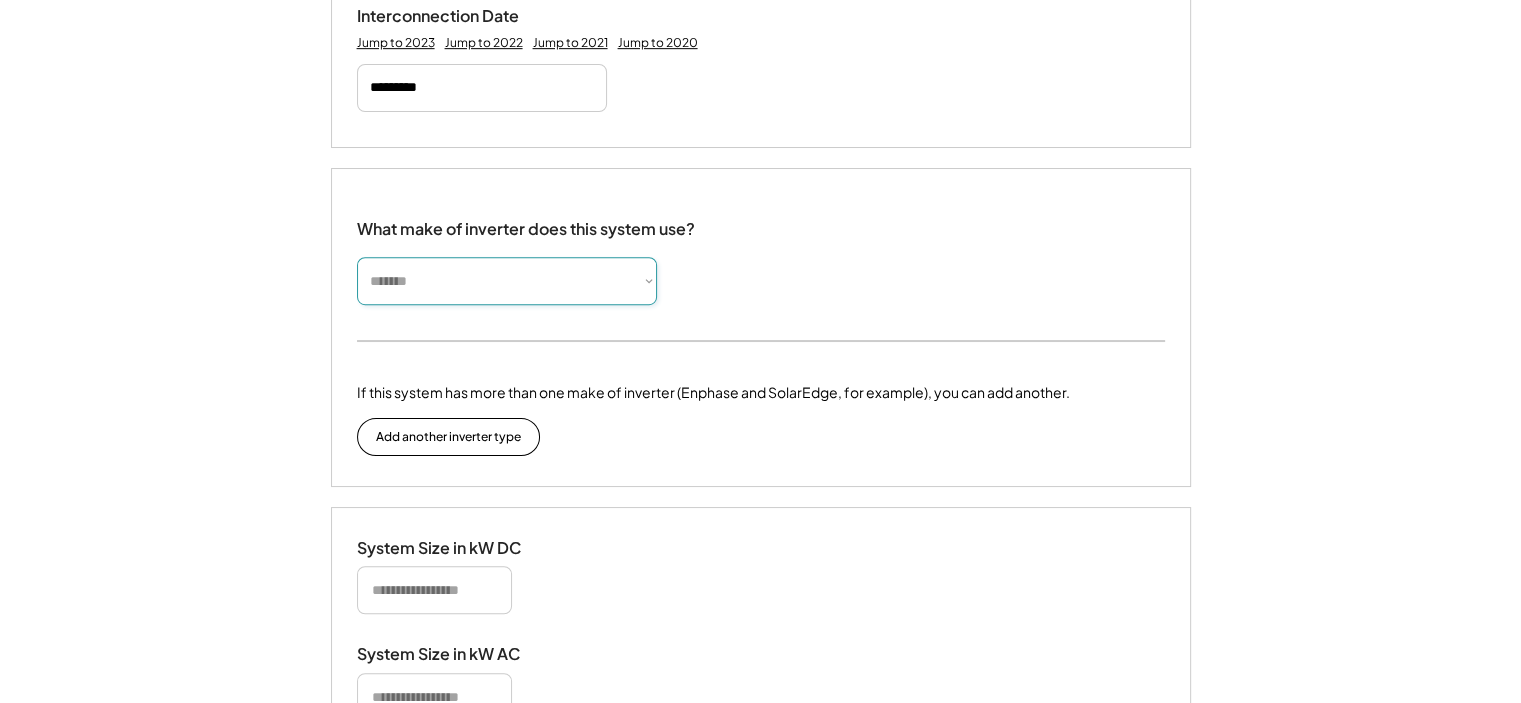 click on "**********" at bounding box center [507, 281] 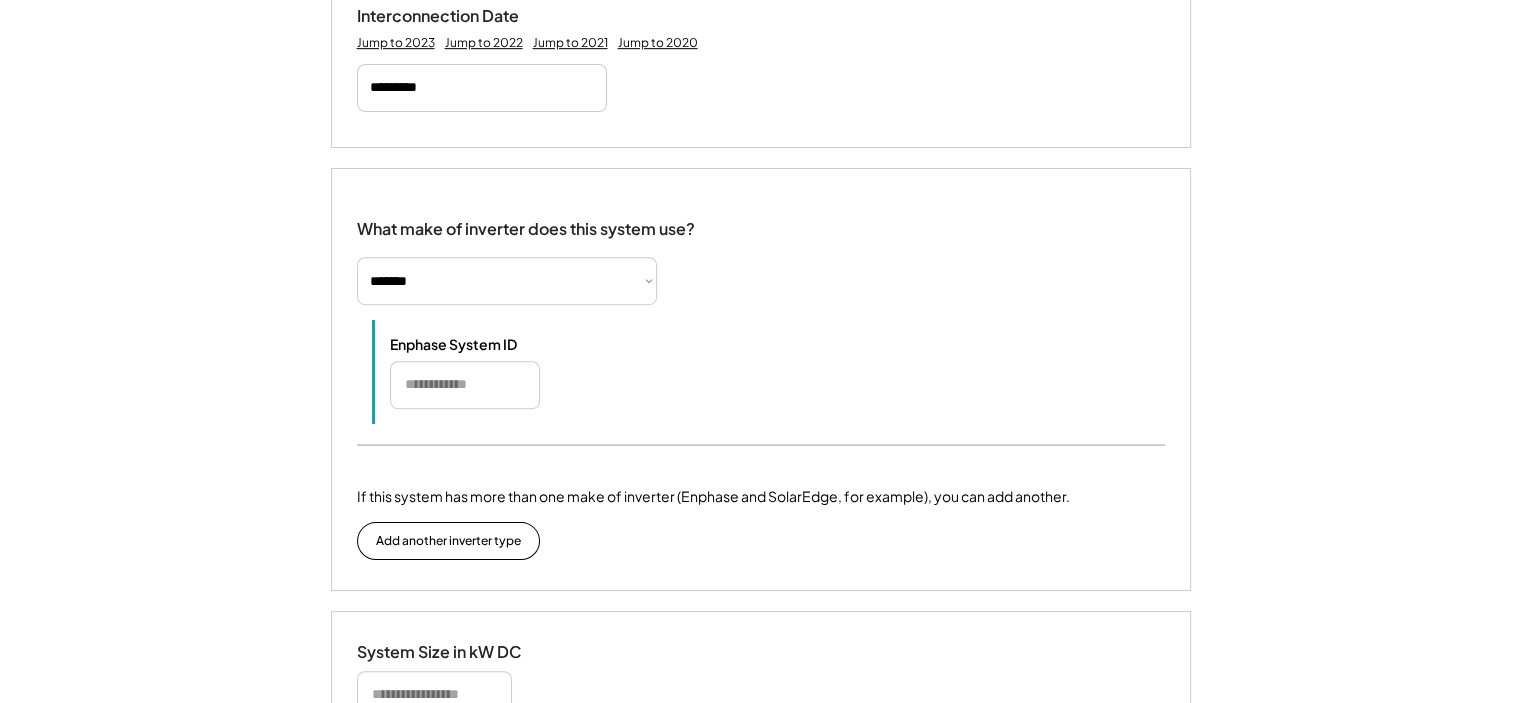 click at bounding box center [465, 385] 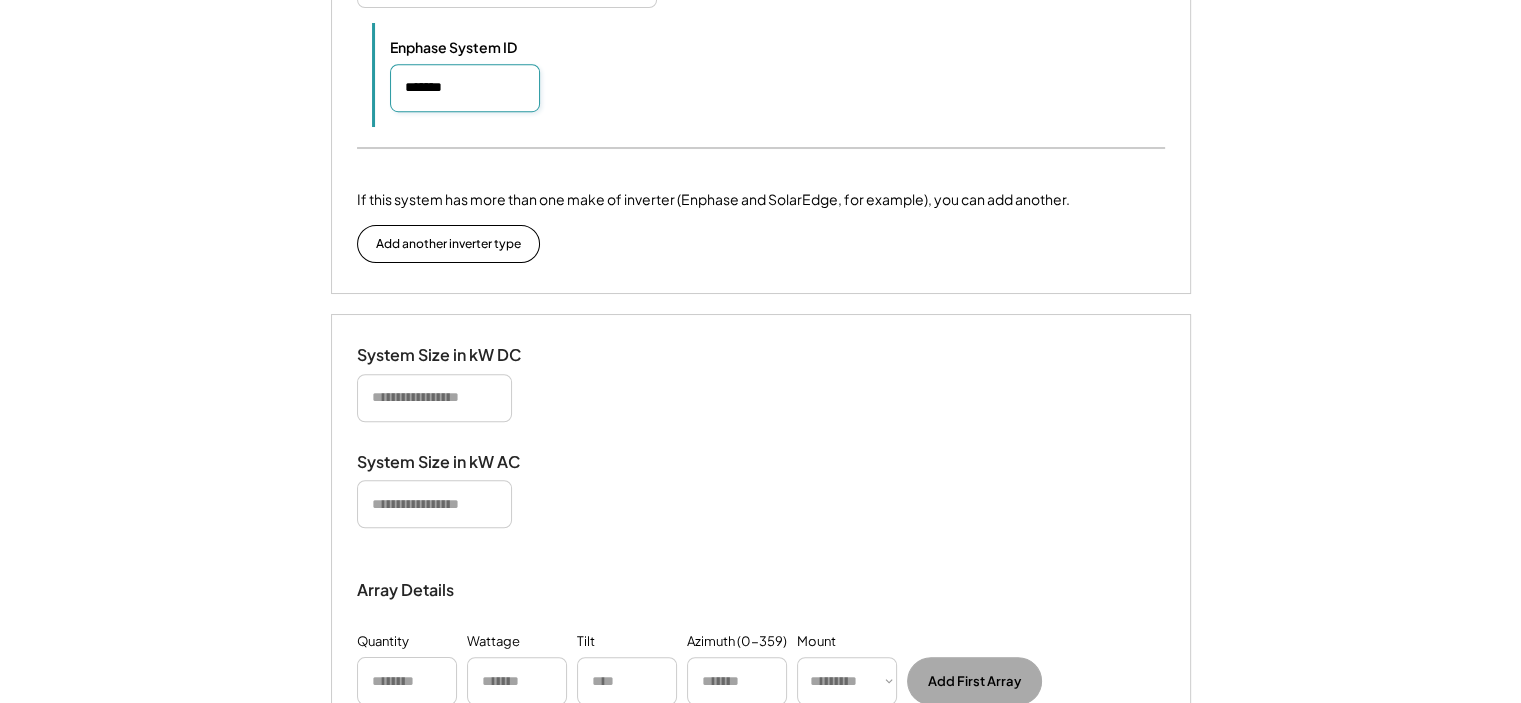 scroll, scrollTop: 1428, scrollLeft: 0, axis: vertical 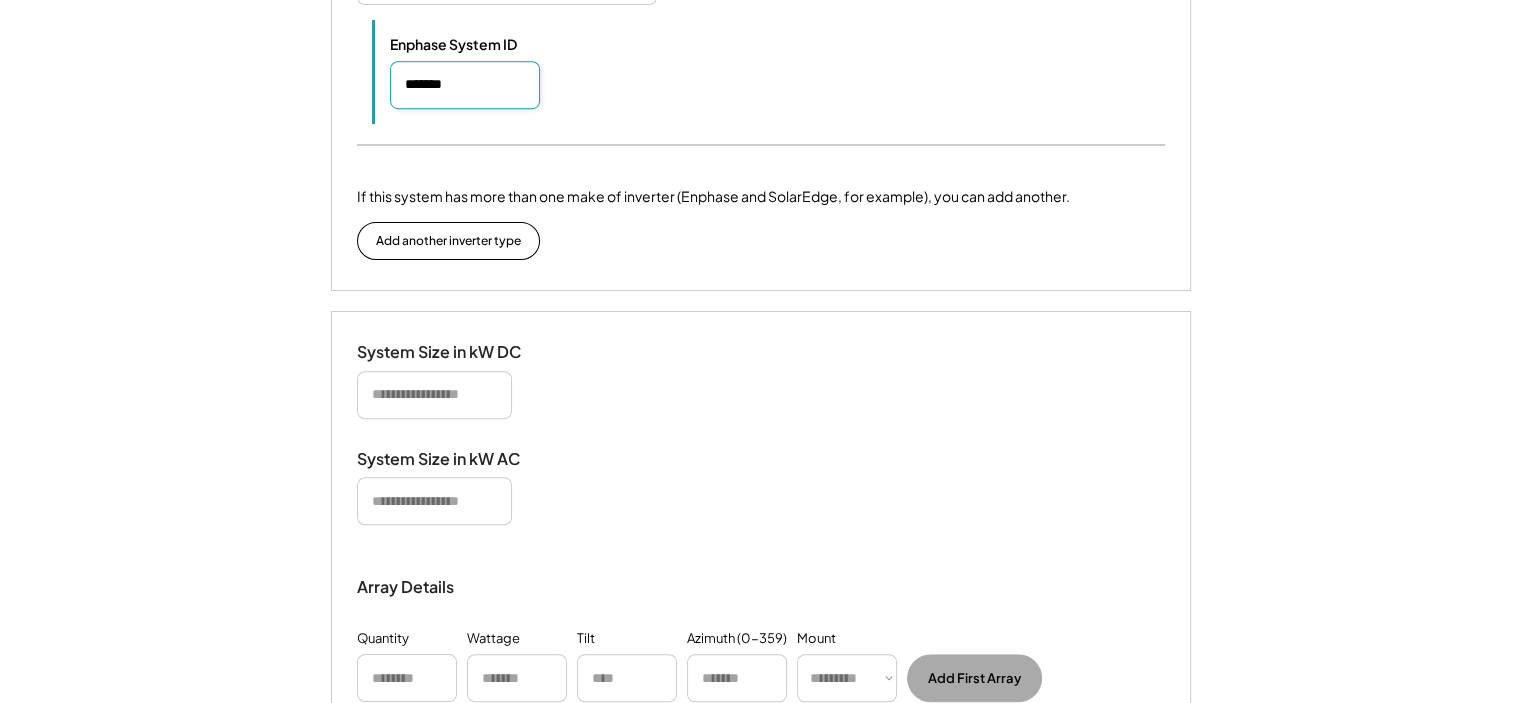 type on "*******" 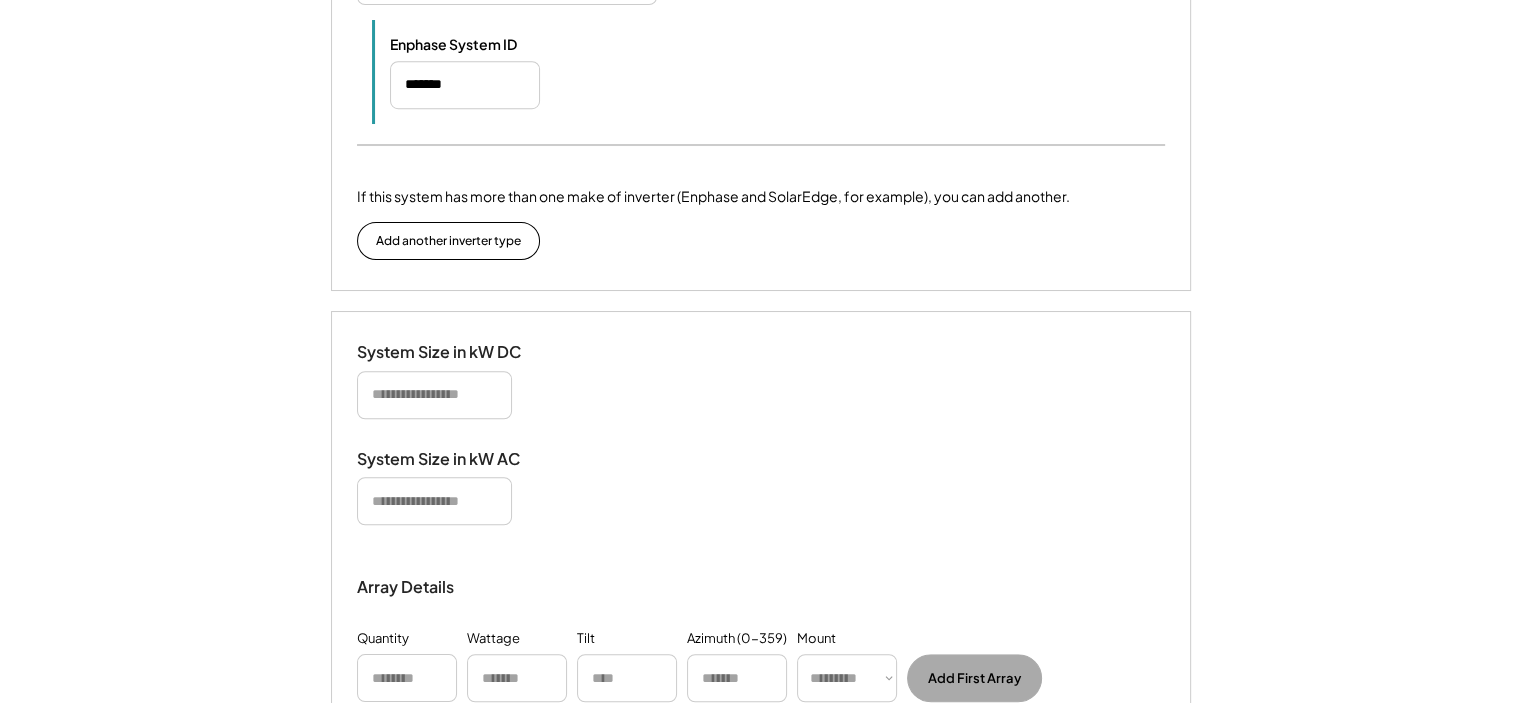 click at bounding box center [434, 395] 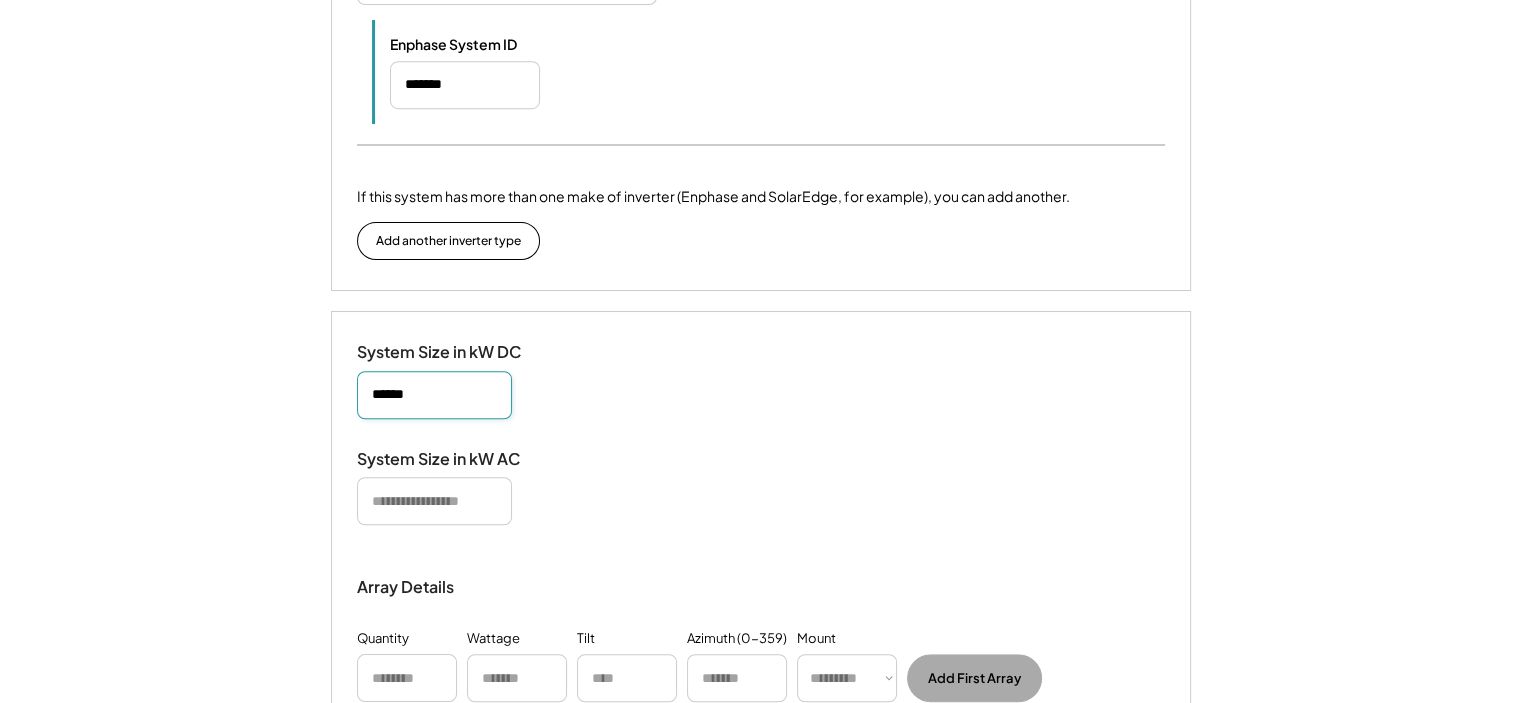 type on "******" 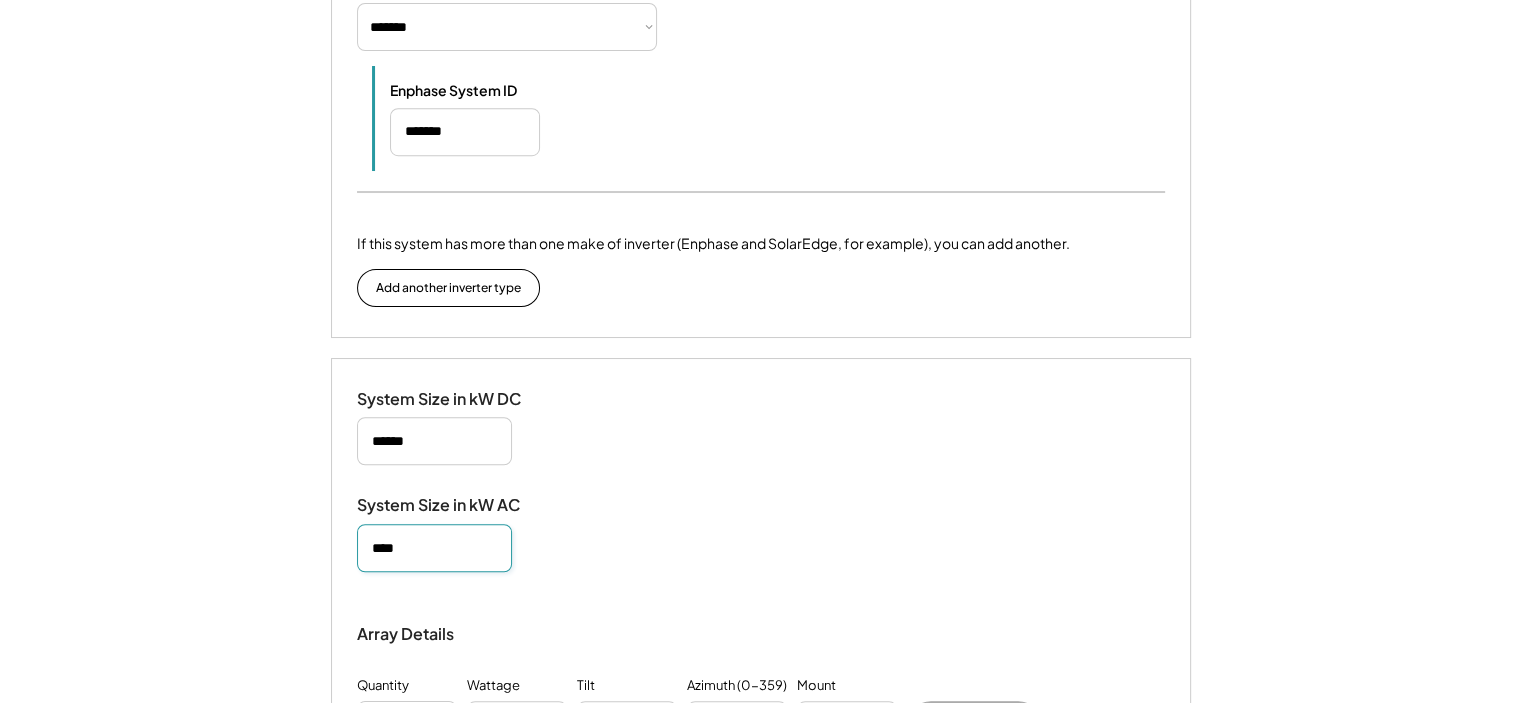 type on "****" 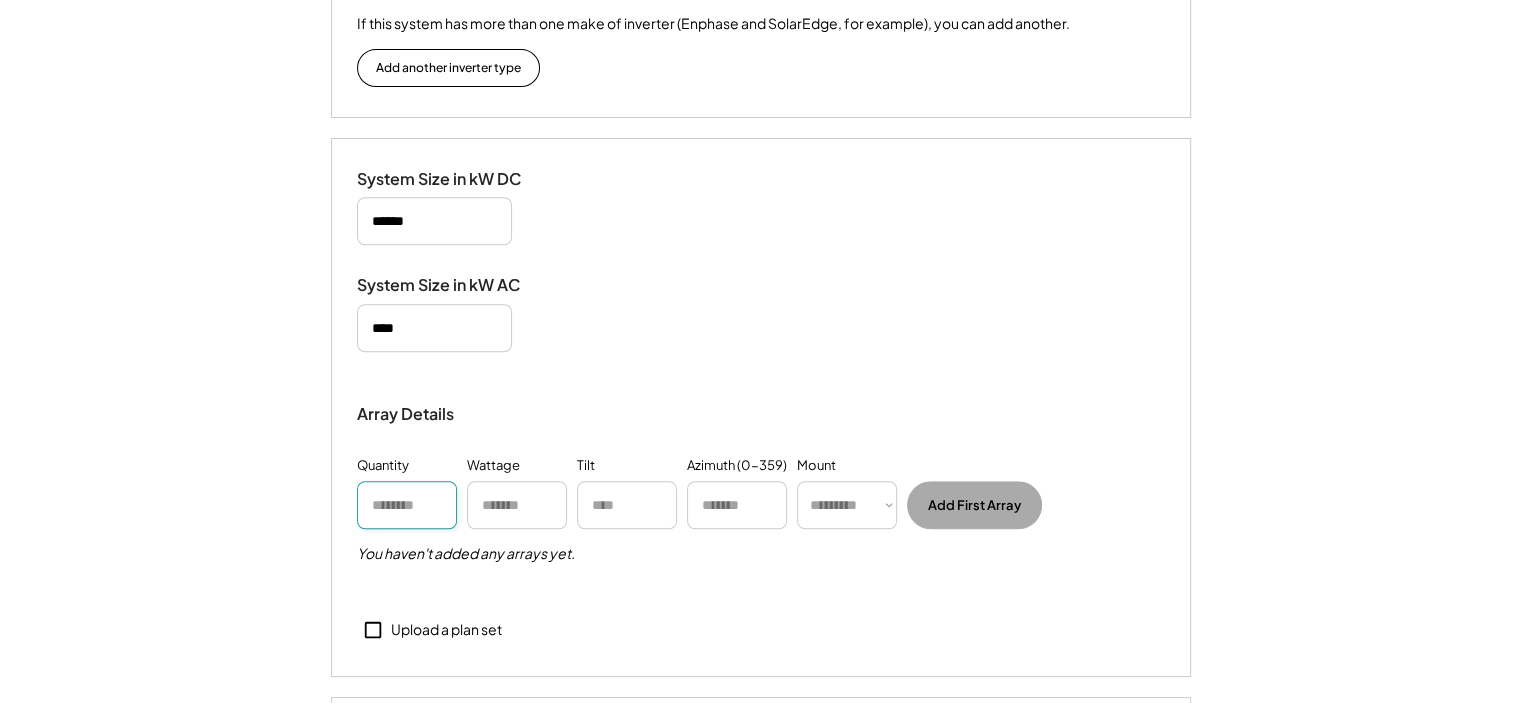 scroll, scrollTop: 1649, scrollLeft: 0, axis: vertical 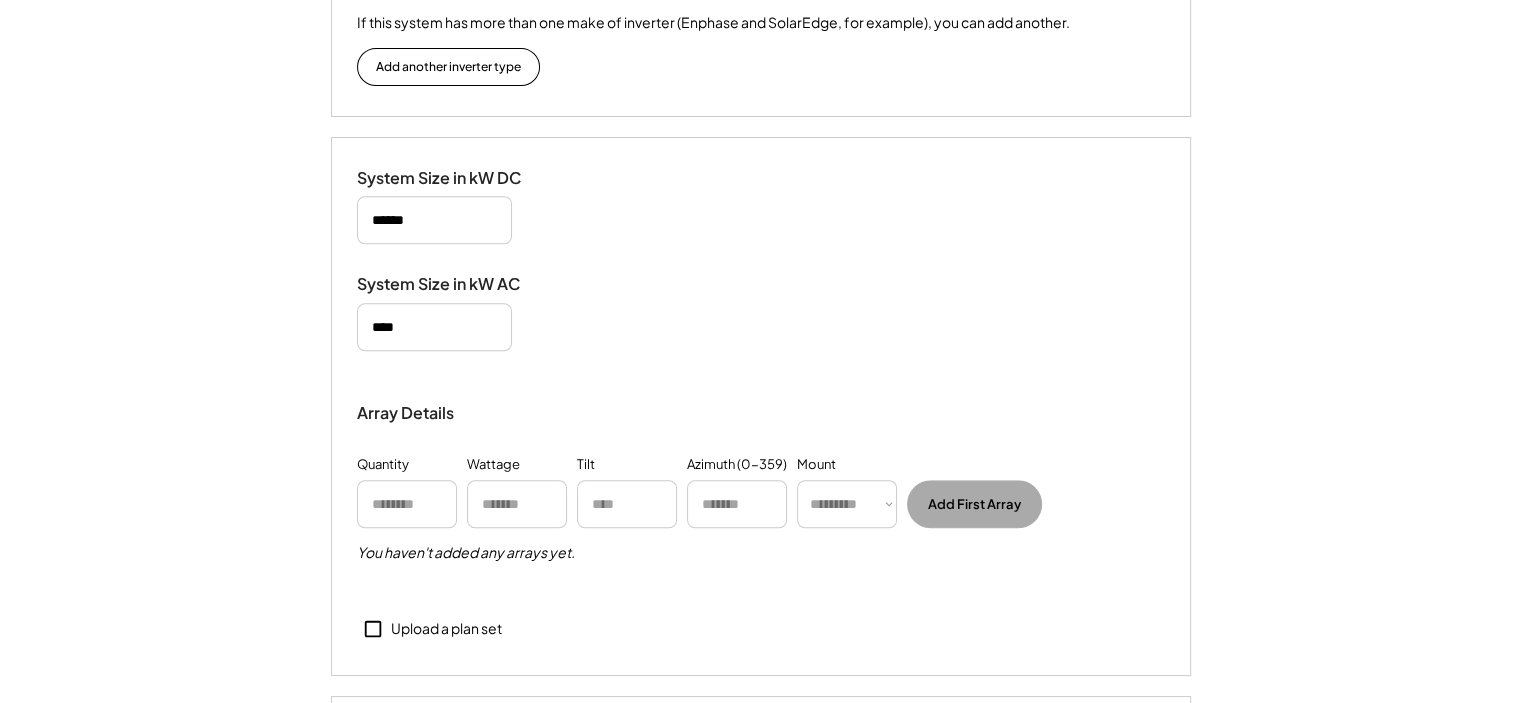 click at bounding box center [407, 504] 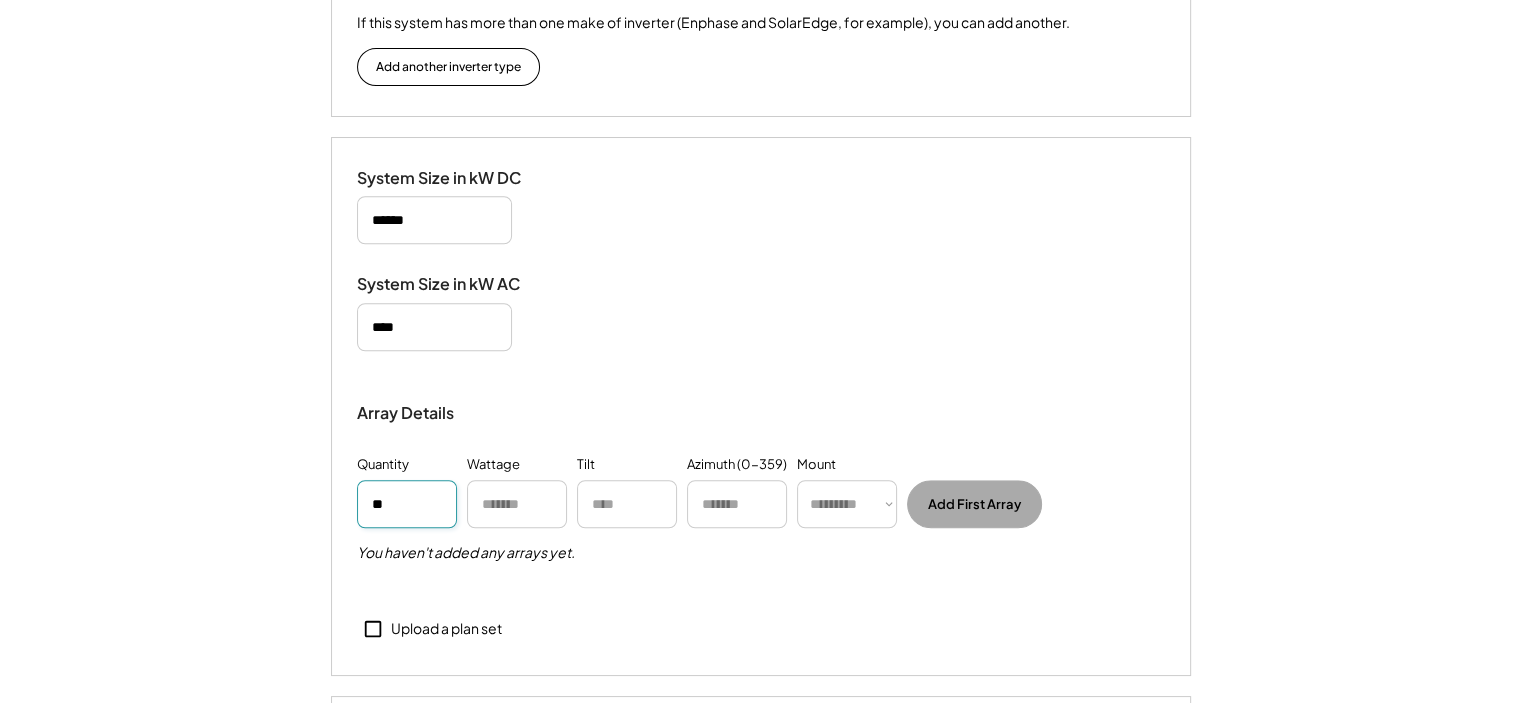 type on "**" 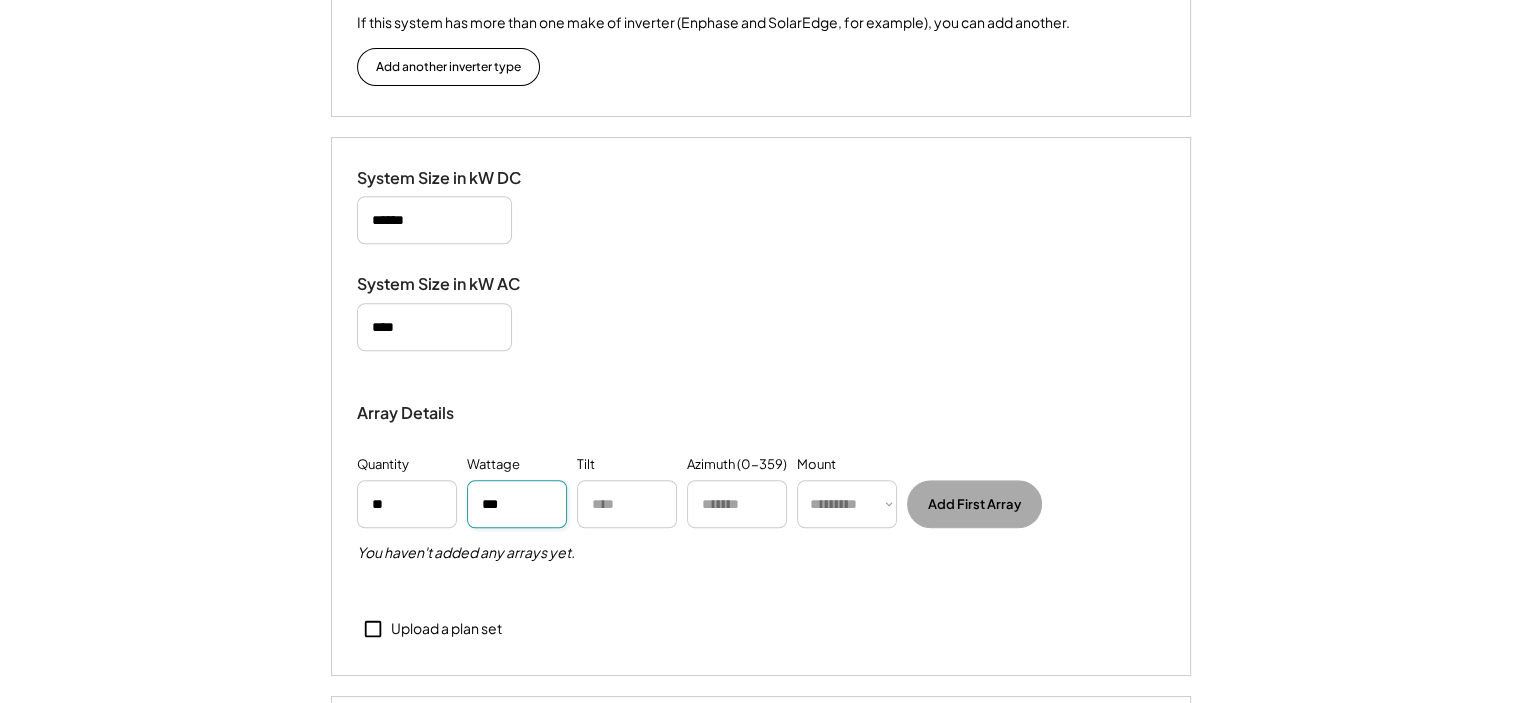 type on "***" 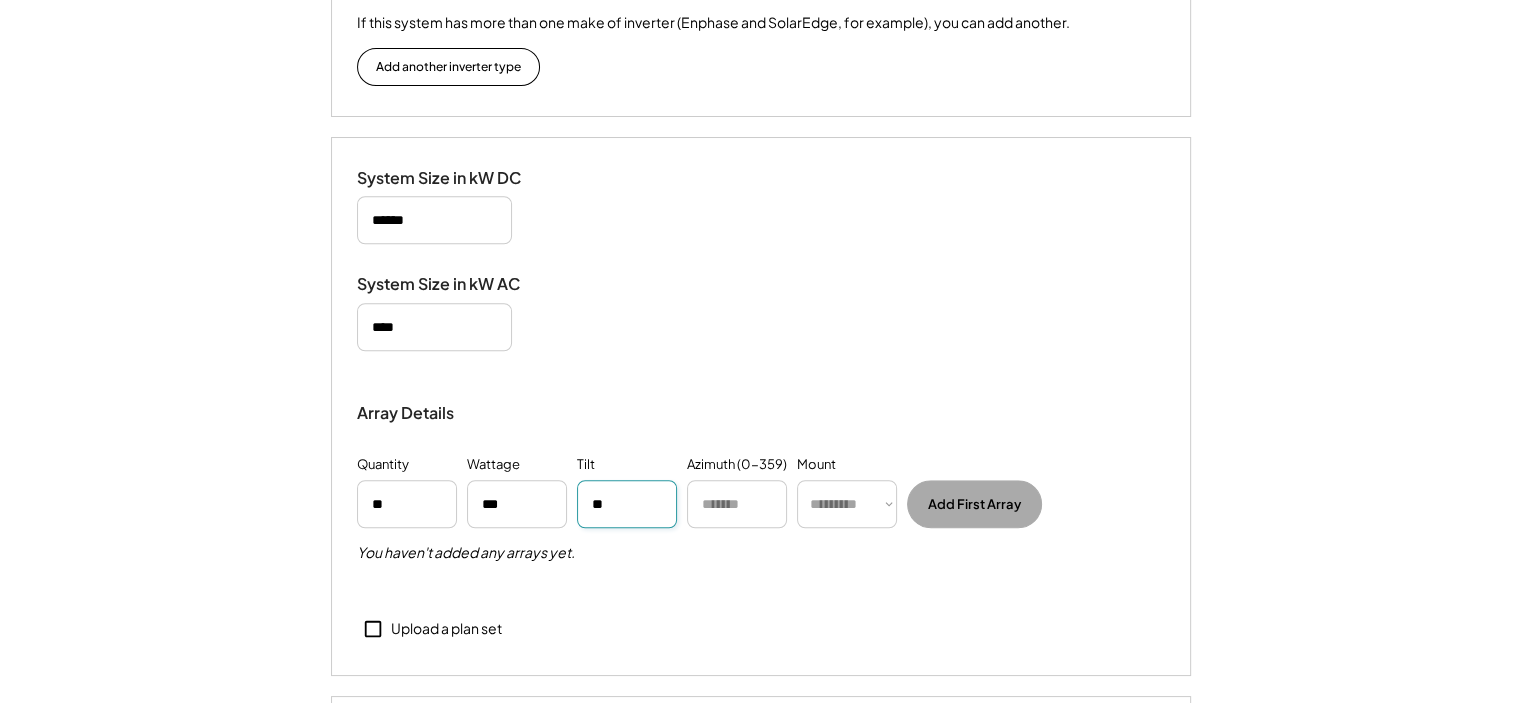 type on "**" 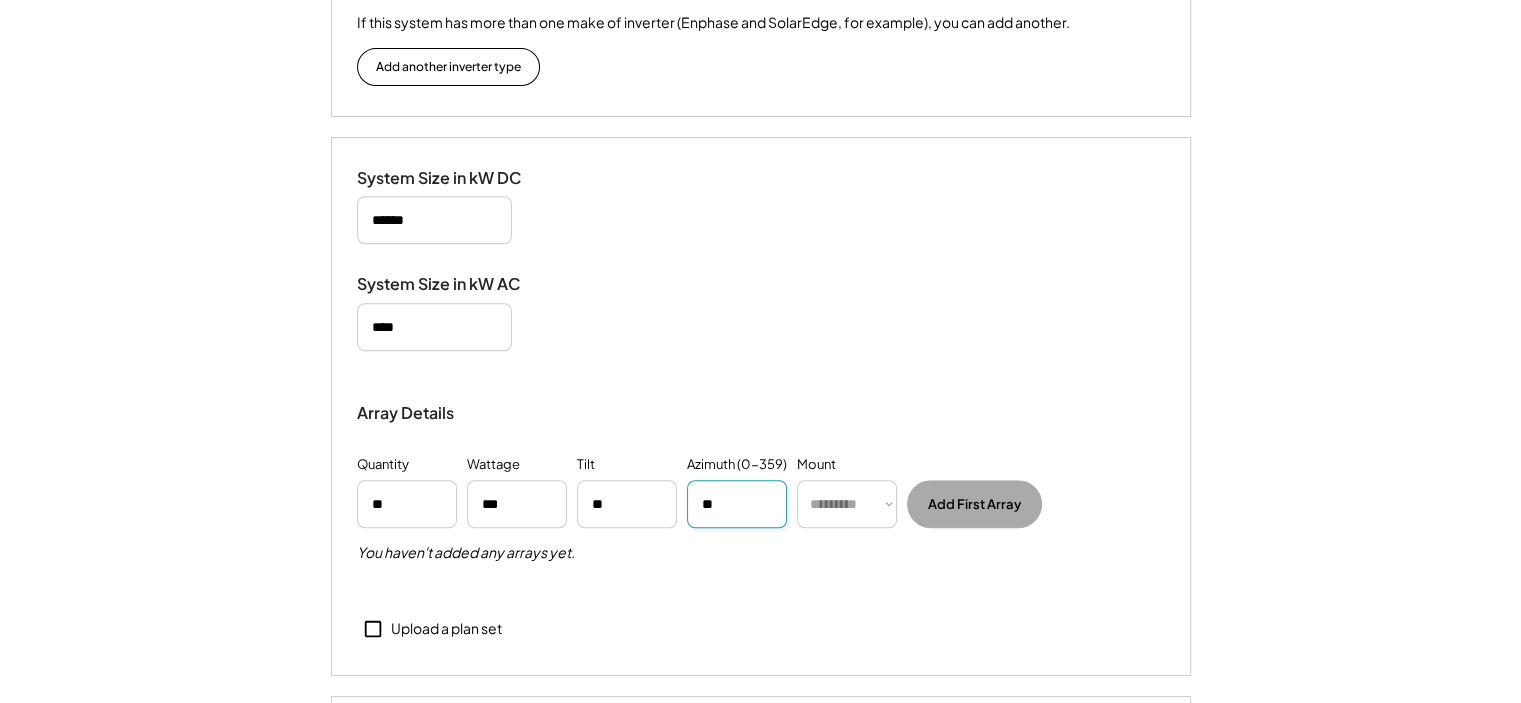 type on "**" 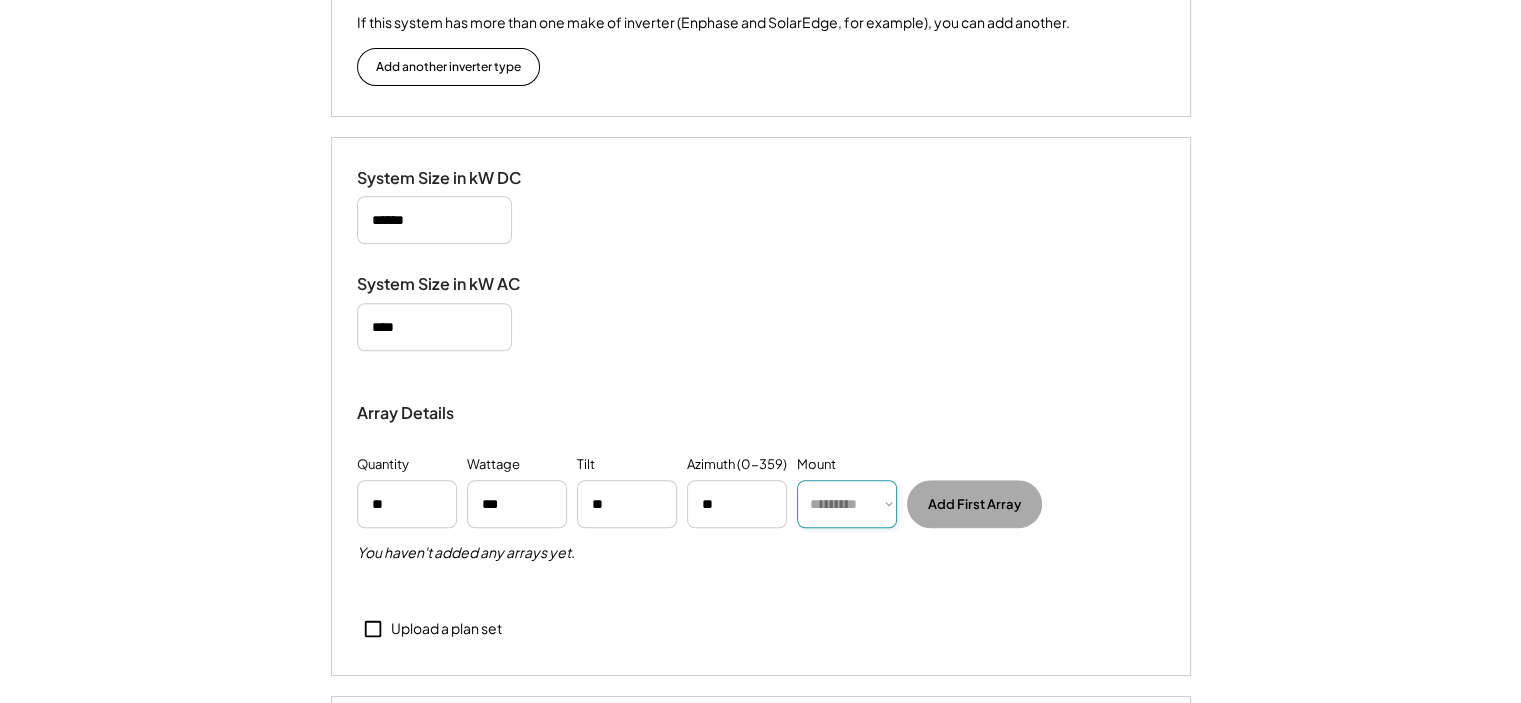 select on "******" 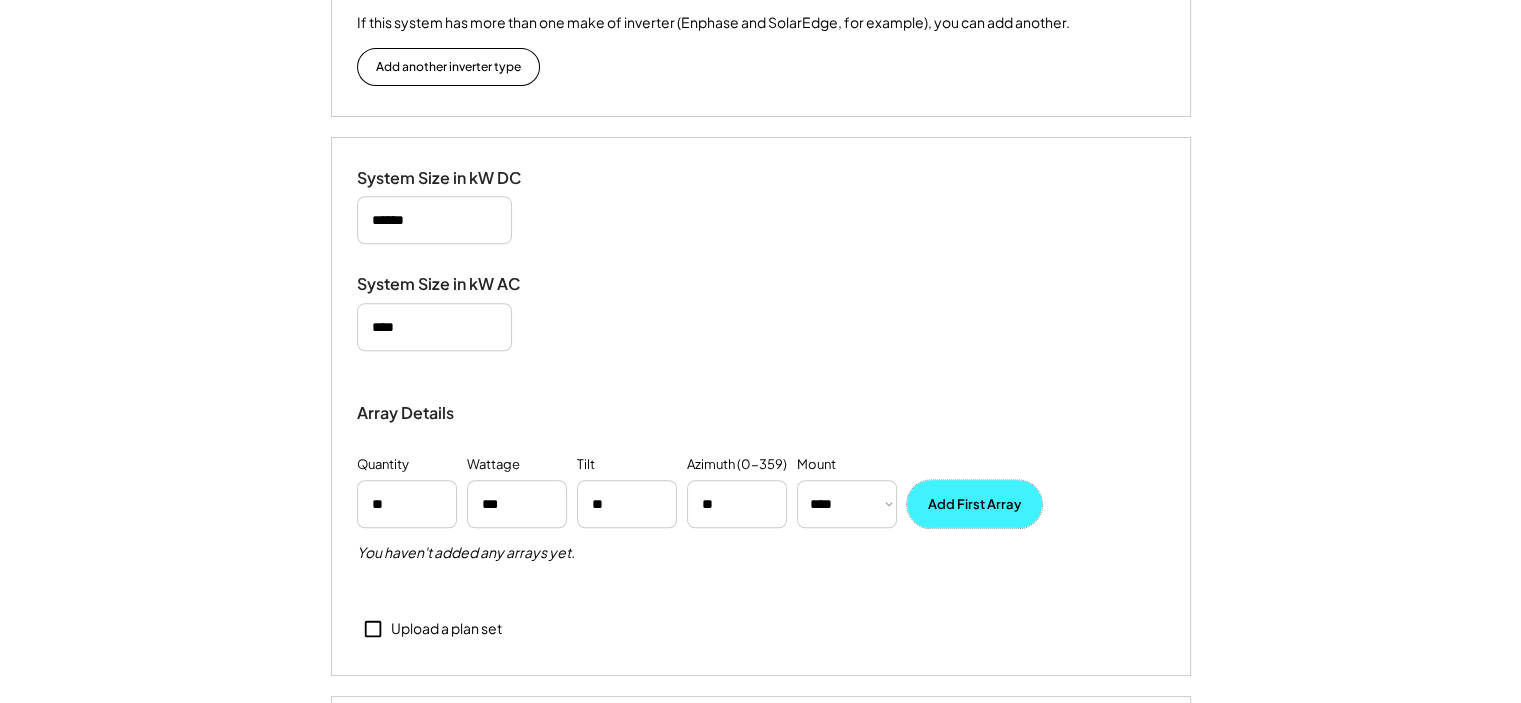 click on "Add First Array" at bounding box center (974, 504) 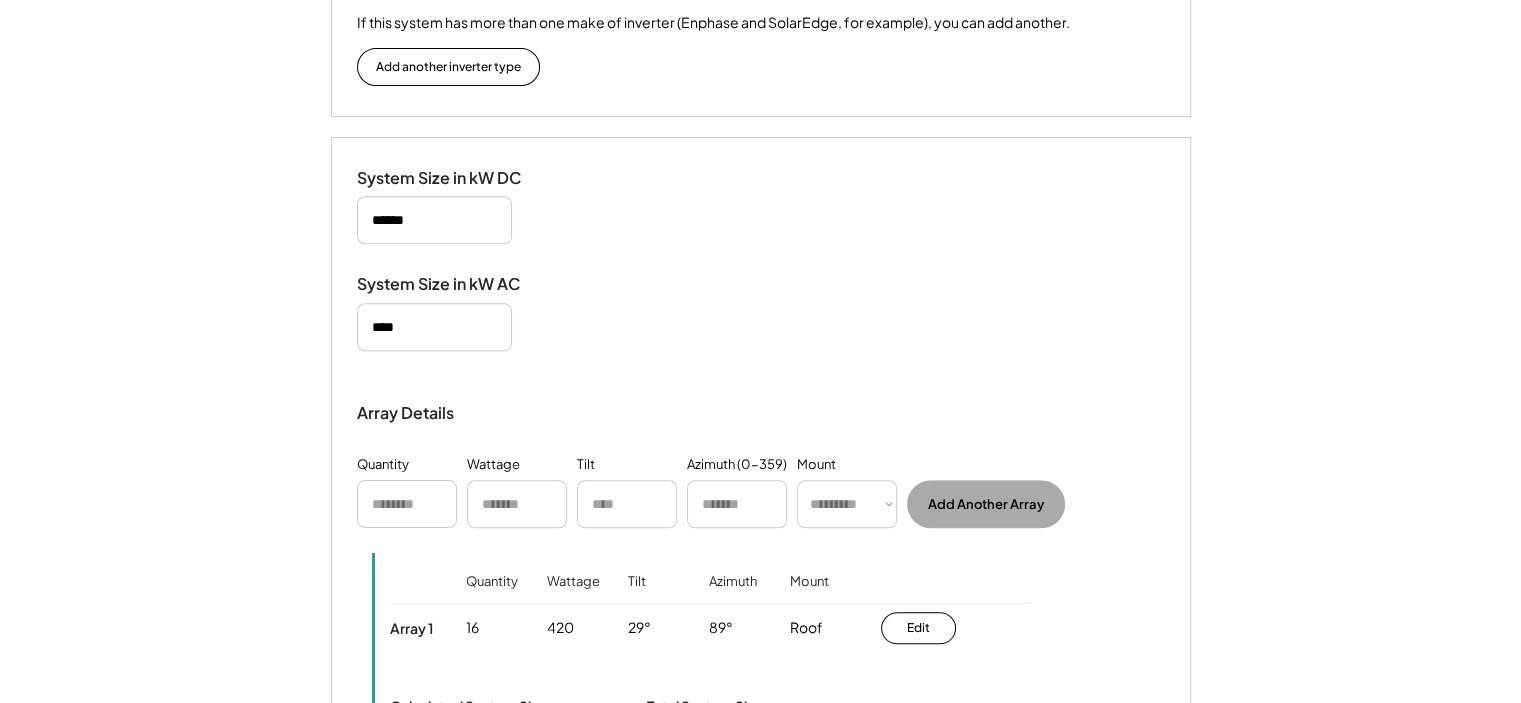 click at bounding box center [407, 504] 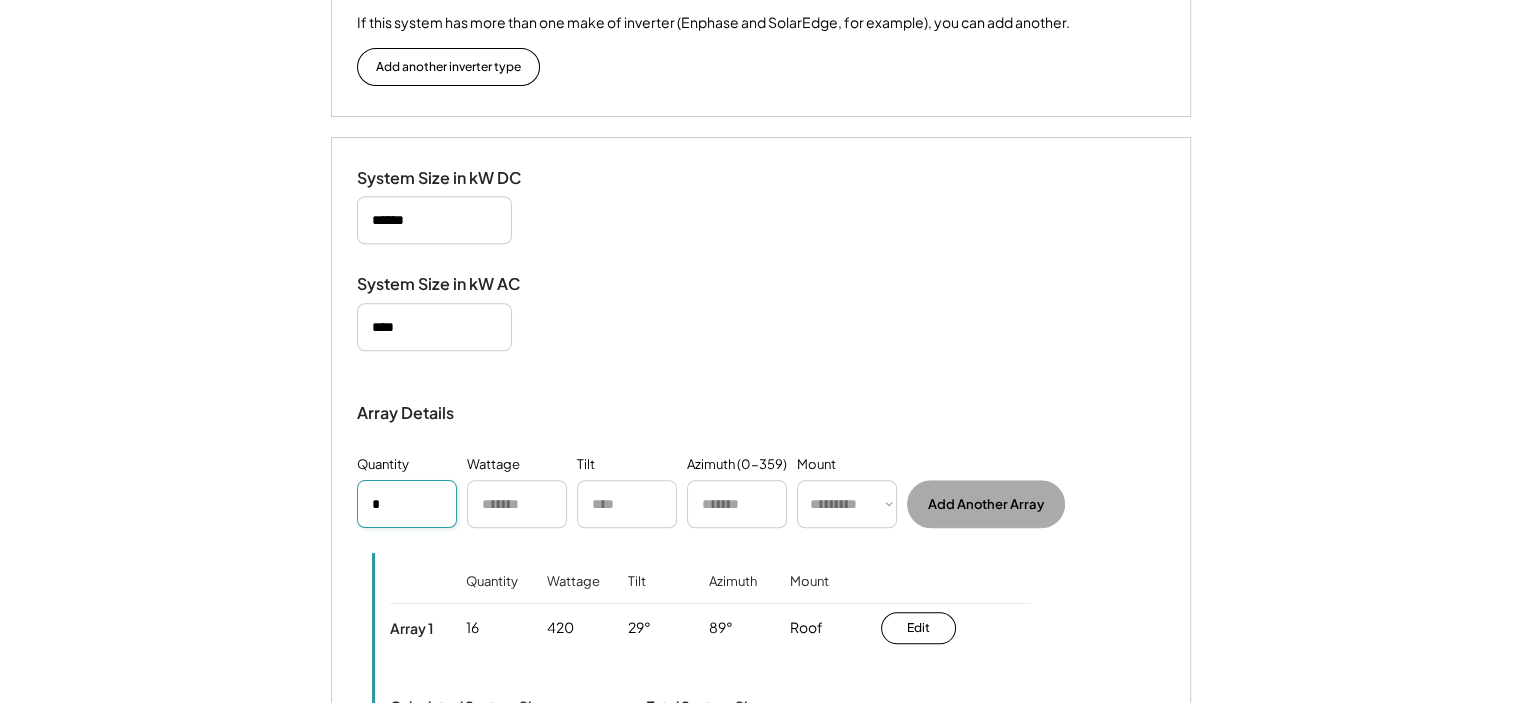 type on "*" 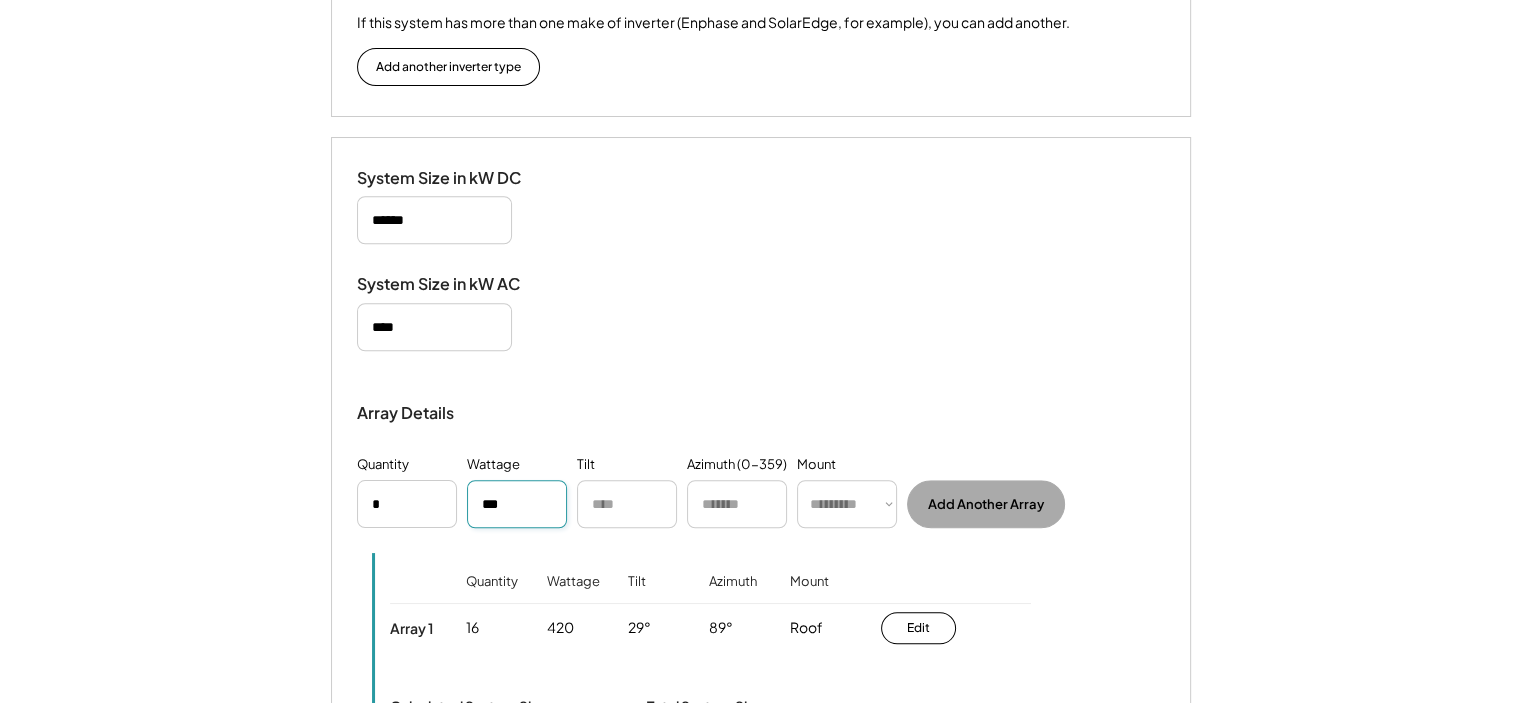 type on "***" 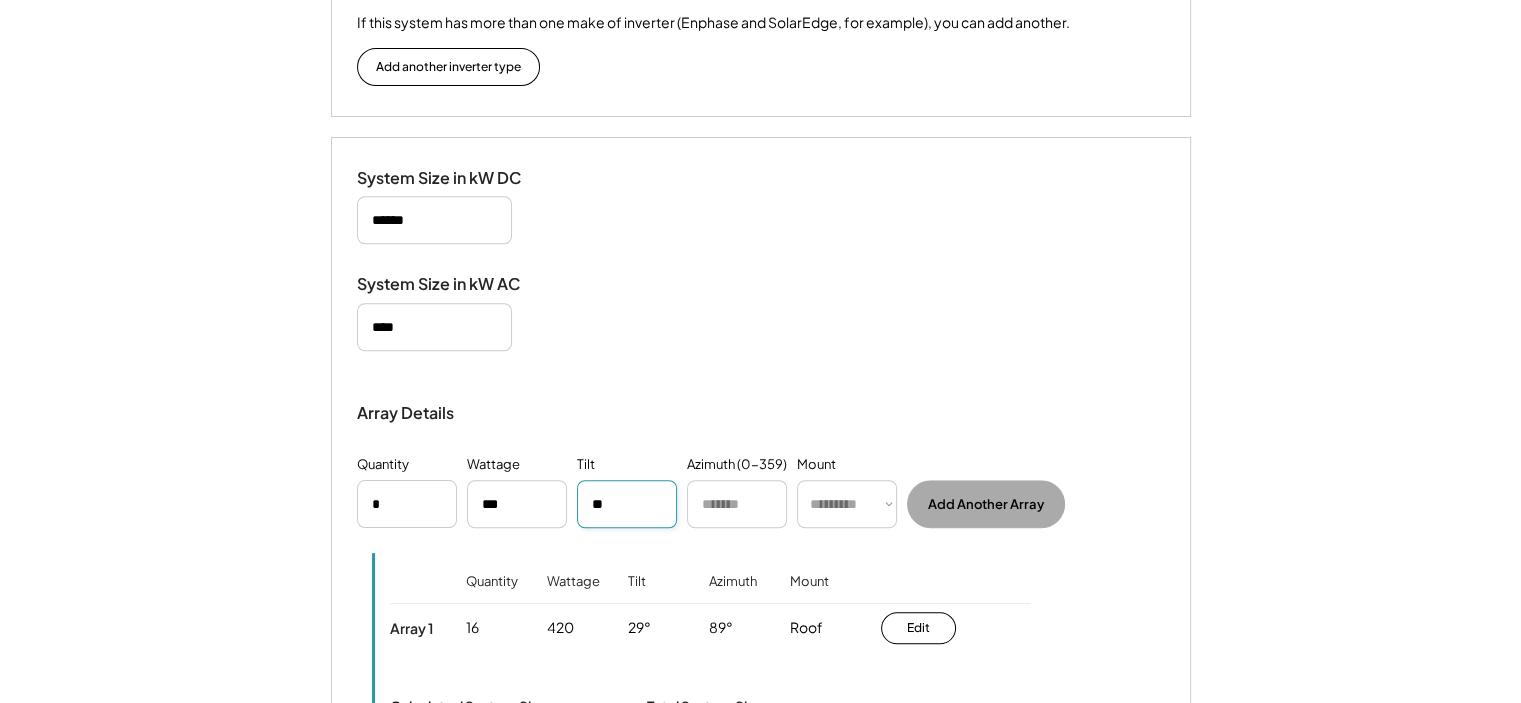 type on "**" 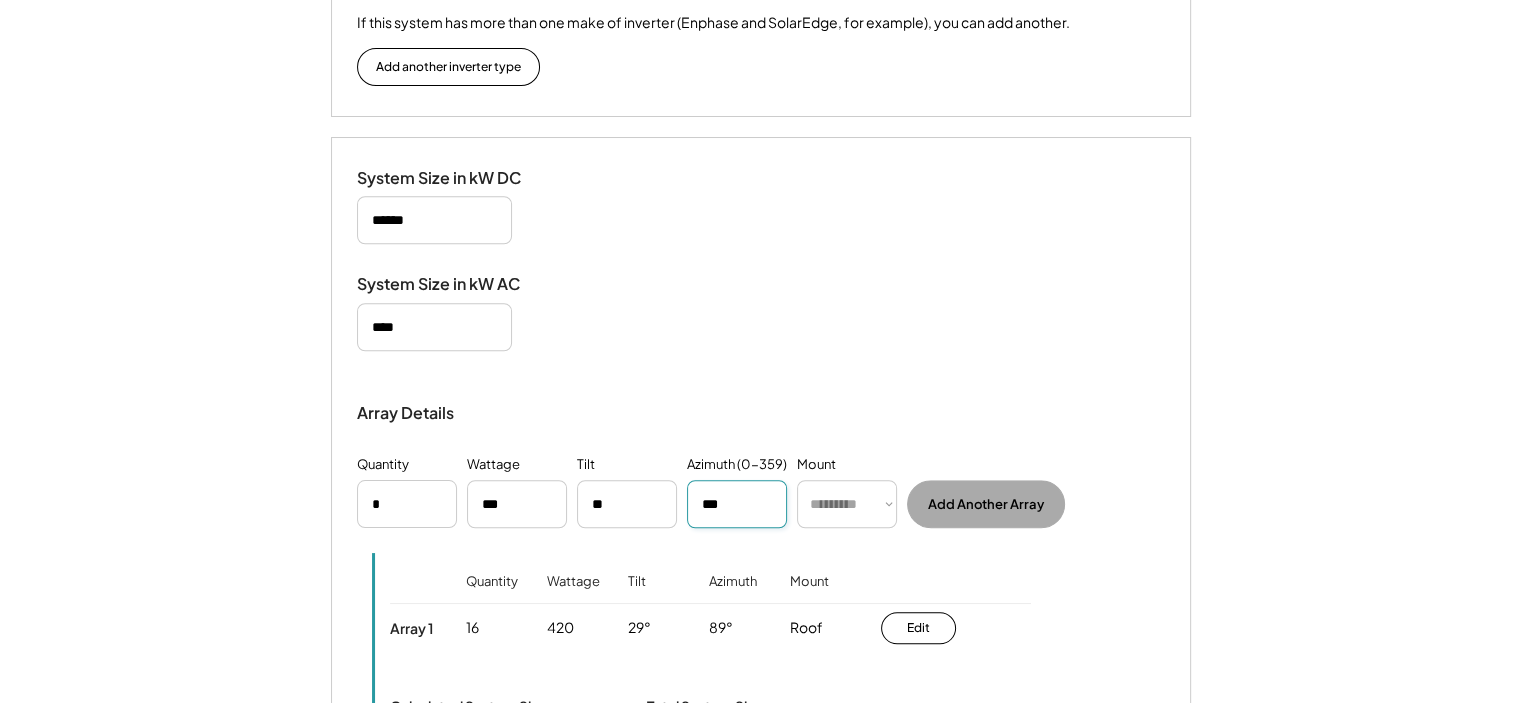 type on "***" 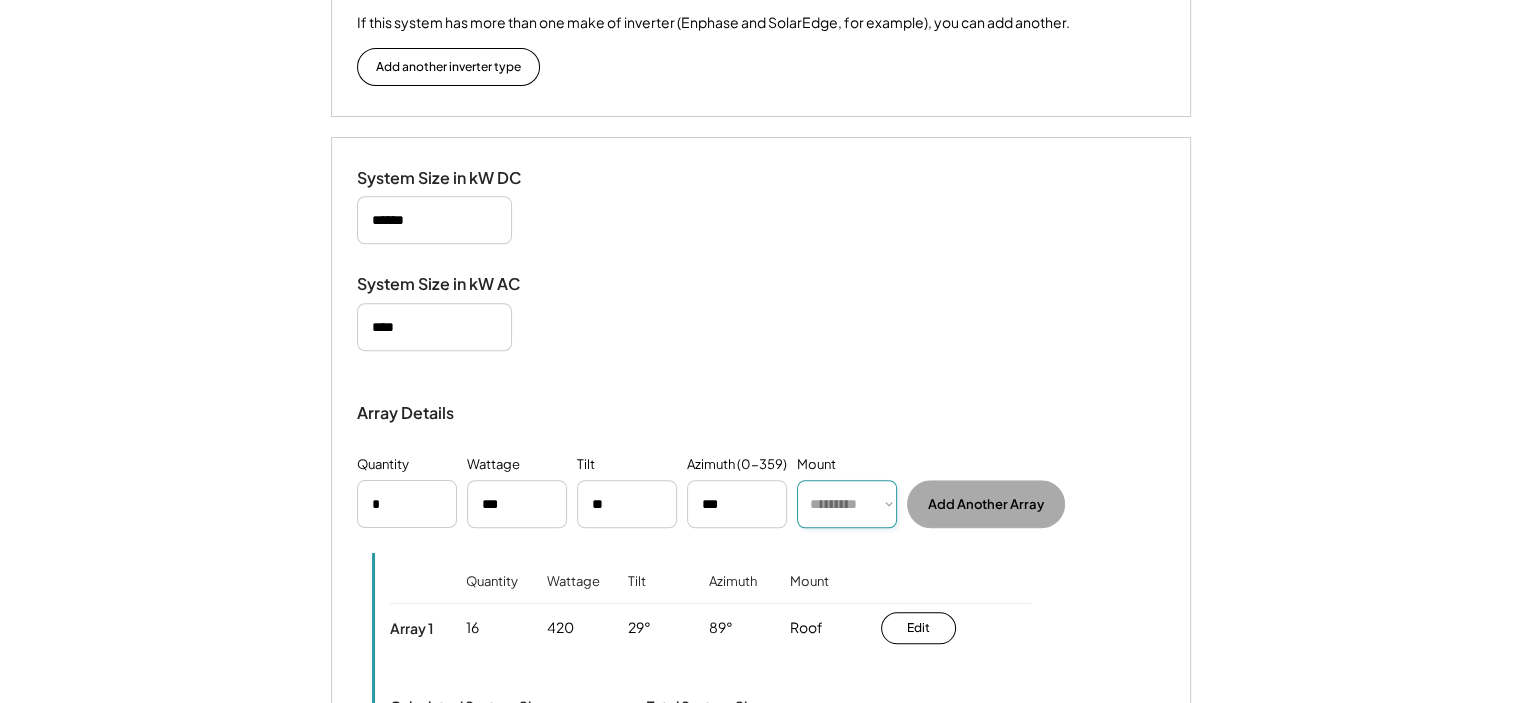 select on "******" 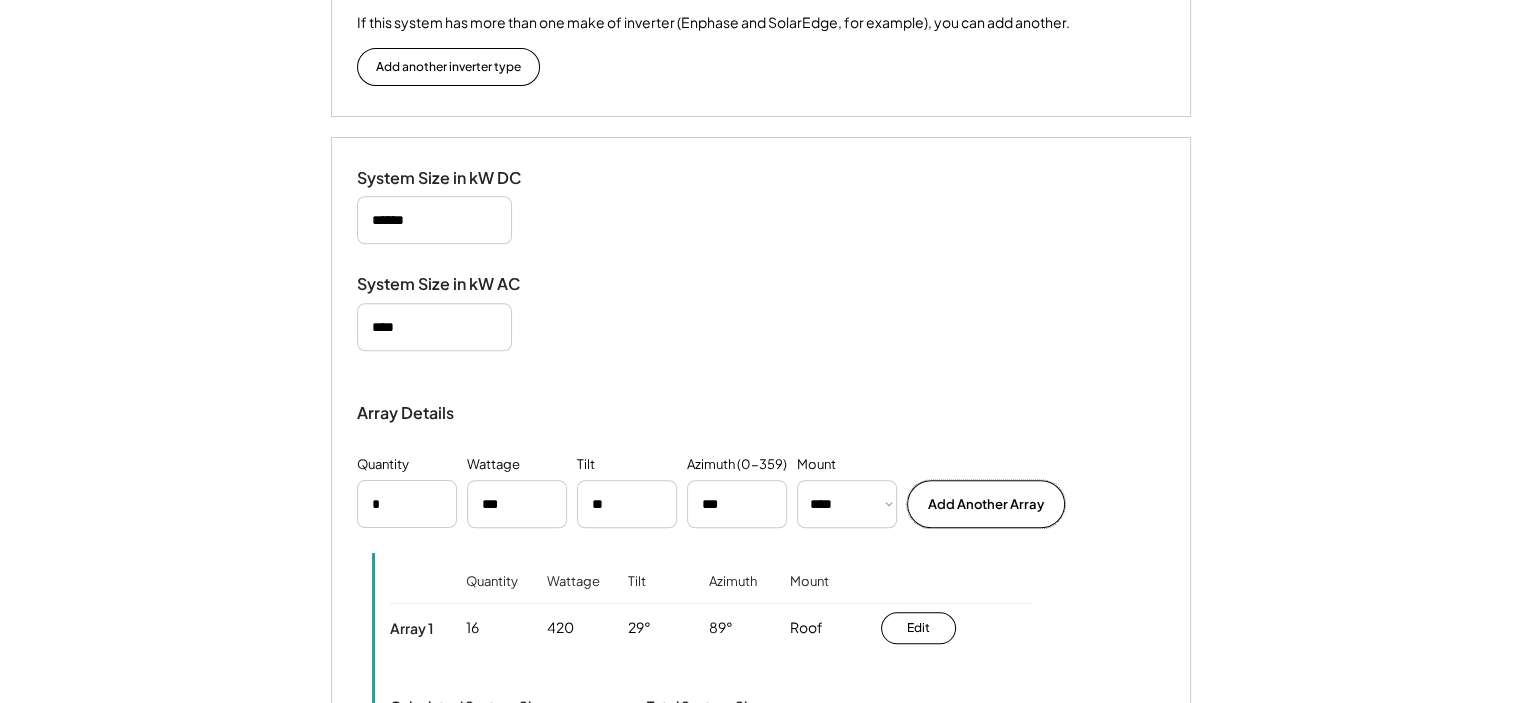 type 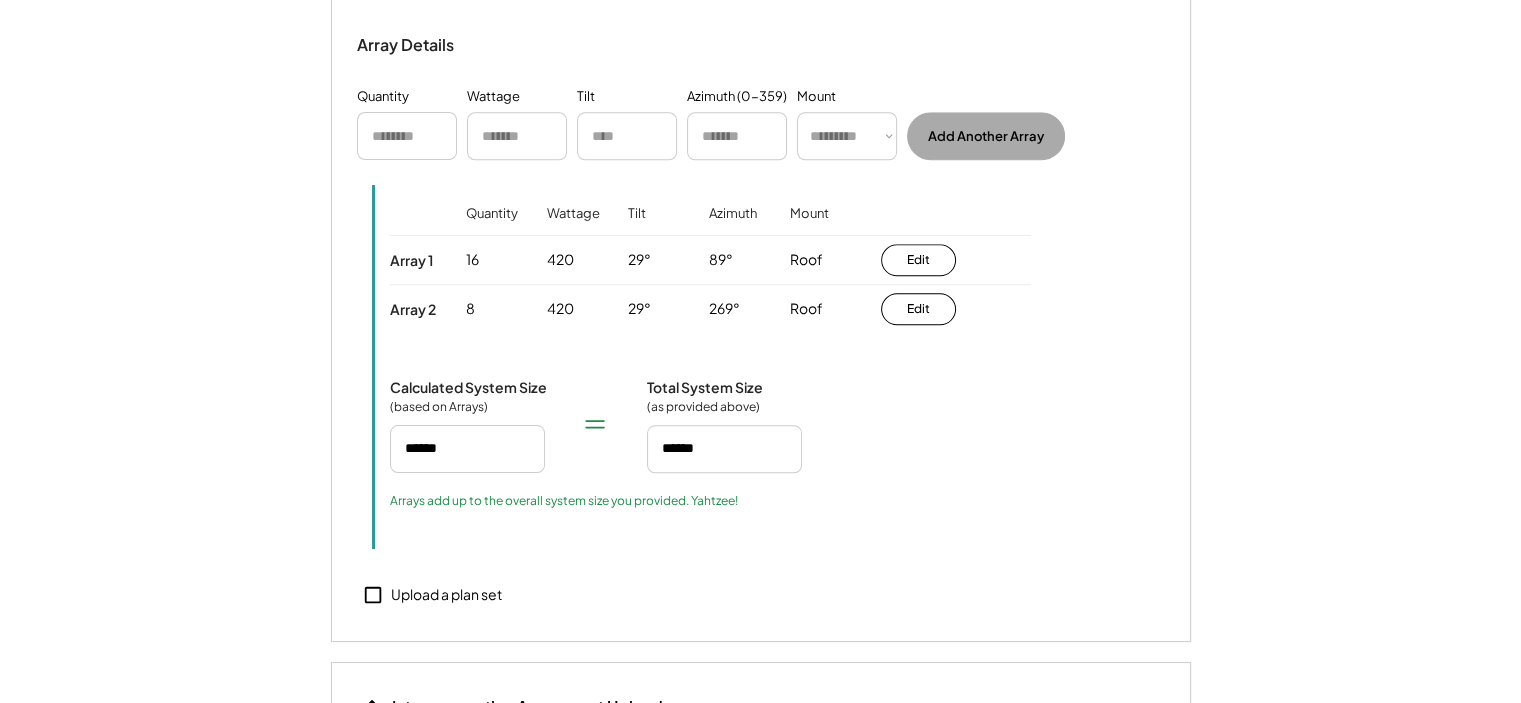 scroll, scrollTop: 2049, scrollLeft: 0, axis: vertical 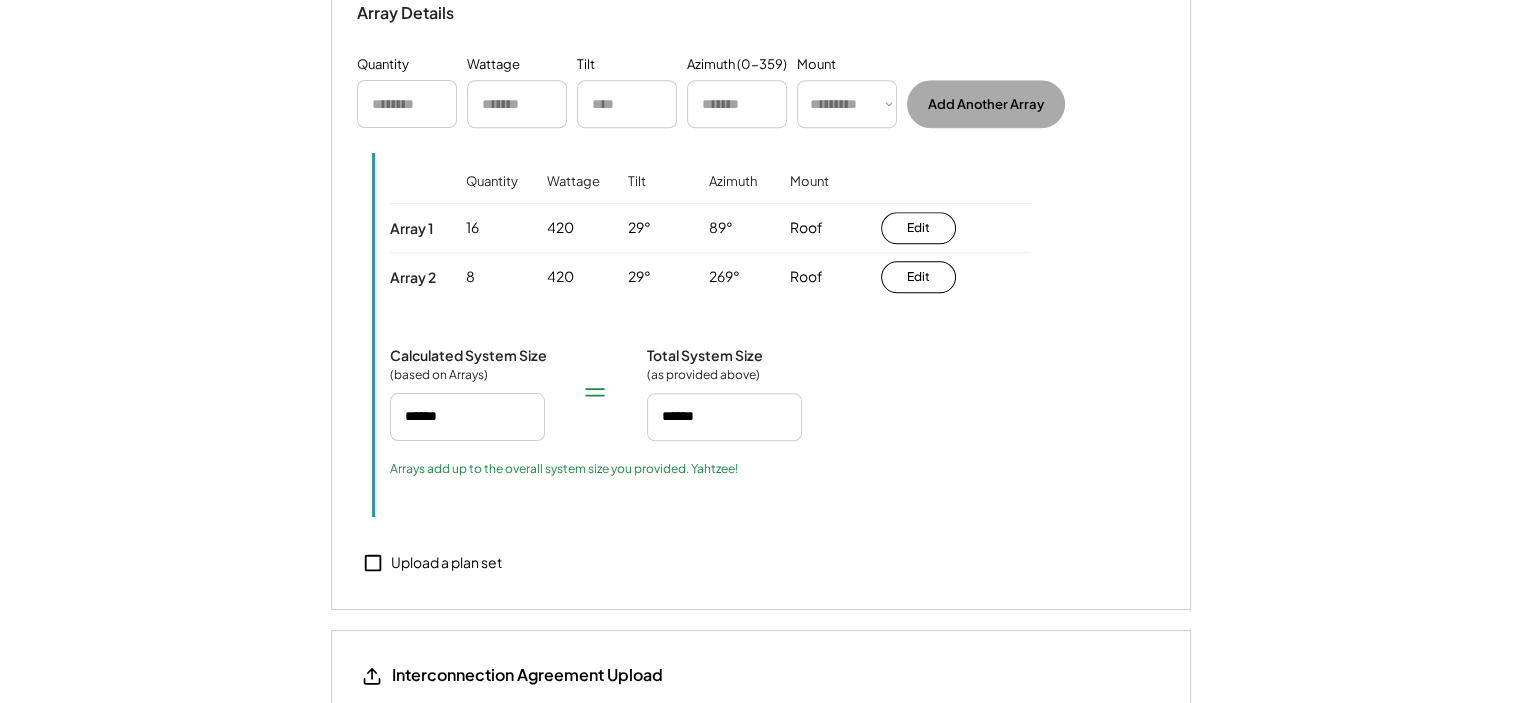 click on "Upload a plan set" at bounding box center (446, 563) 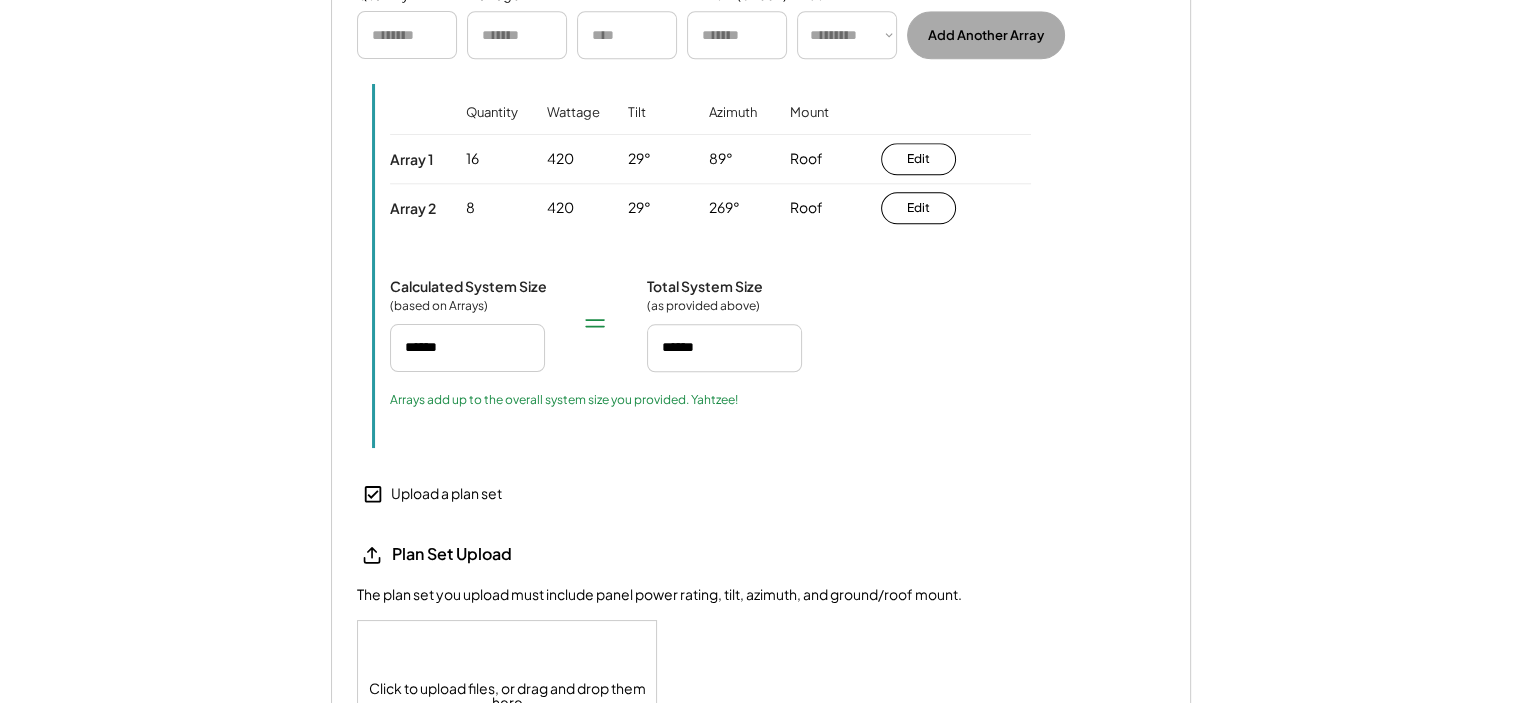 scroll, scrollTop: 2149, scrollLeft: 0, axis: vertical 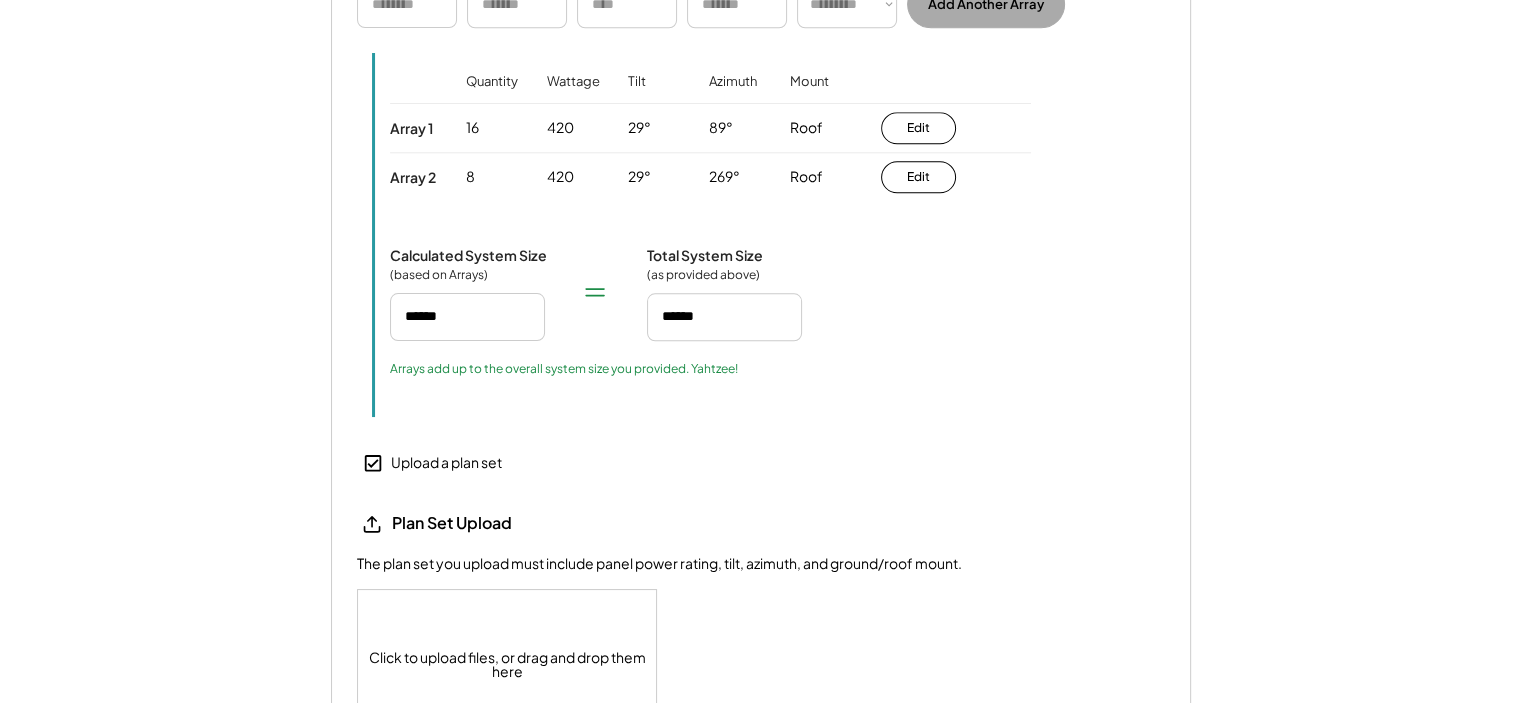 click on "Click to upload files, or drag and drop them here" at bounding box center (508, 664) 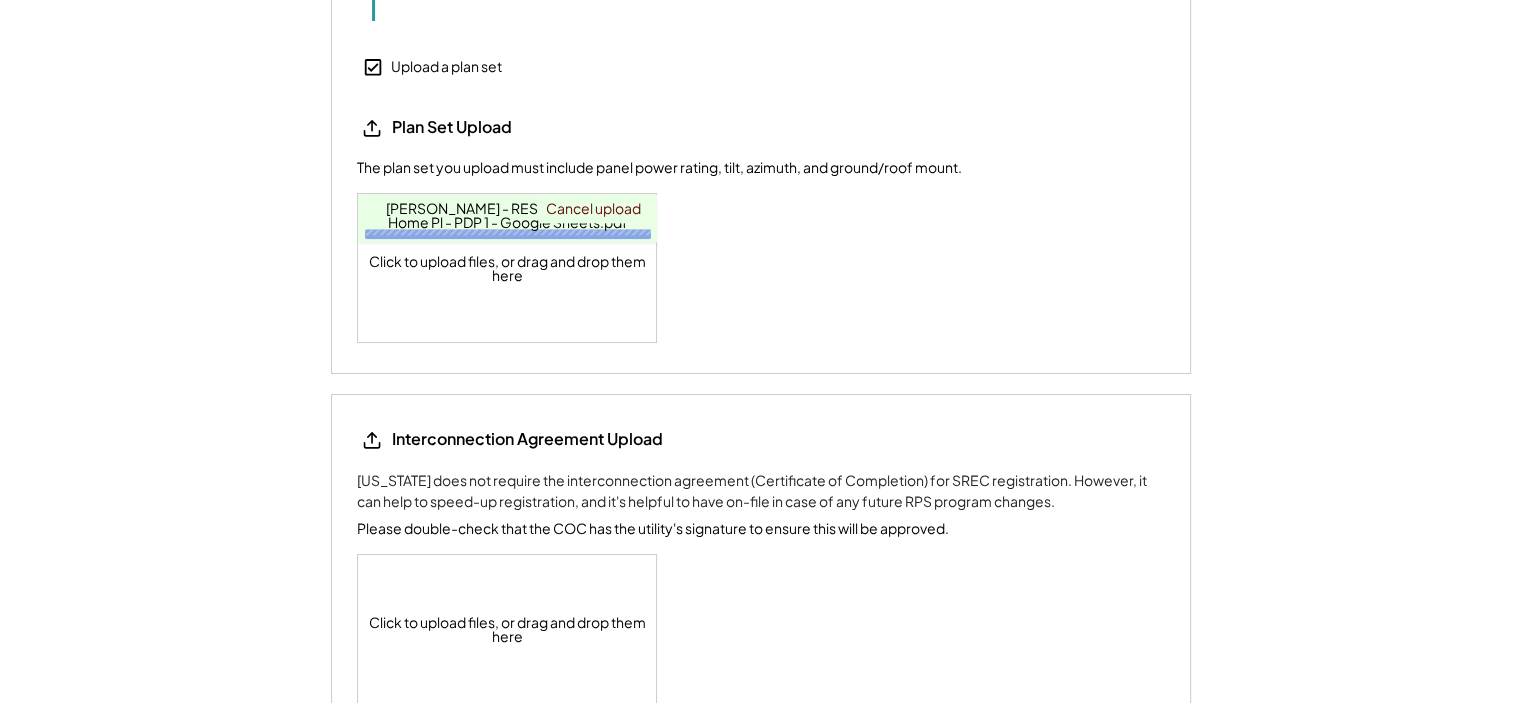 scroll, scrollTop: 2549, scrollLeft: 0, axis: vertical 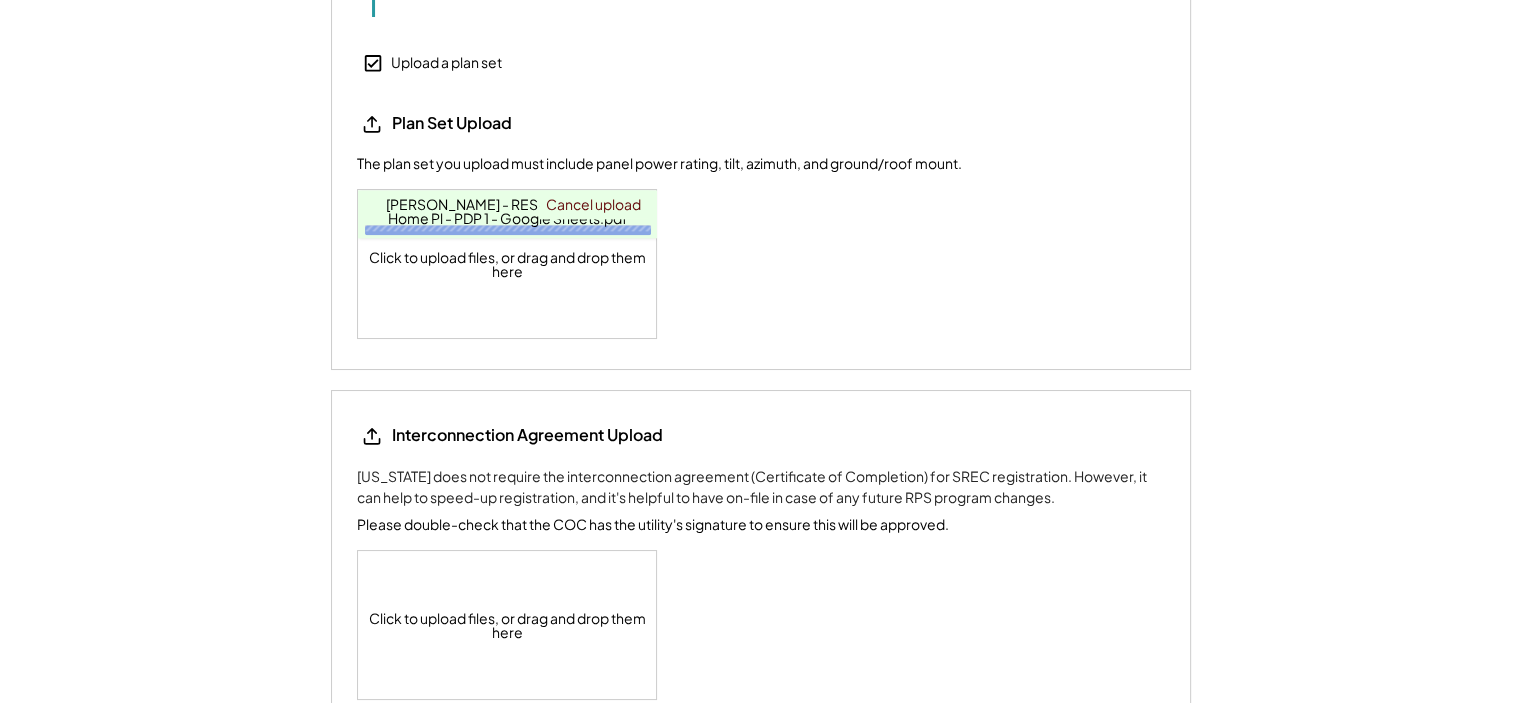 click on "Click to upload files, or drag and drop them here" at bounding box center (508, 625) 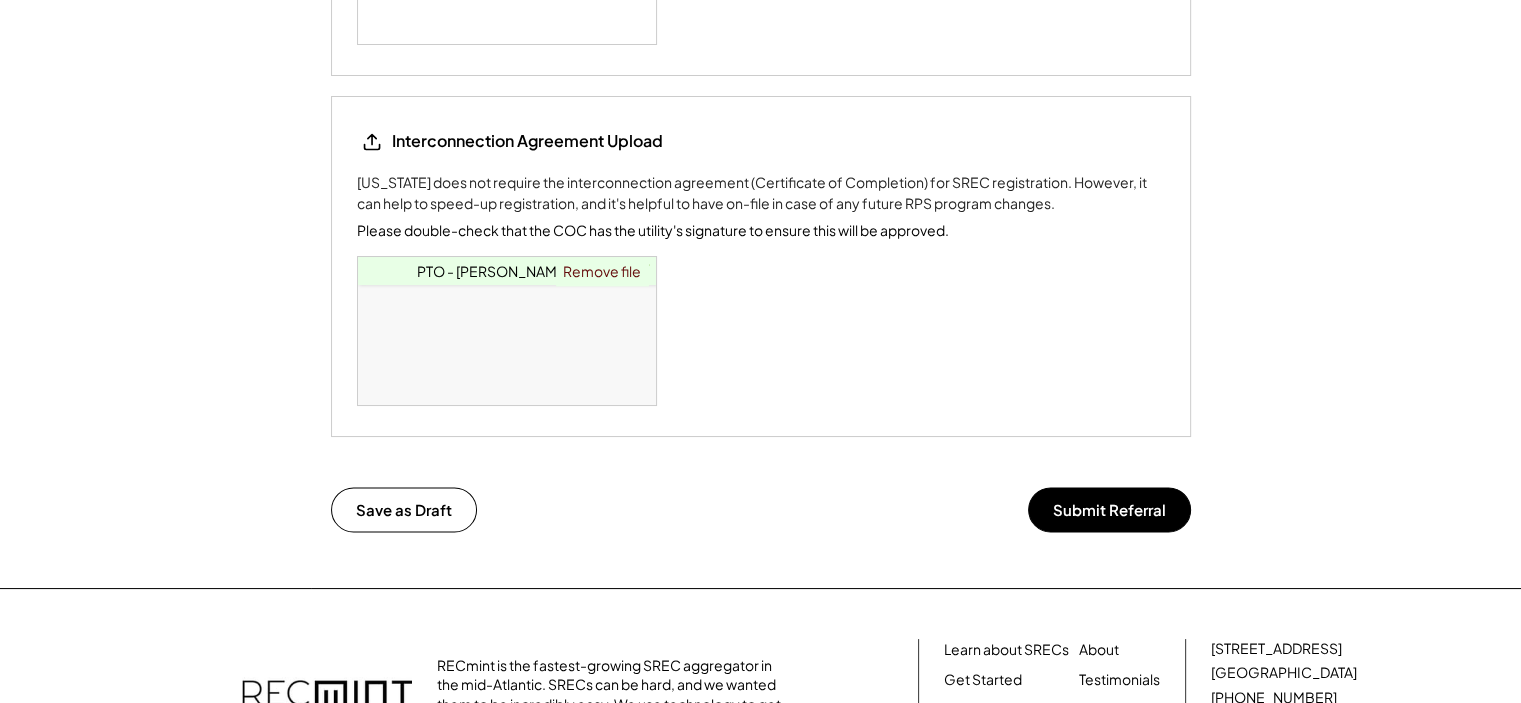 scroll, scrollTop: 2849, scrollLeft: 0, axis: vertical 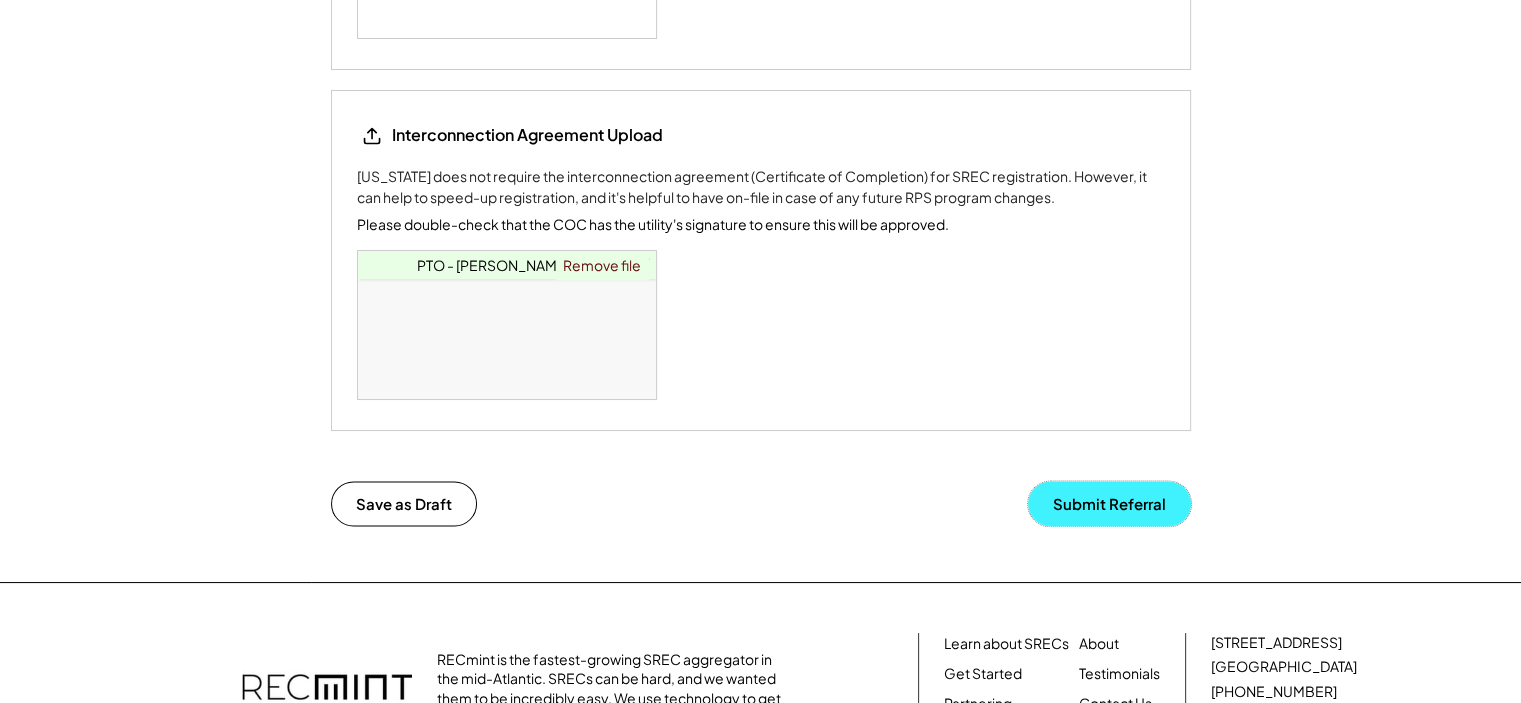 click on "Submit Referral" at bounding box center (1109, 503) 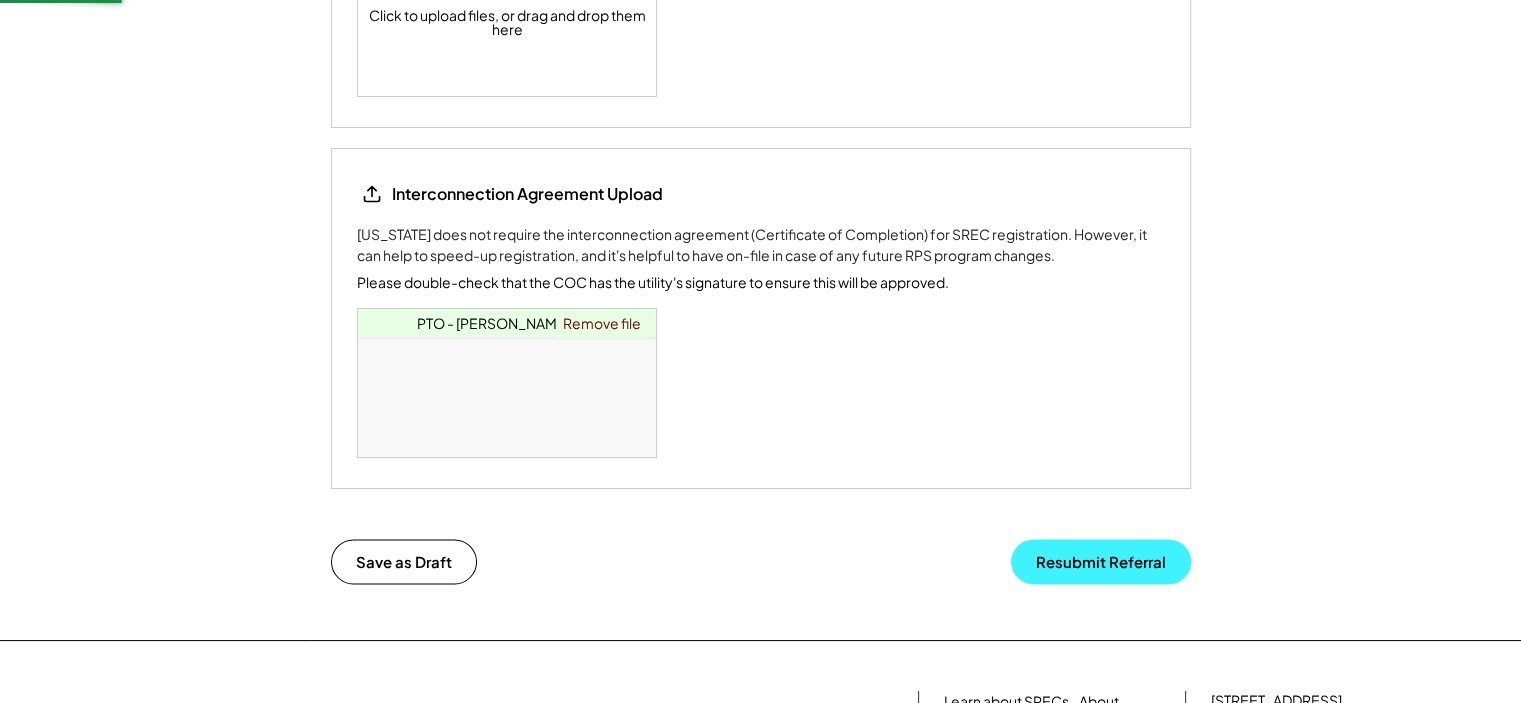 scroll, scrollTop: 2908, scrollLeft: 0, axis: vertical 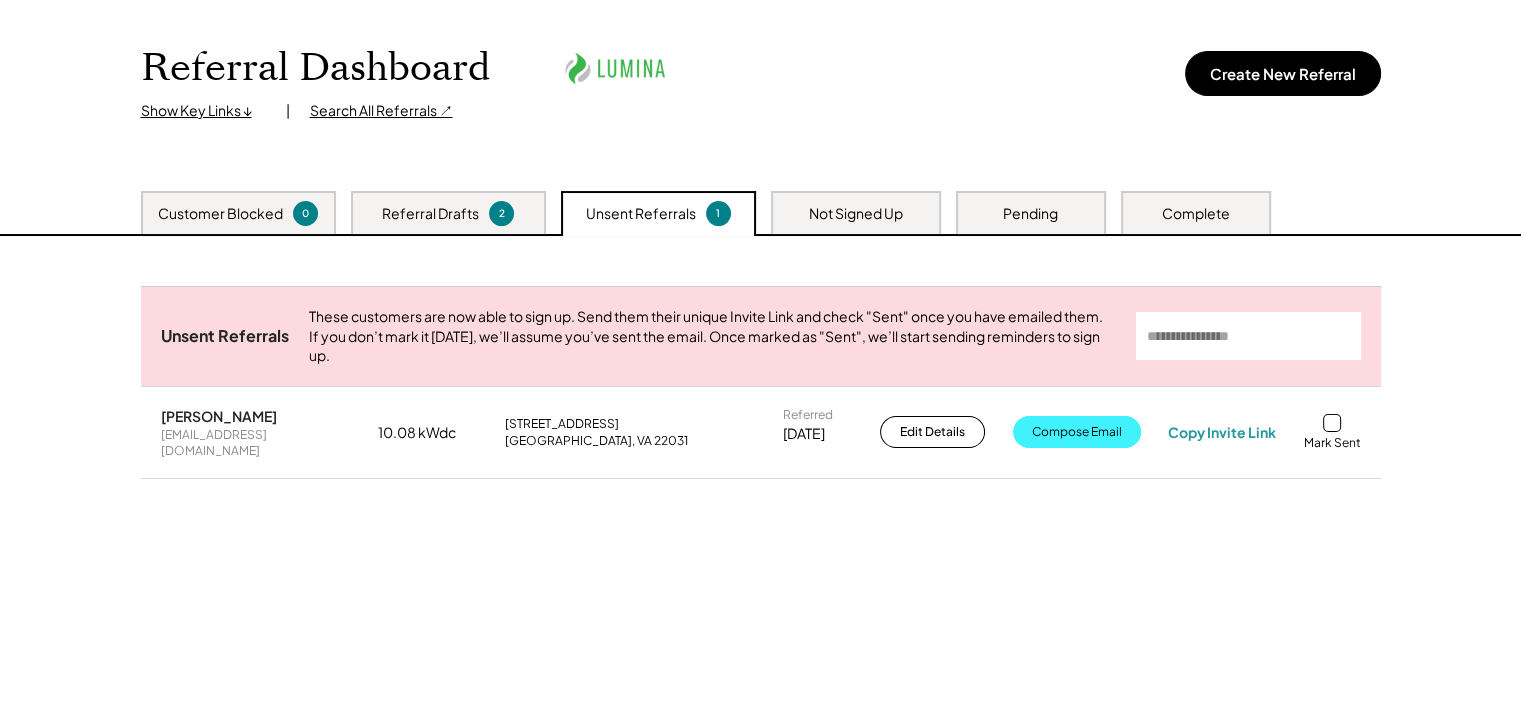 click on "Compose Email" at bounding box center [1077, 432] 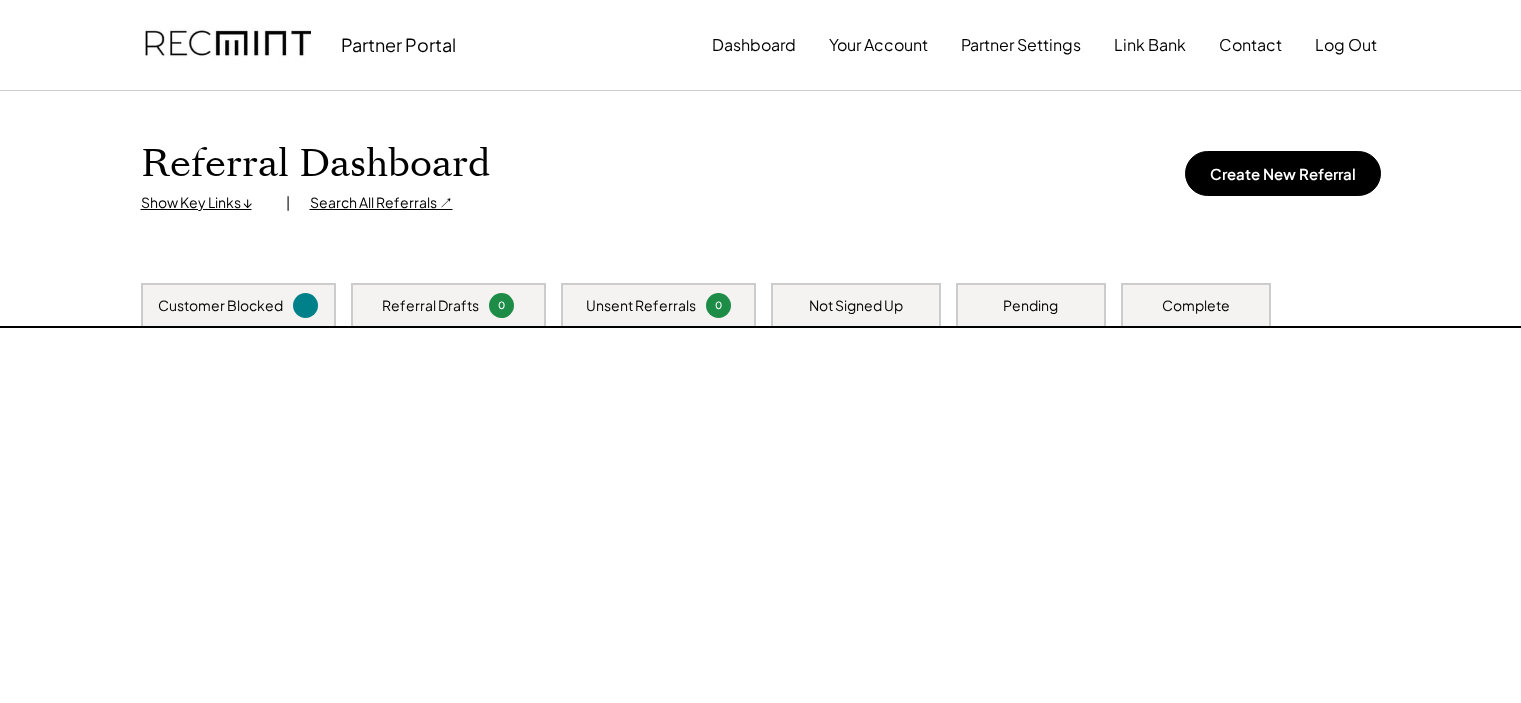 scroll, scrollTop: 100, scrollLeft: 0, axis: vertical 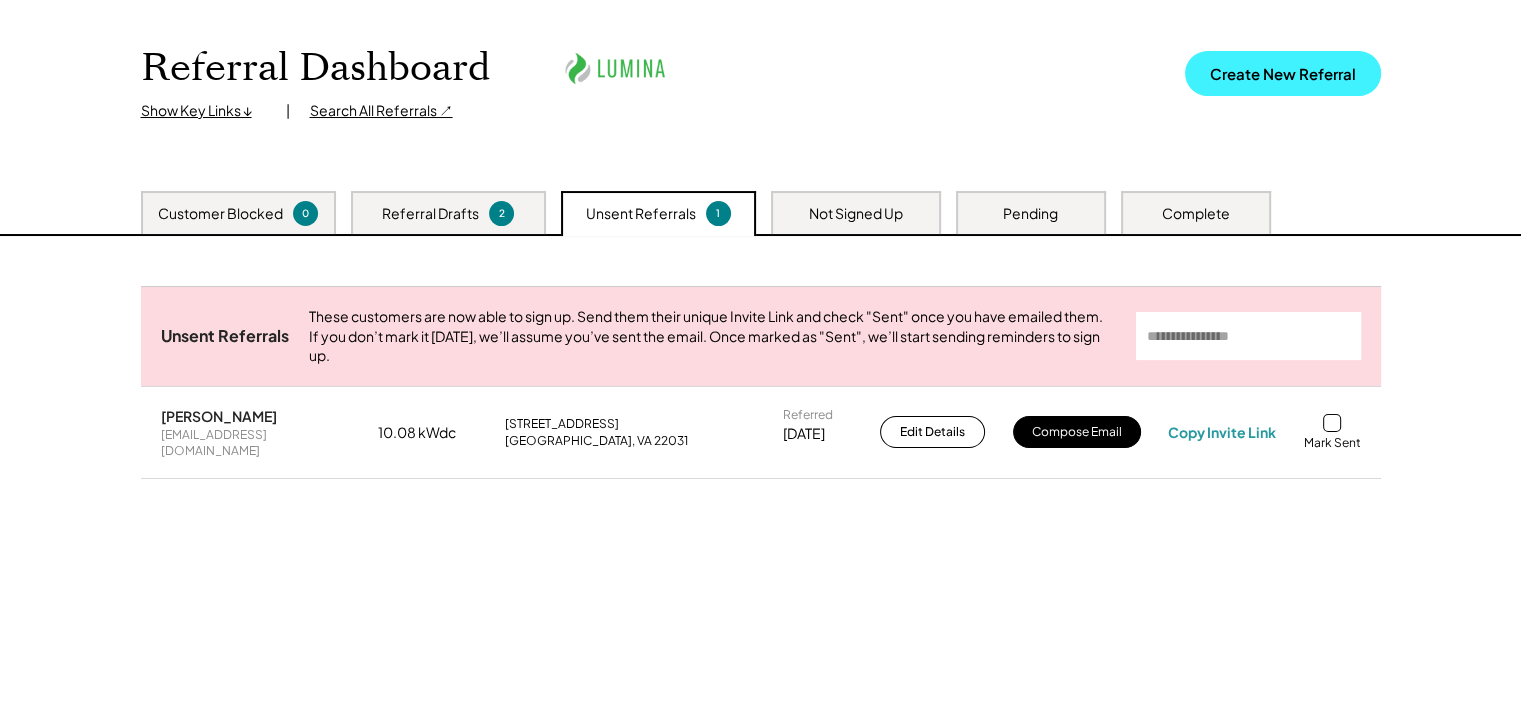 click on "Create New Referral" at bounding box center [1283, 73] 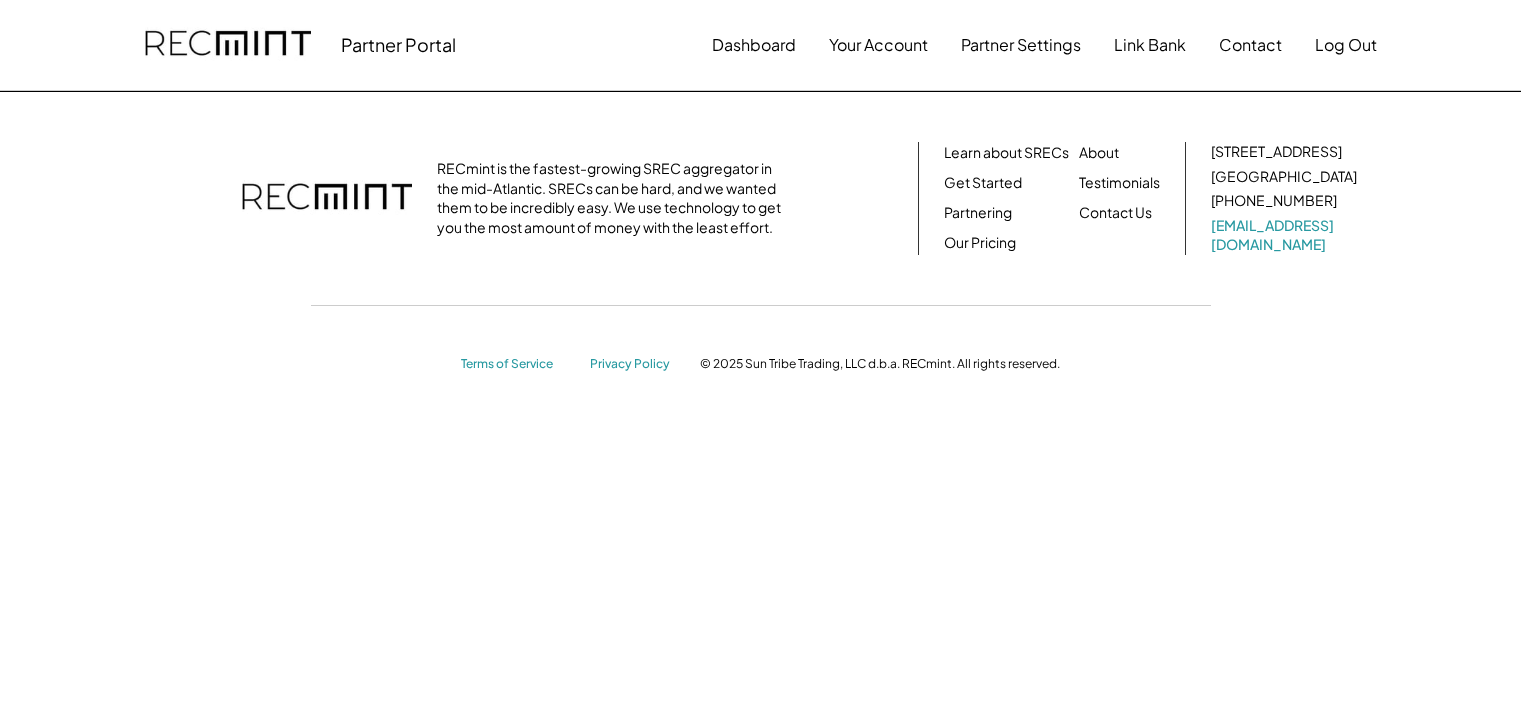 scroll, scrollTop: 0, scrollLeft: 0, axis: both 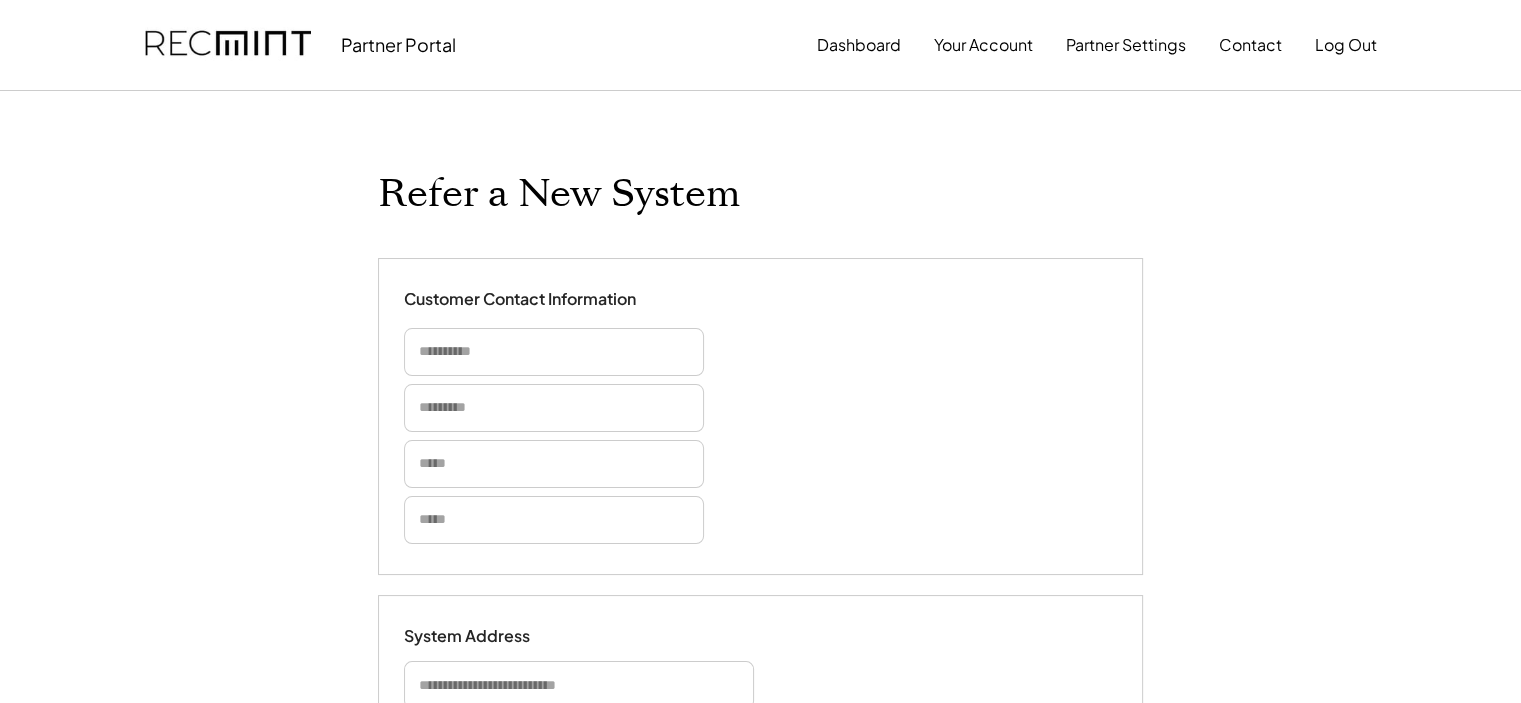 type 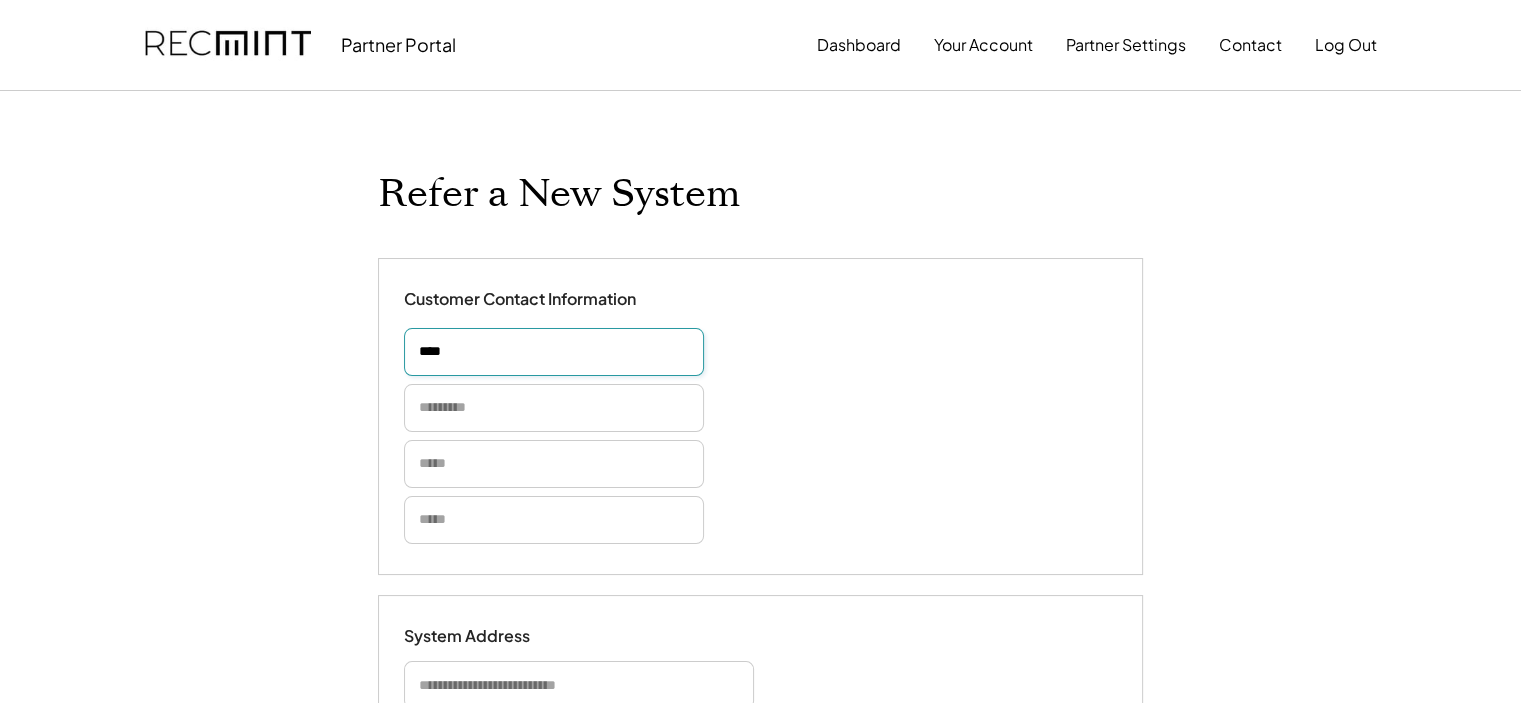 type on "****" 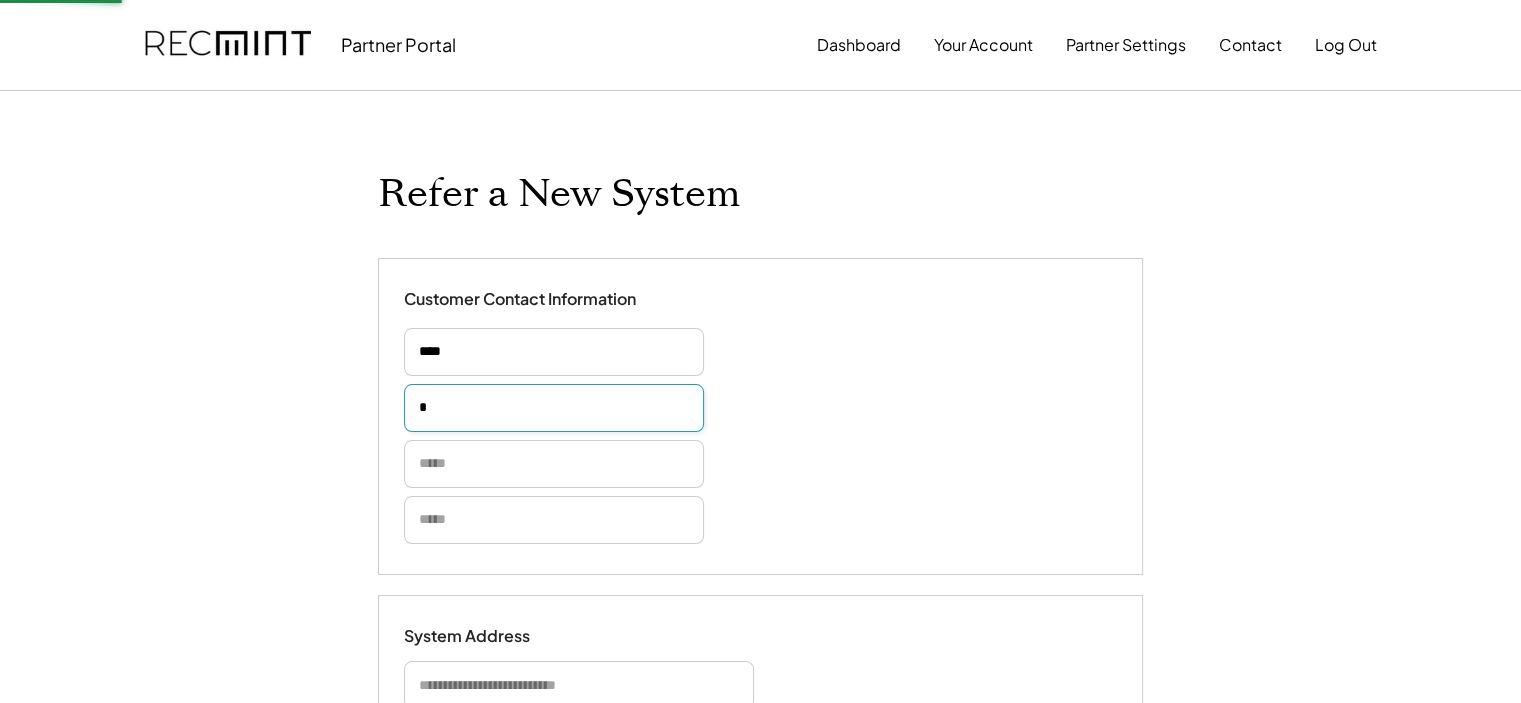 type on "**" 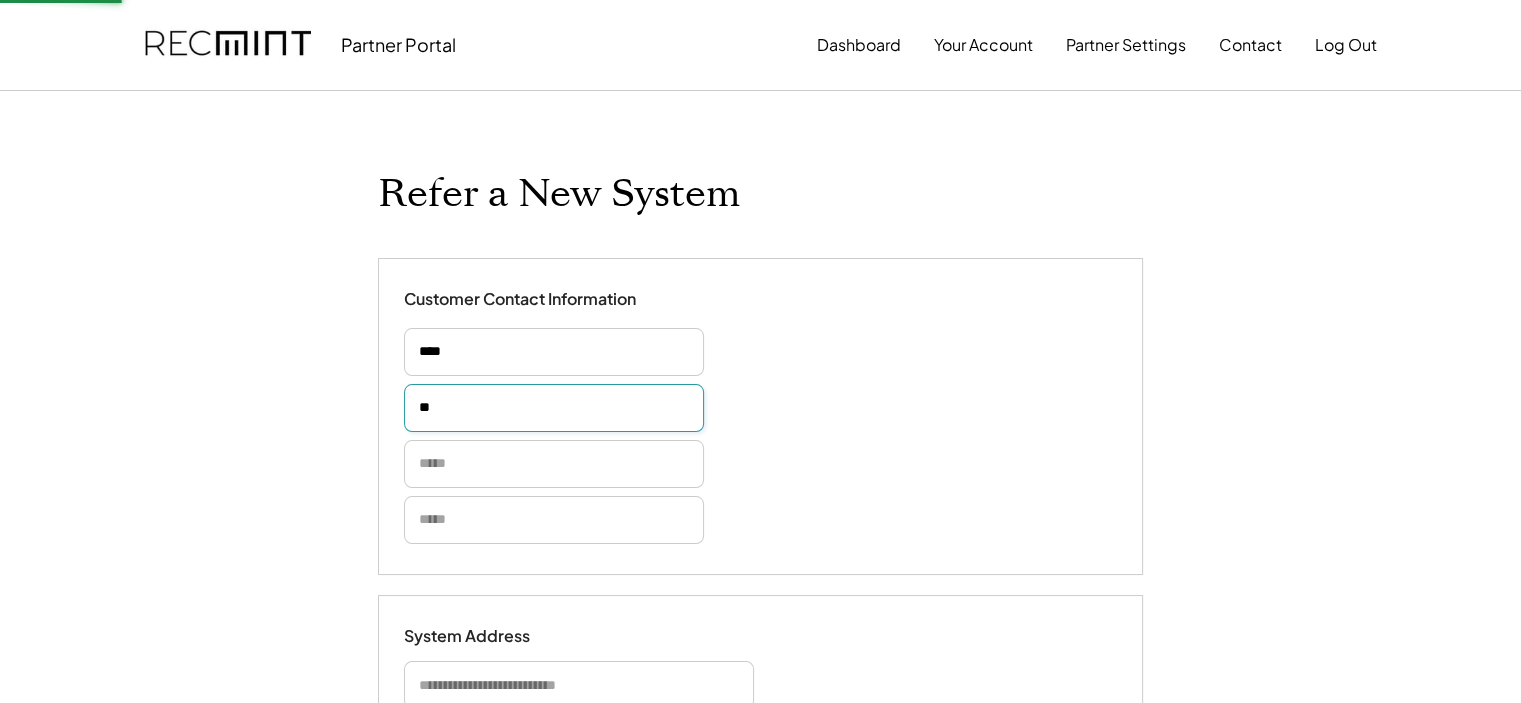 type 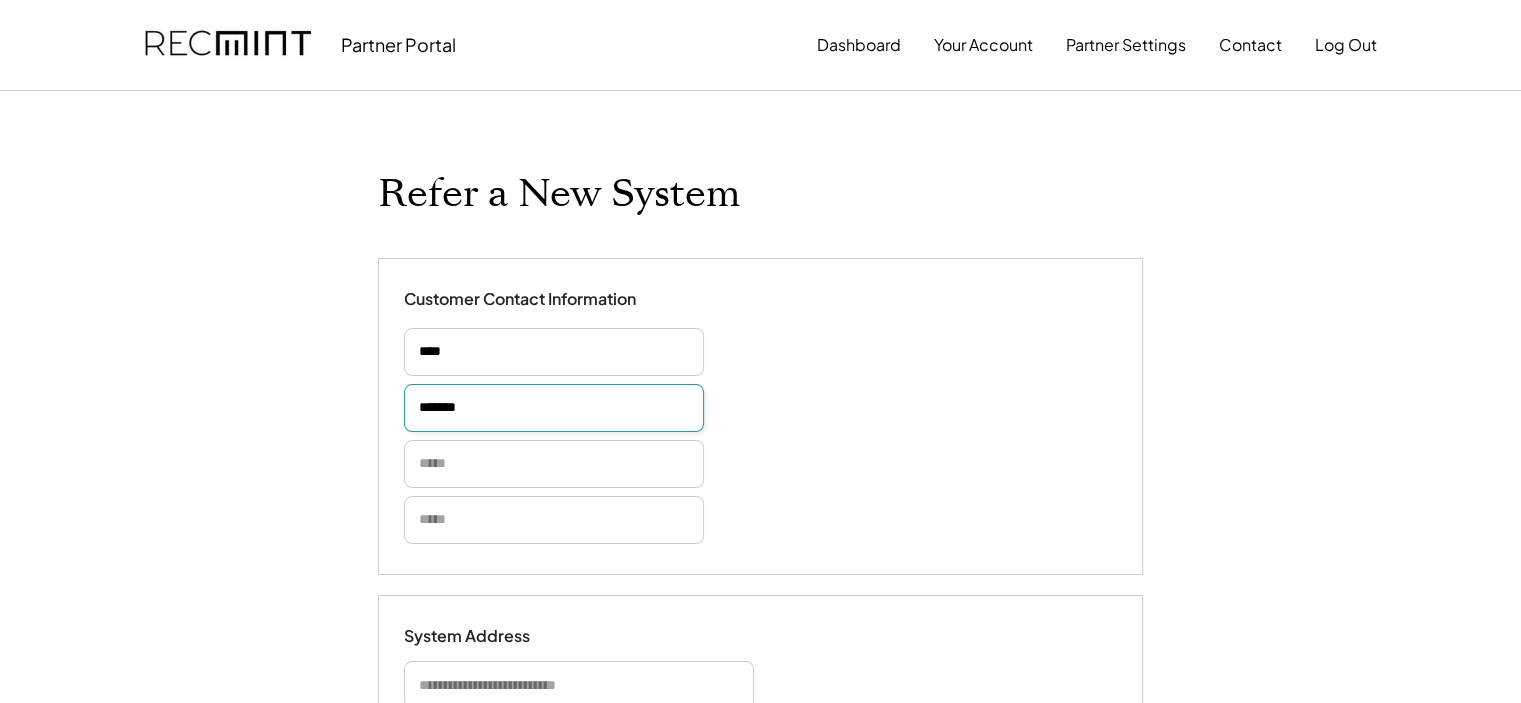 type on "*******" 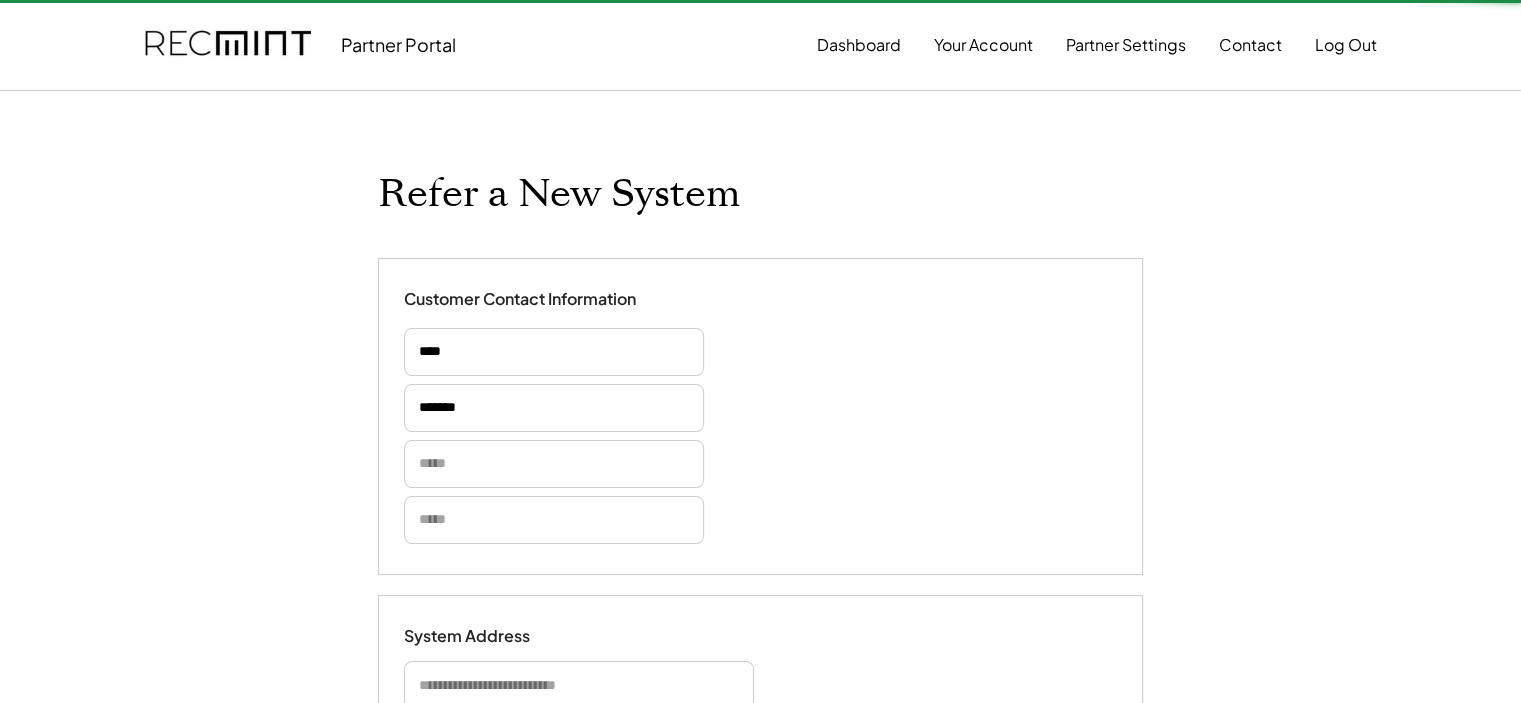 type 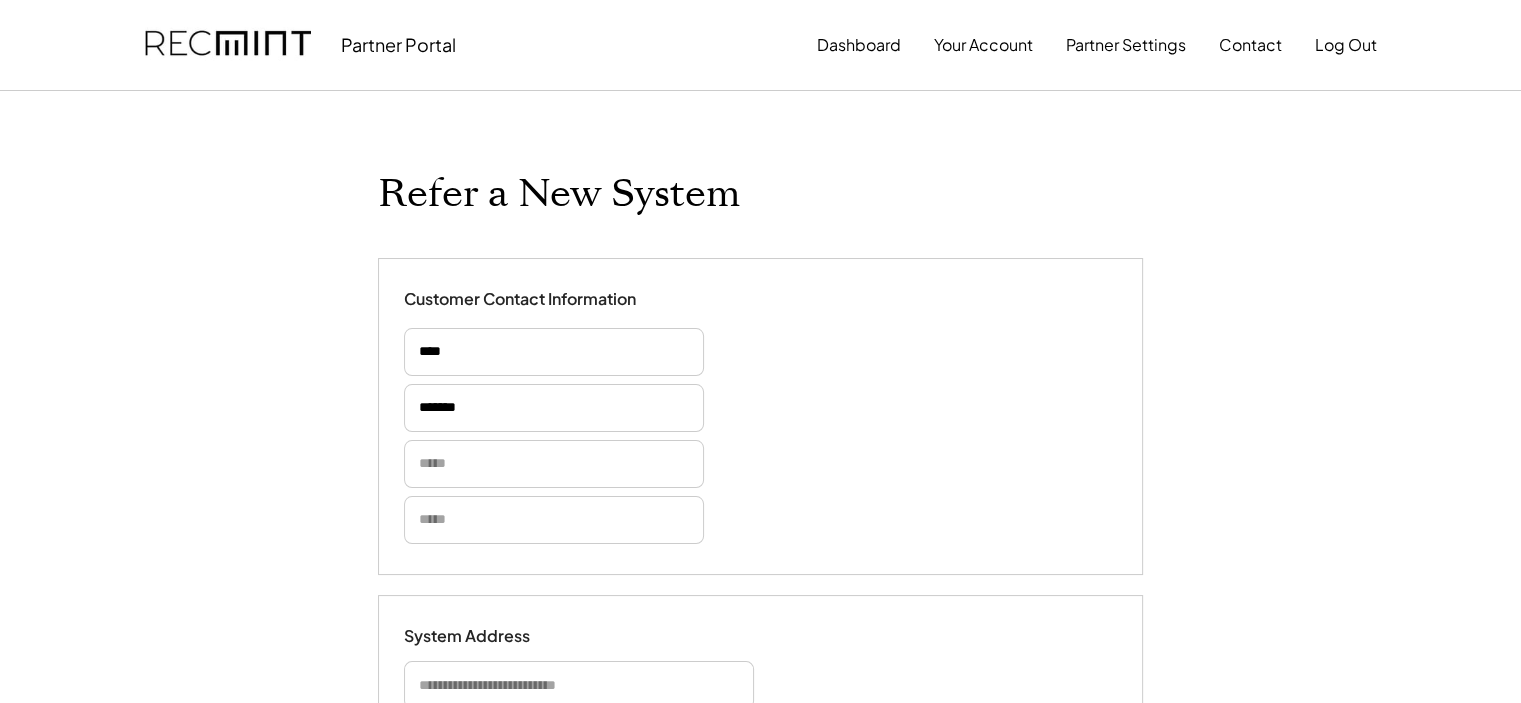 click at bounding box center (554, 464) 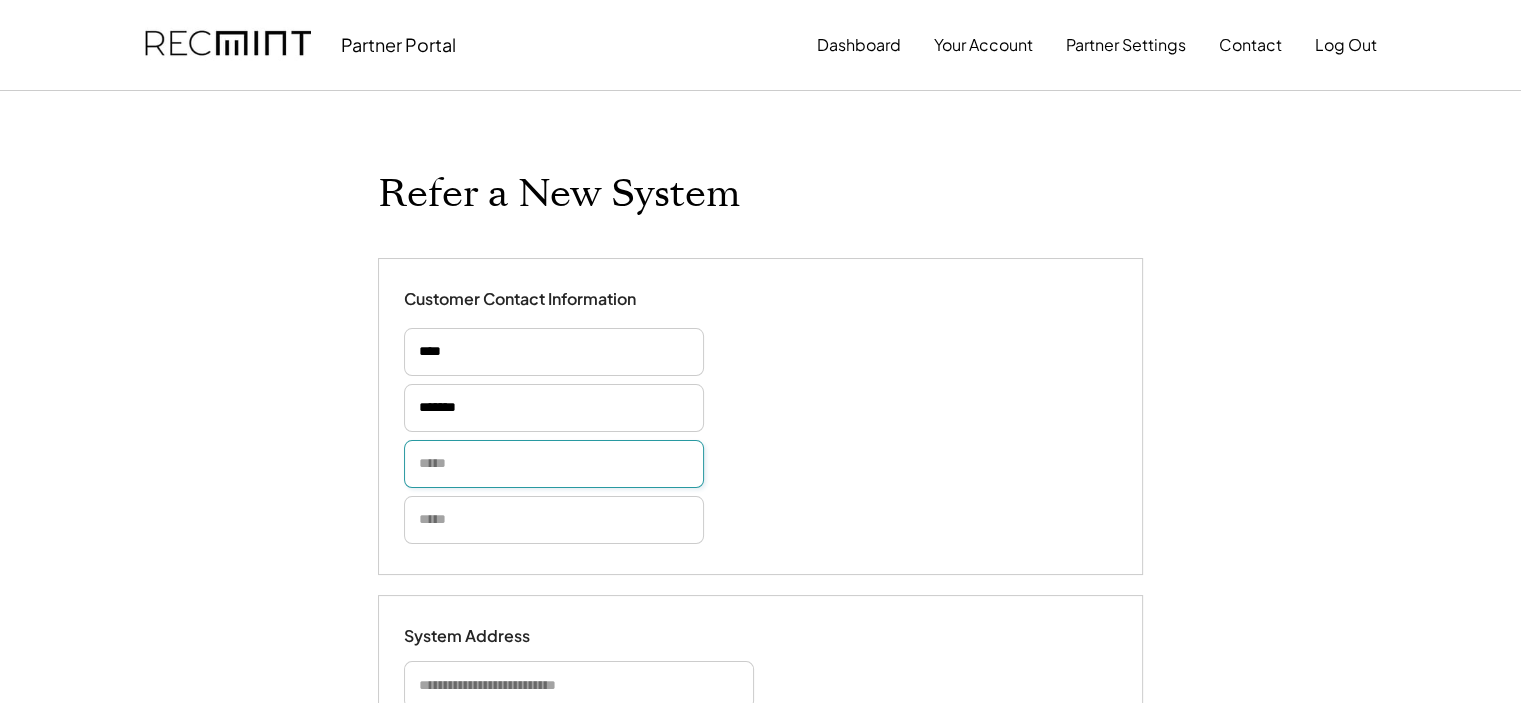 paste on "**********" 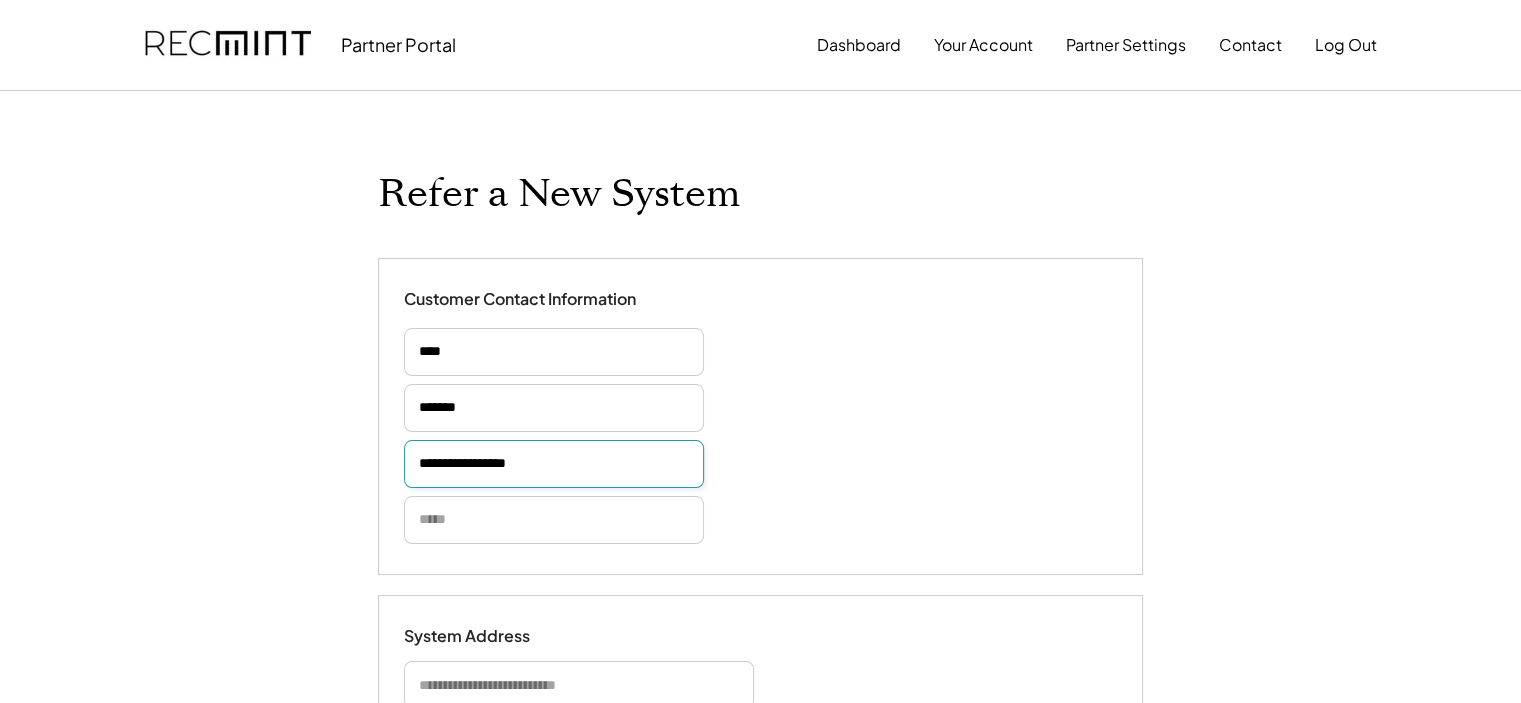 type on "**********" 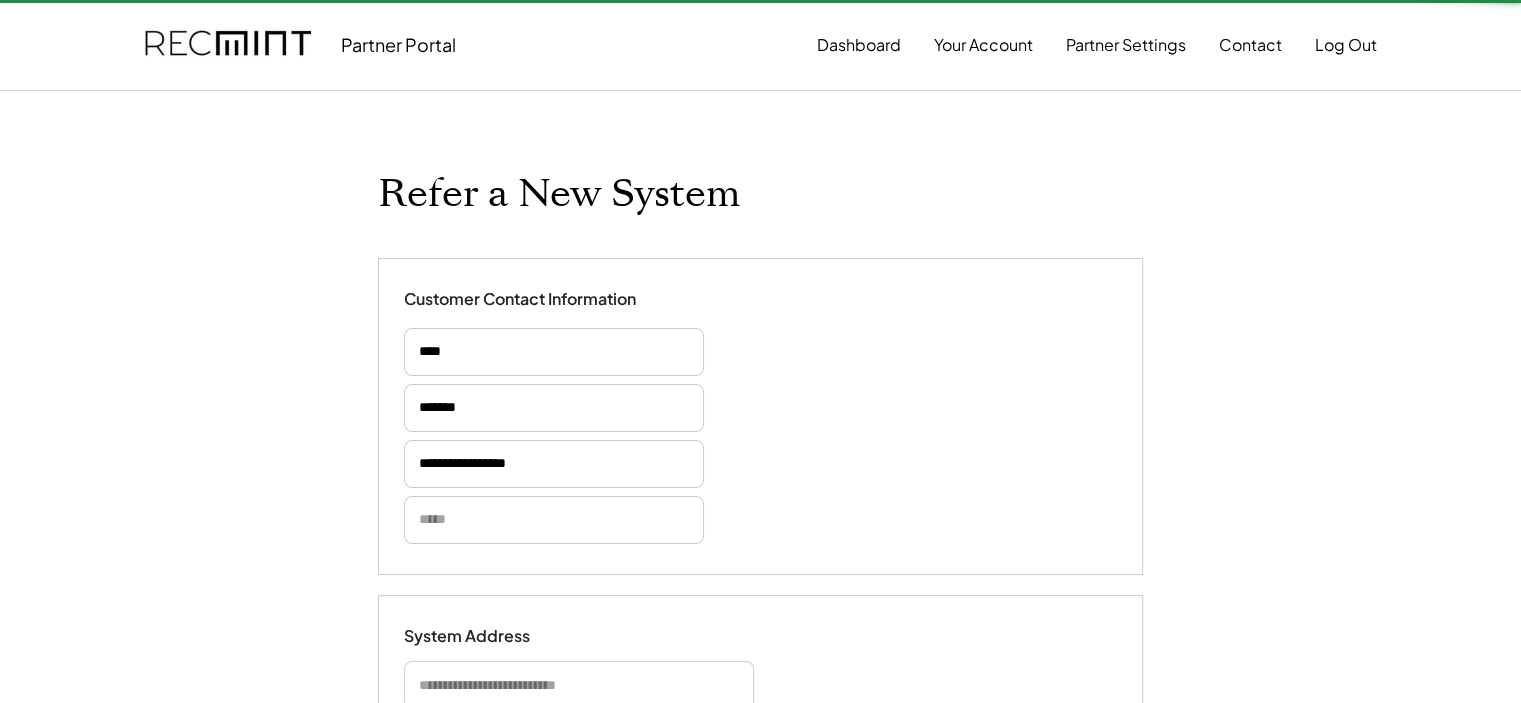 type 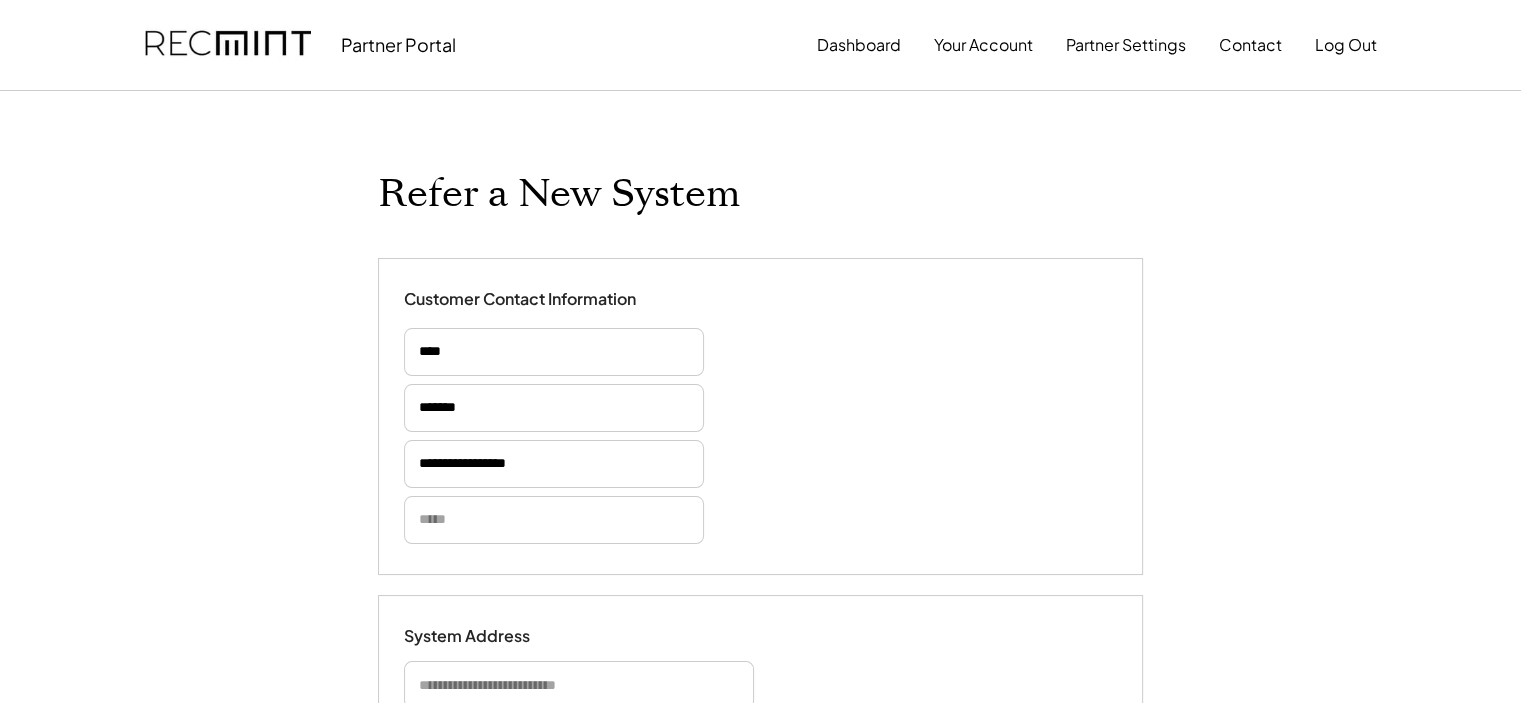 click at bounding box center (554, 520) 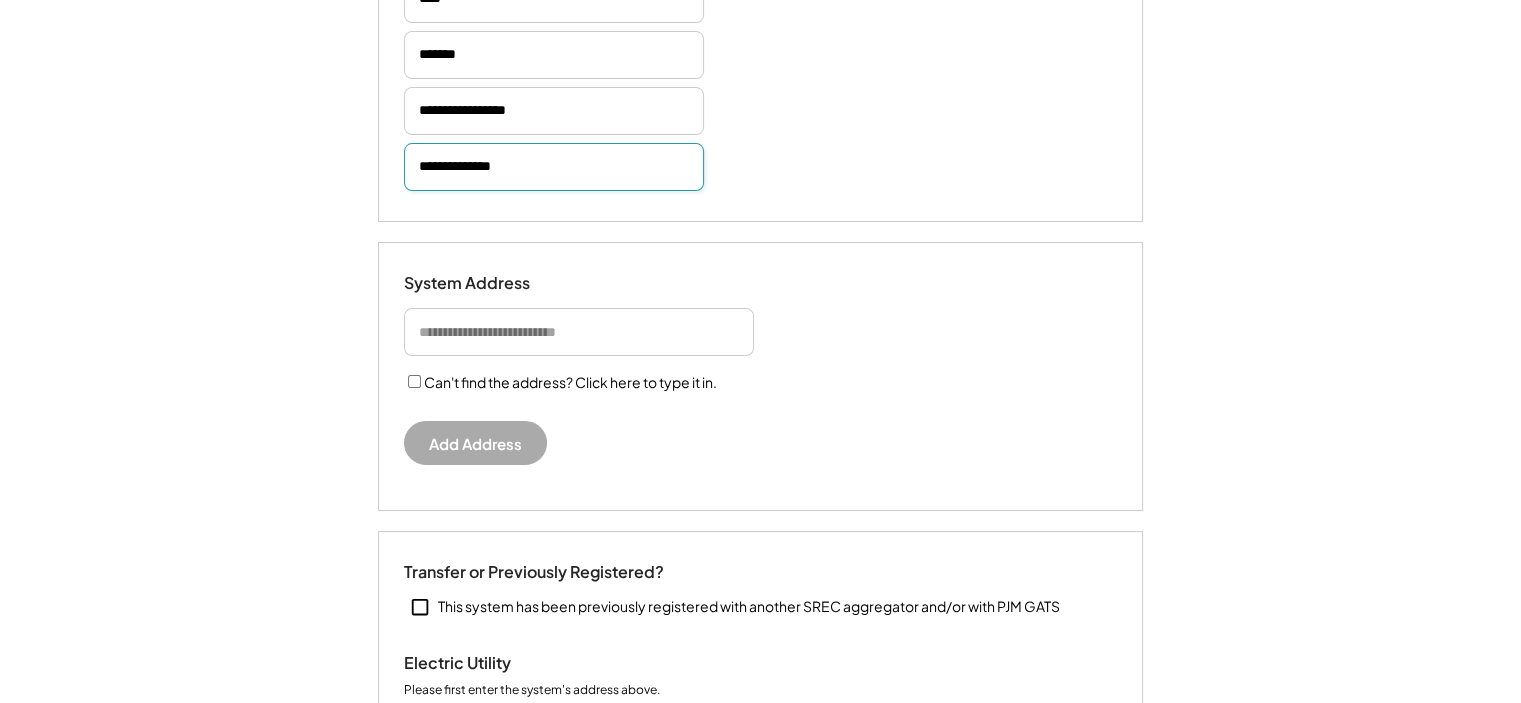 scroll, scrollTop: 400, scrollLeft: 0, axis: vertical 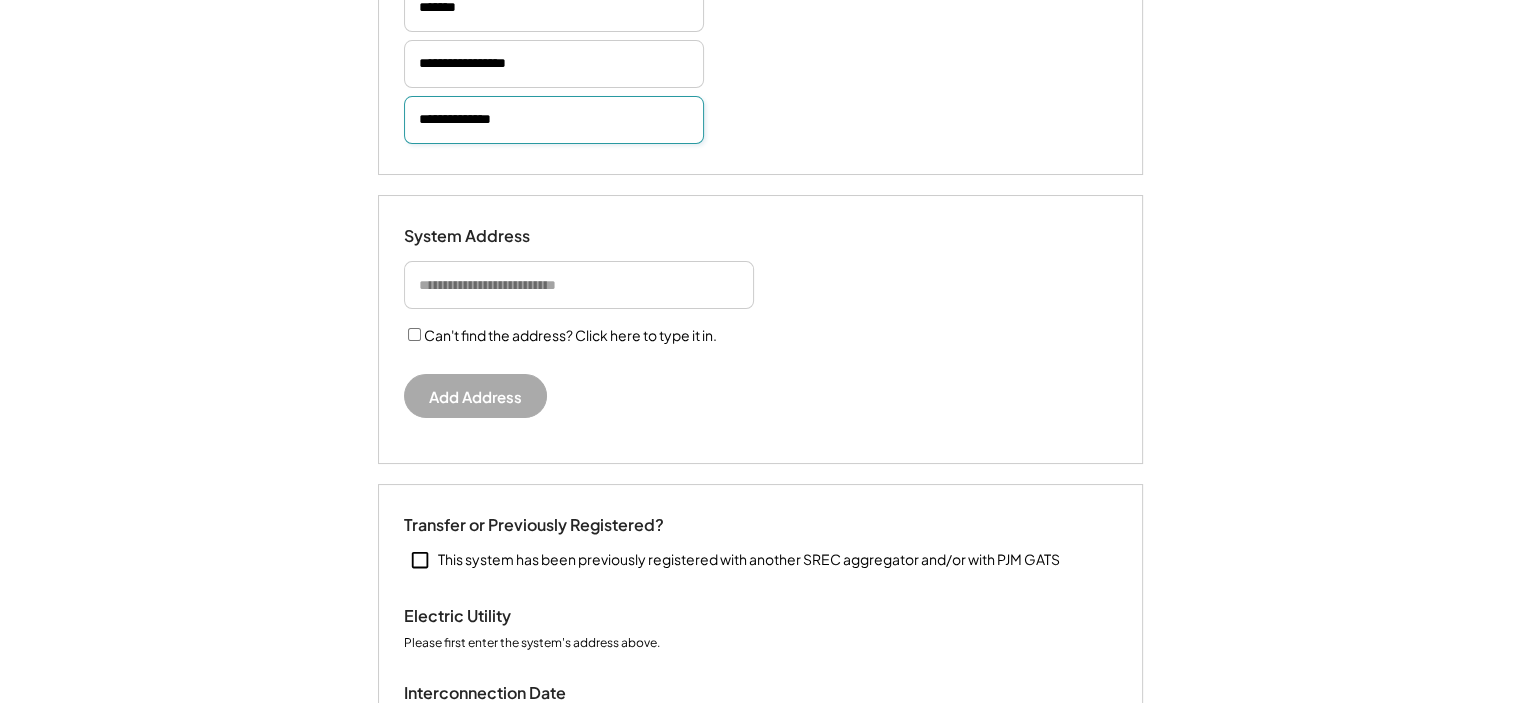 type 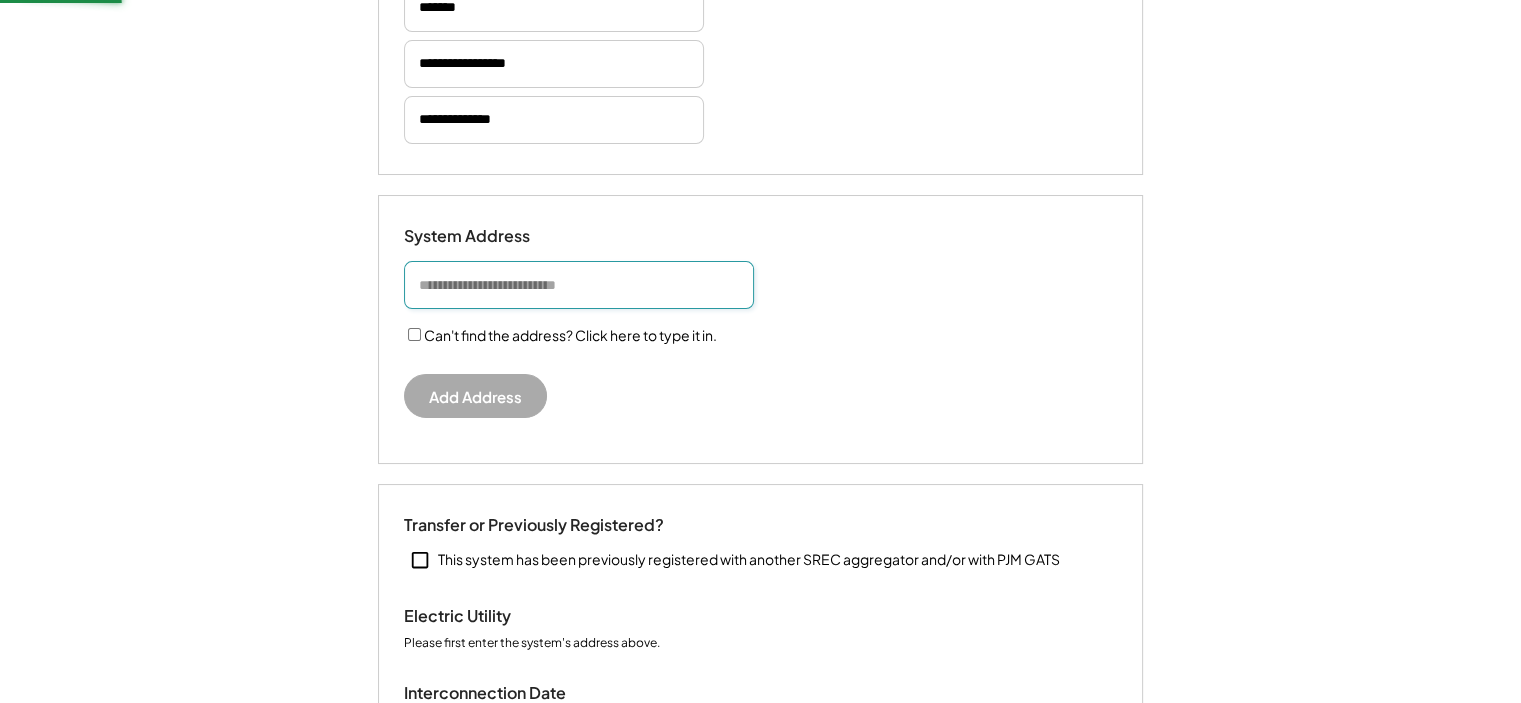 type 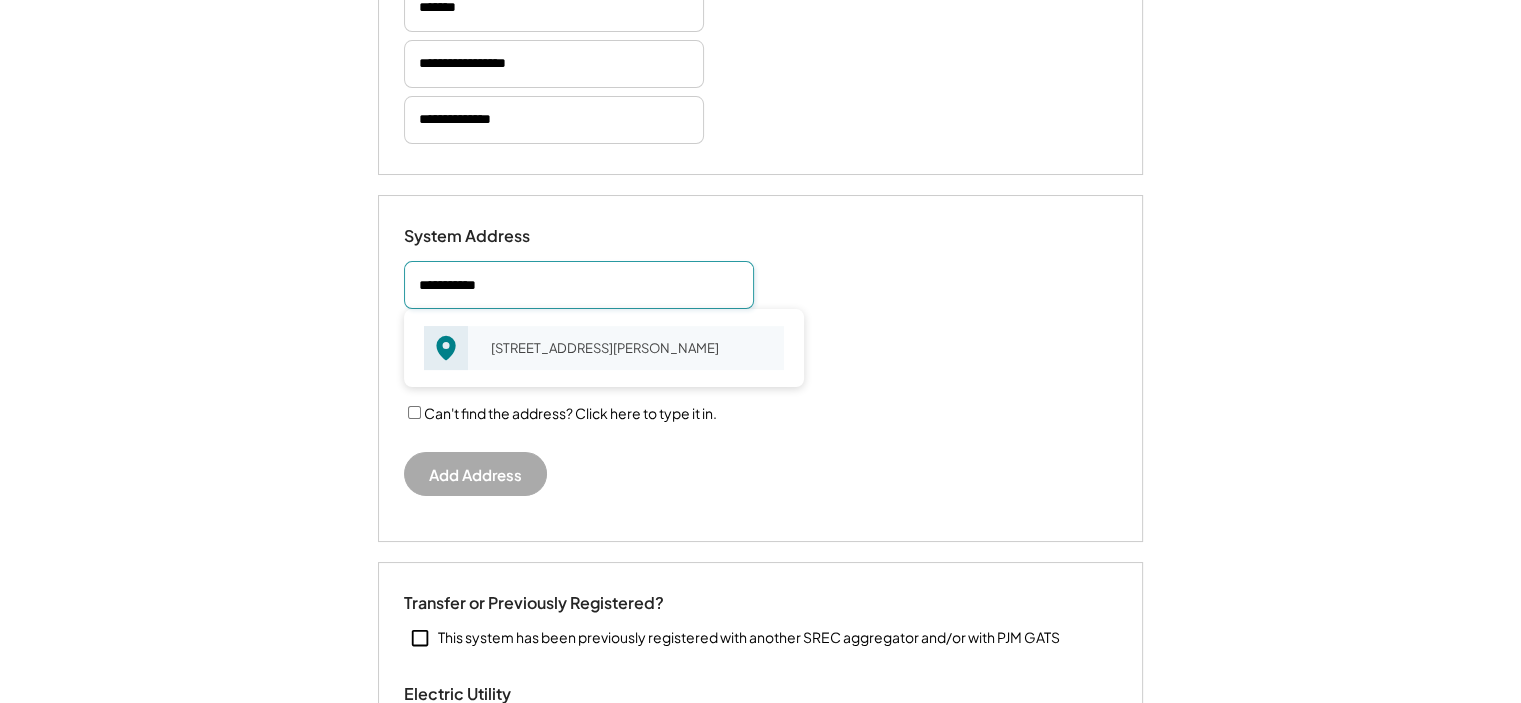 click on "18006 Bliss Dr
Poolesville, MD 20837" at bounding box center (631, 348) 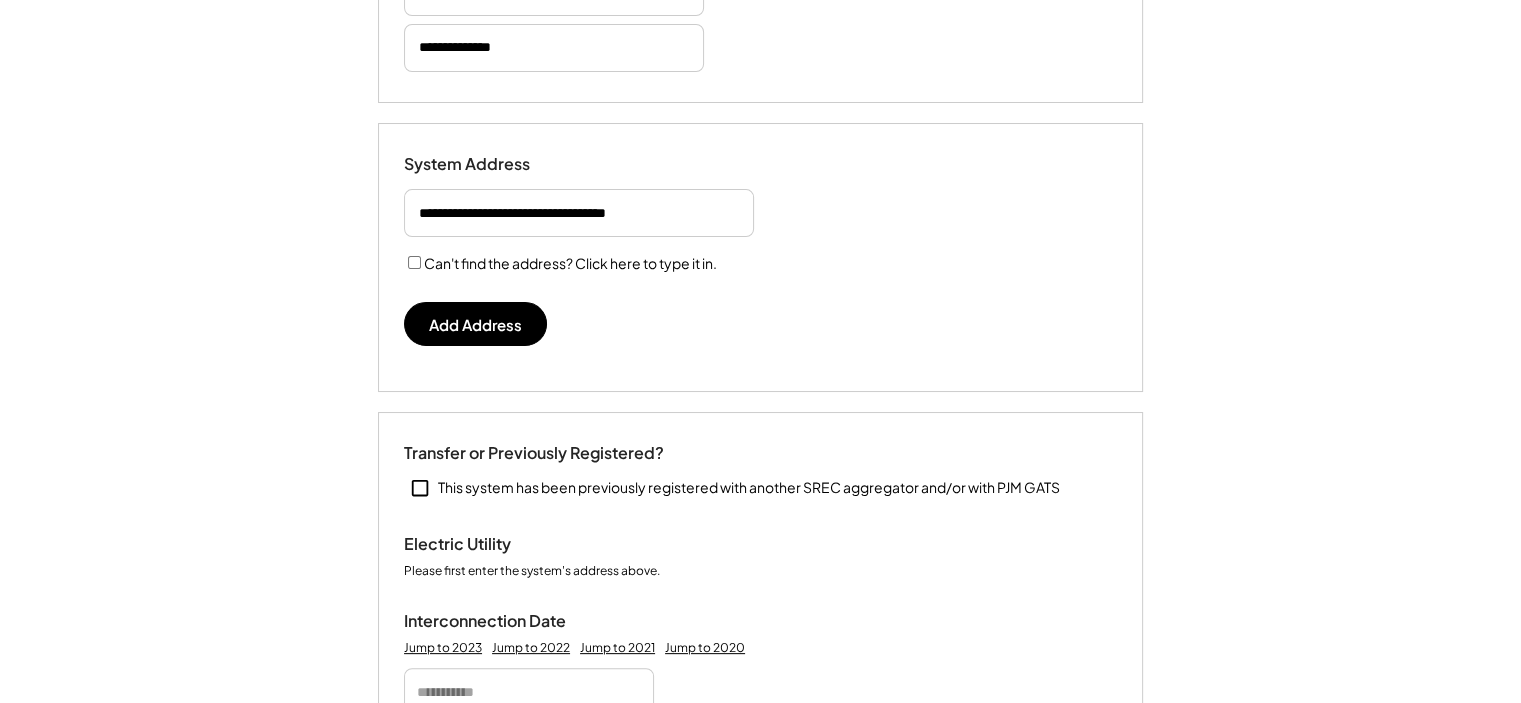 scroll, scrollTop: 500, scrollLeft: 0, axis: vertical 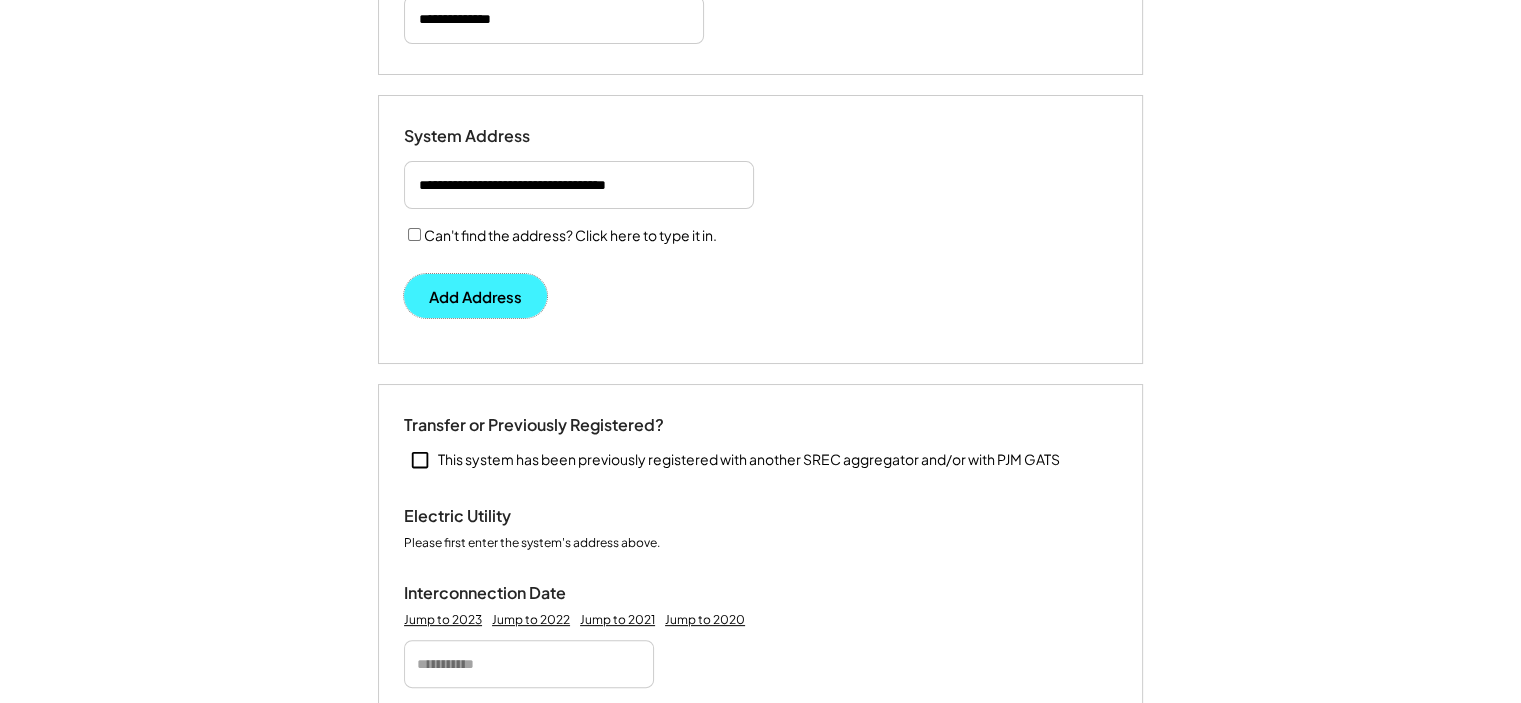 click on "Add Address" at bounding box center [475, 296] 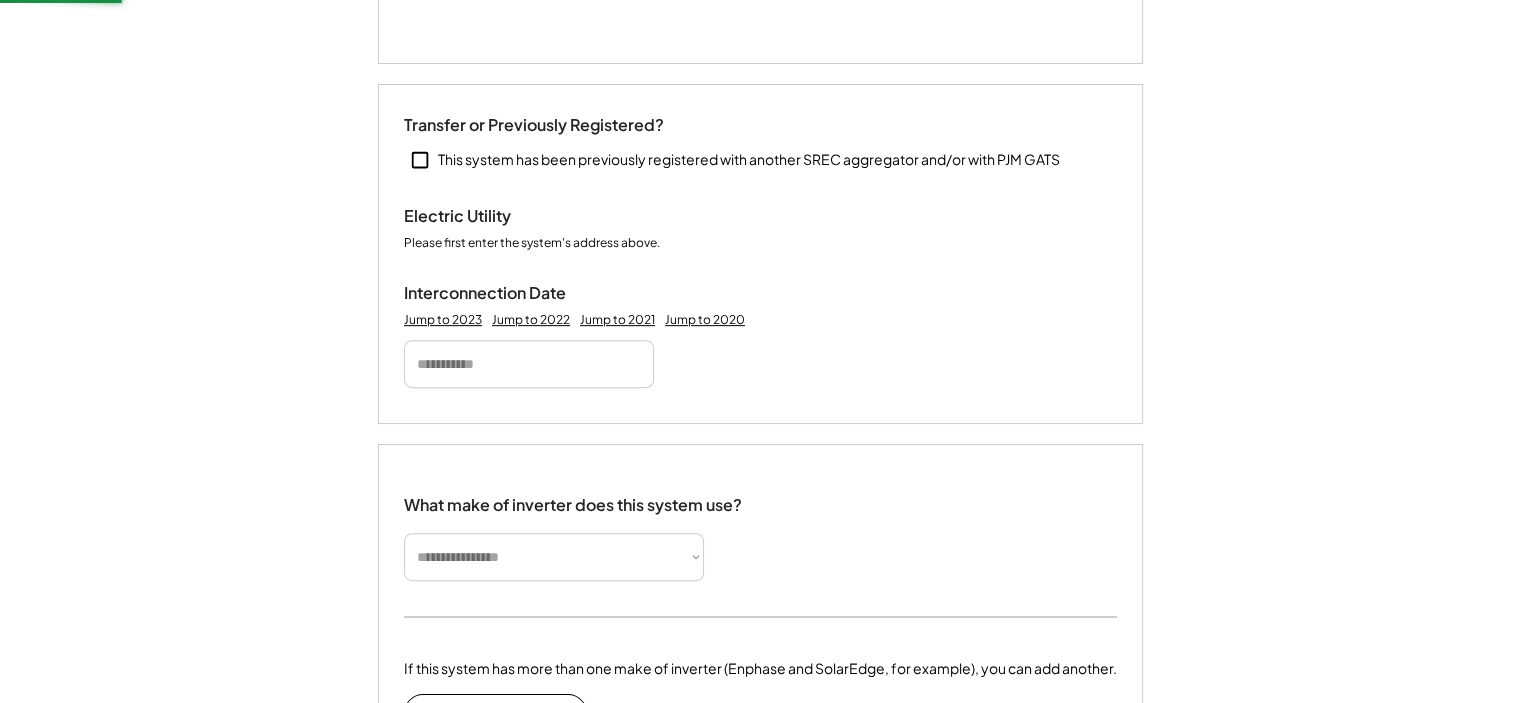 scroll, scrollTop: 800, scrollLeft: 0, axis: vertical 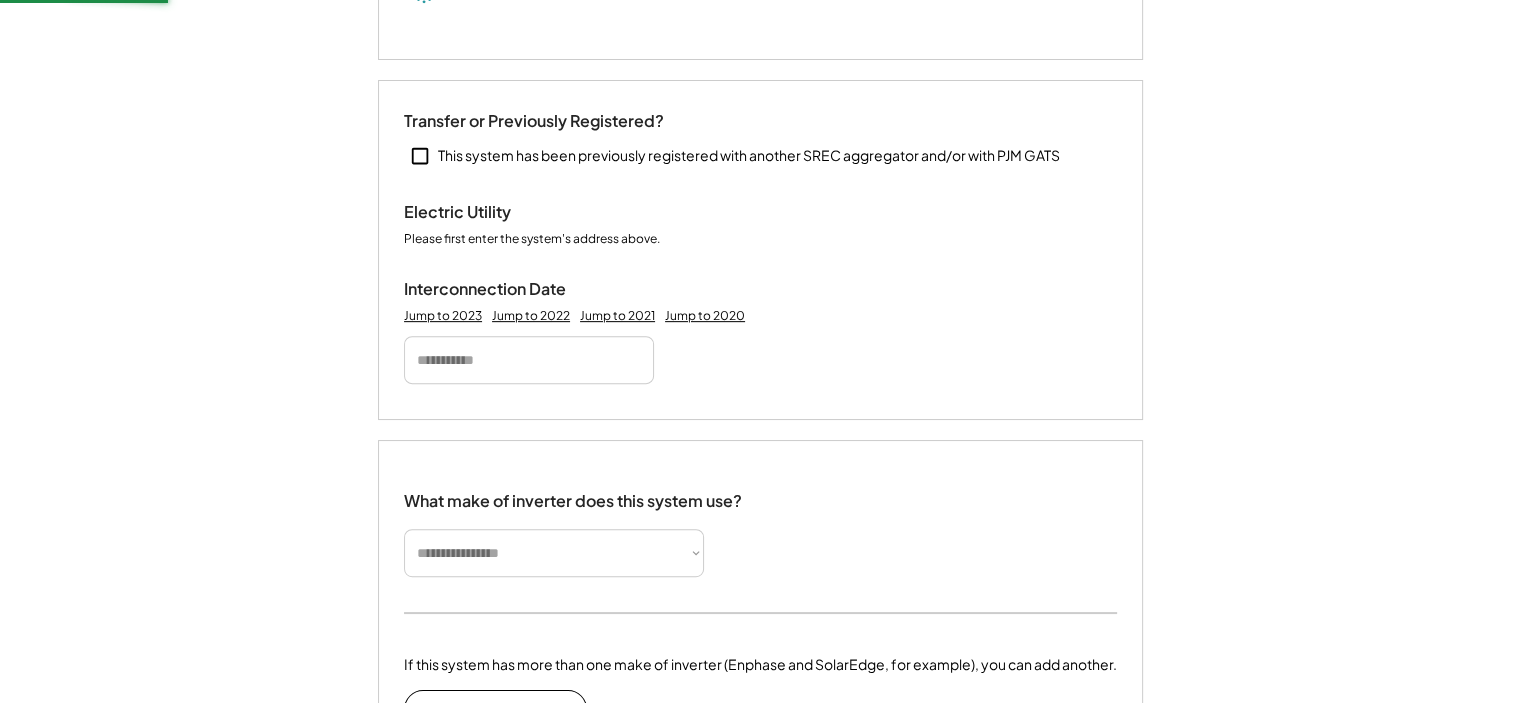 type 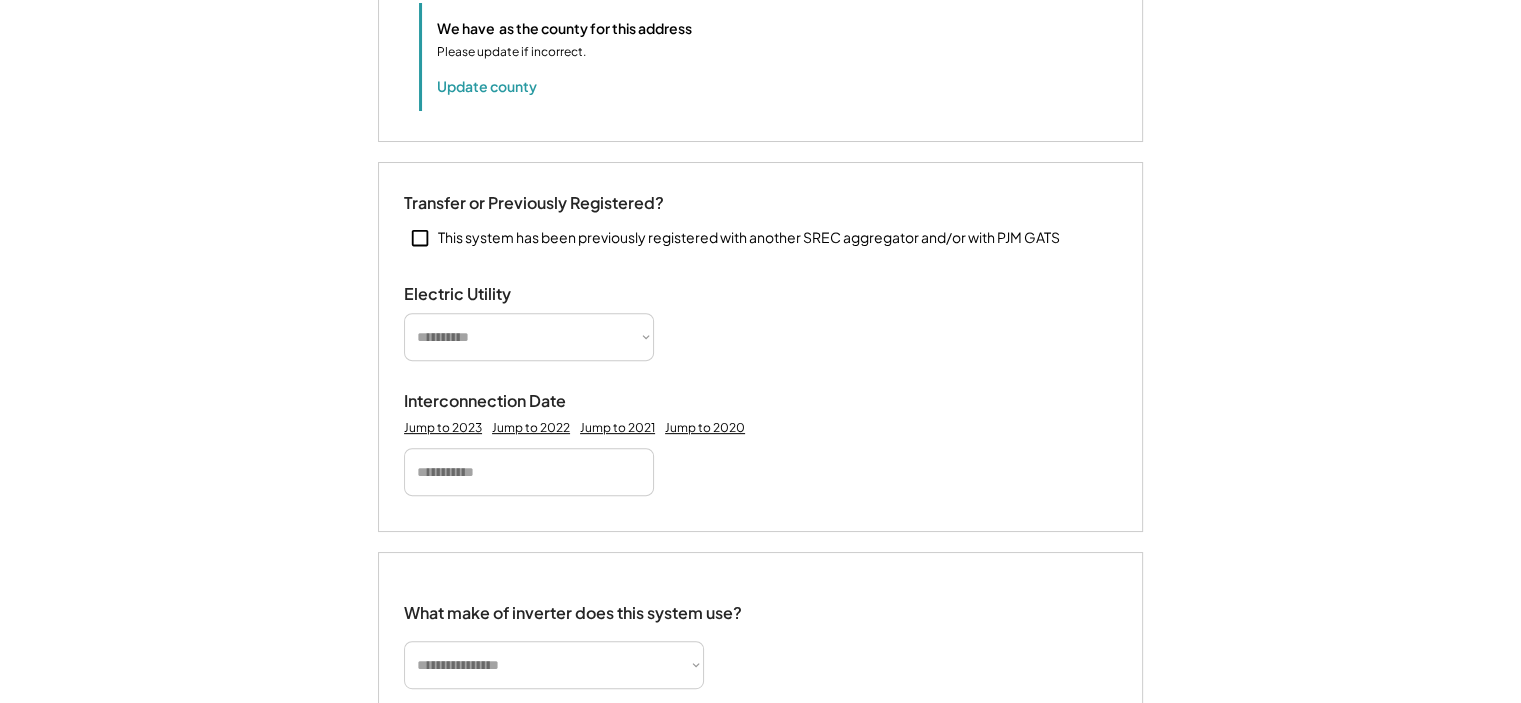type 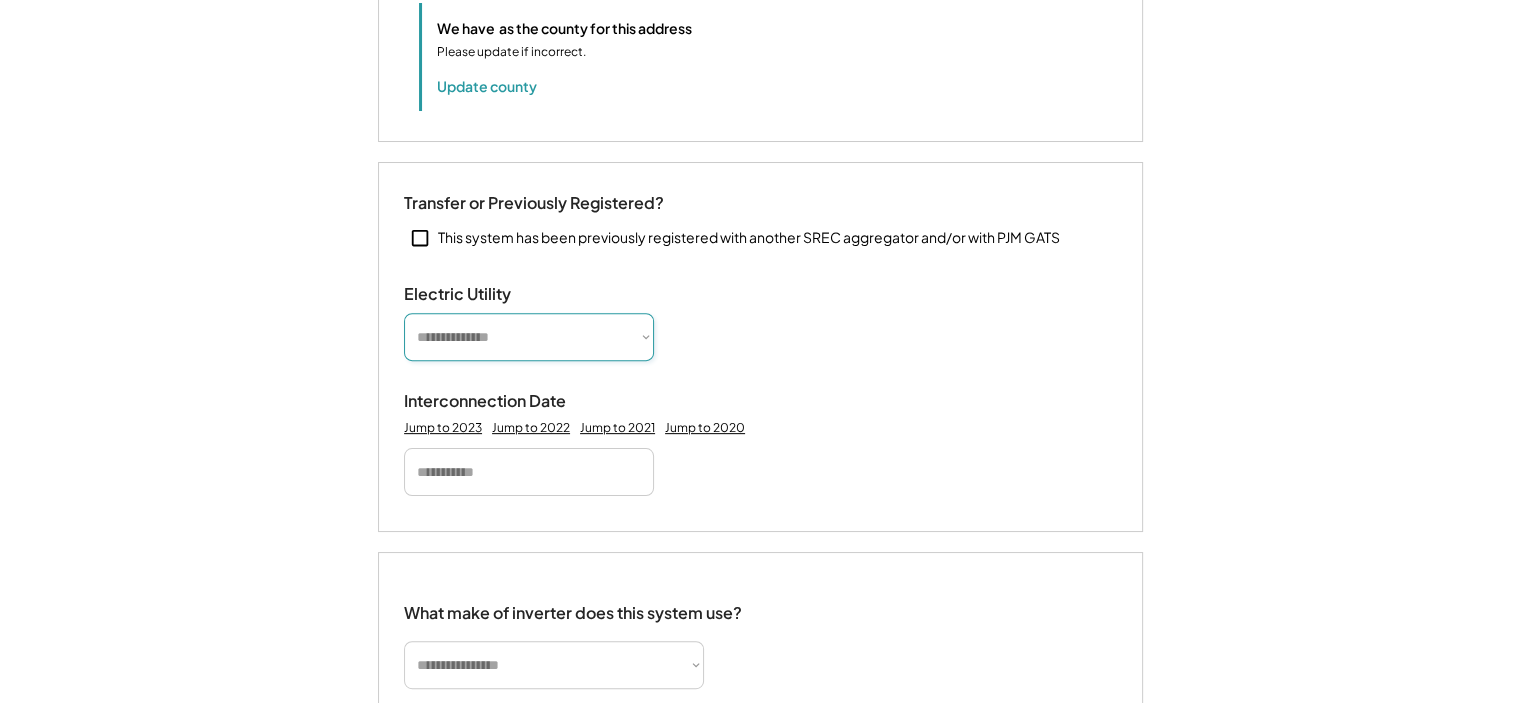 drag, startPoint x: 499, startPoint y: 327, endPoint x: 496, endPoint y: 338, distance: 11.401754 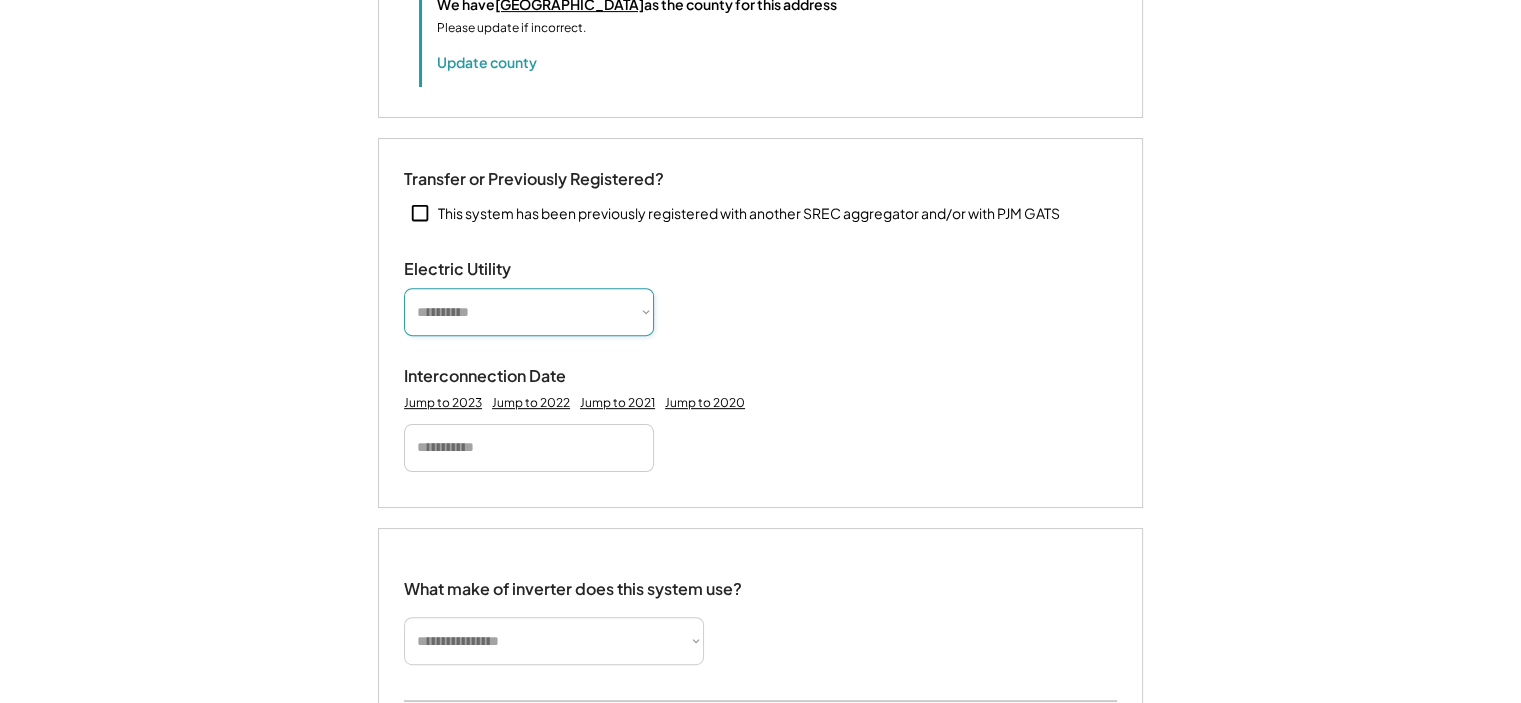 click on "**********" at bounding box center [529, 312] 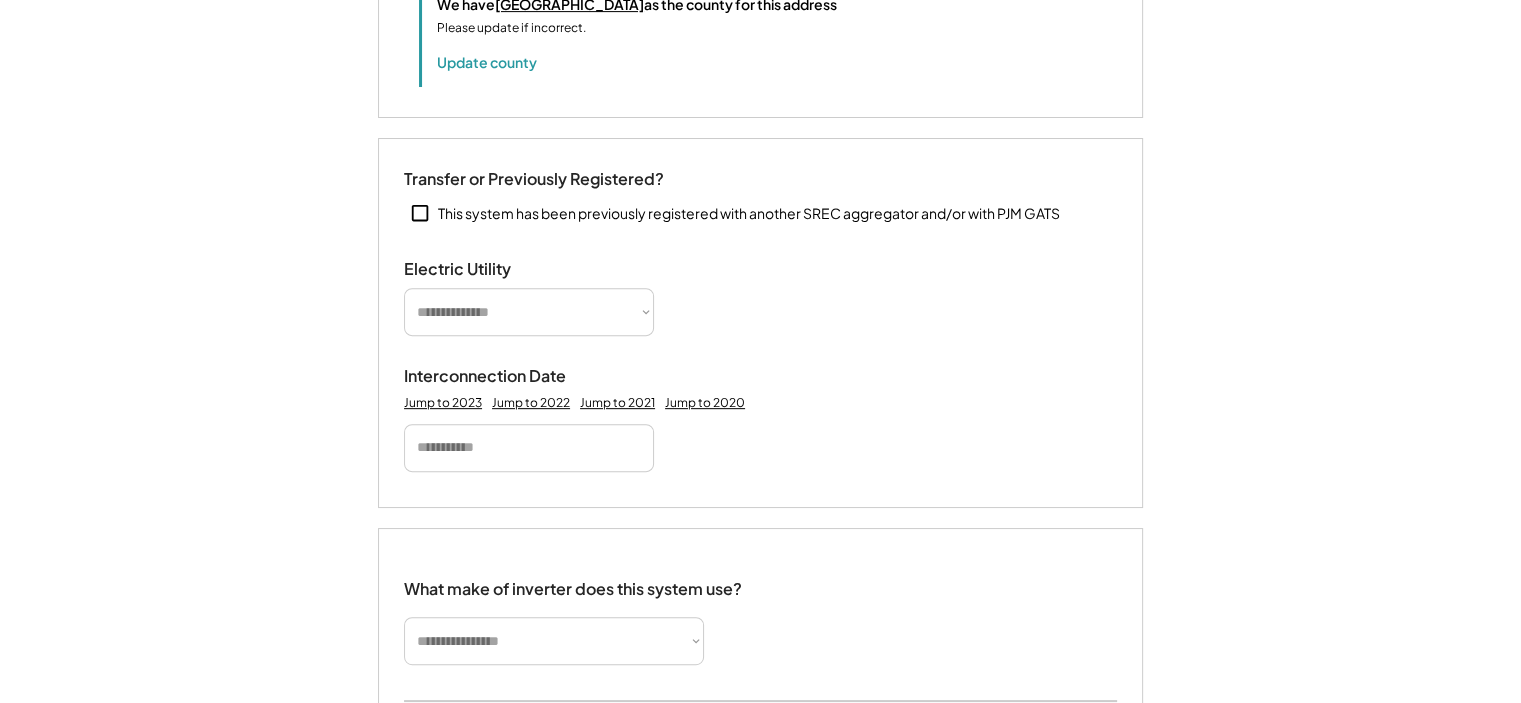 click on "**********" at bounding box center [529, 312] 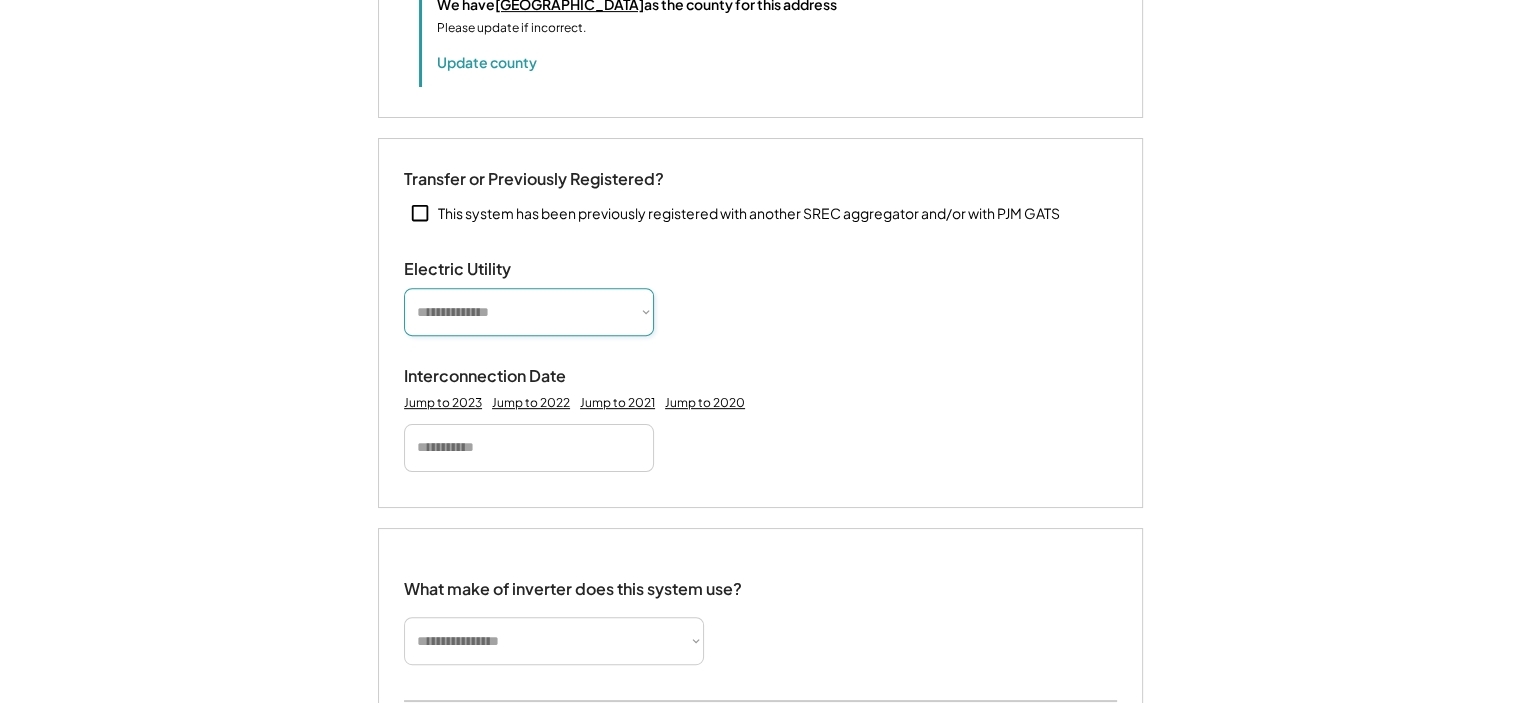 select on "**********" 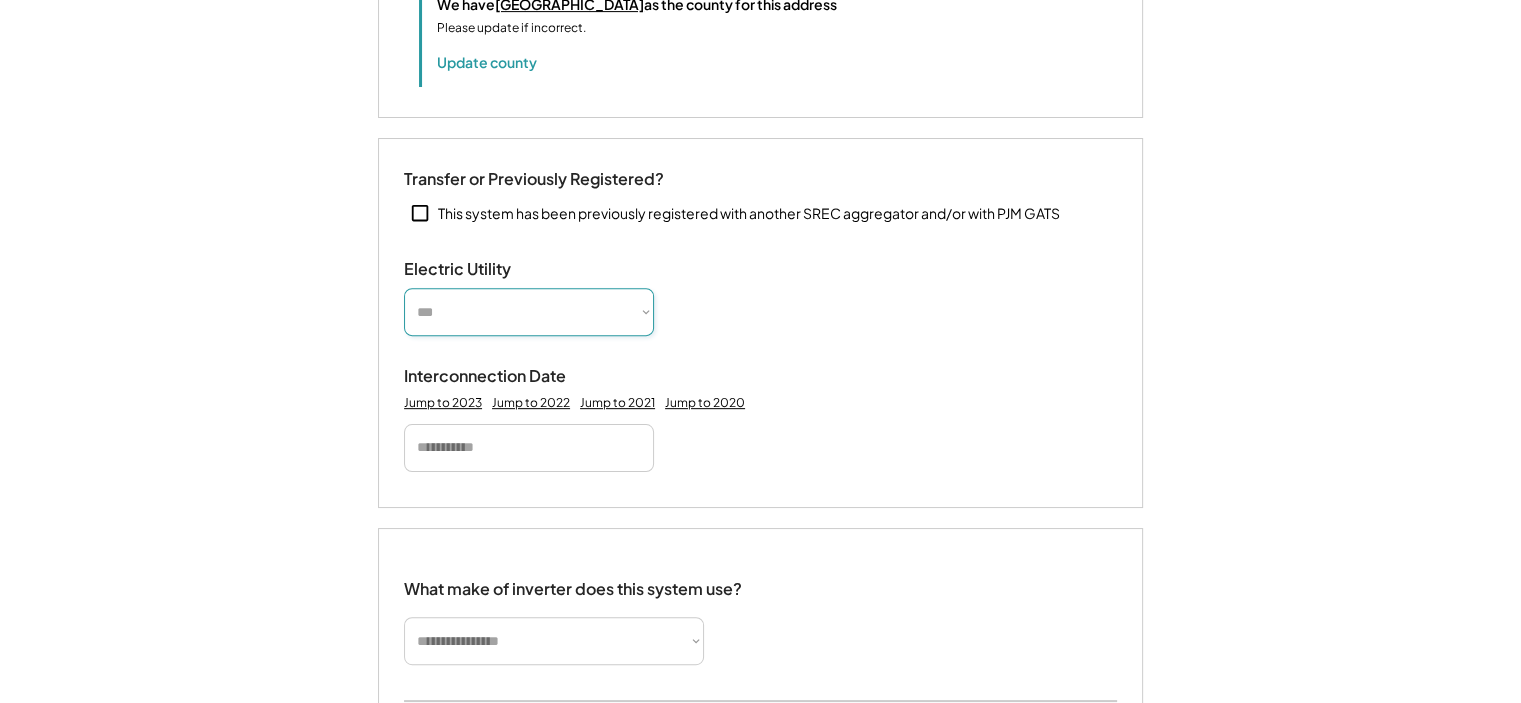 click on "**********" at bounding box center [529, 312] 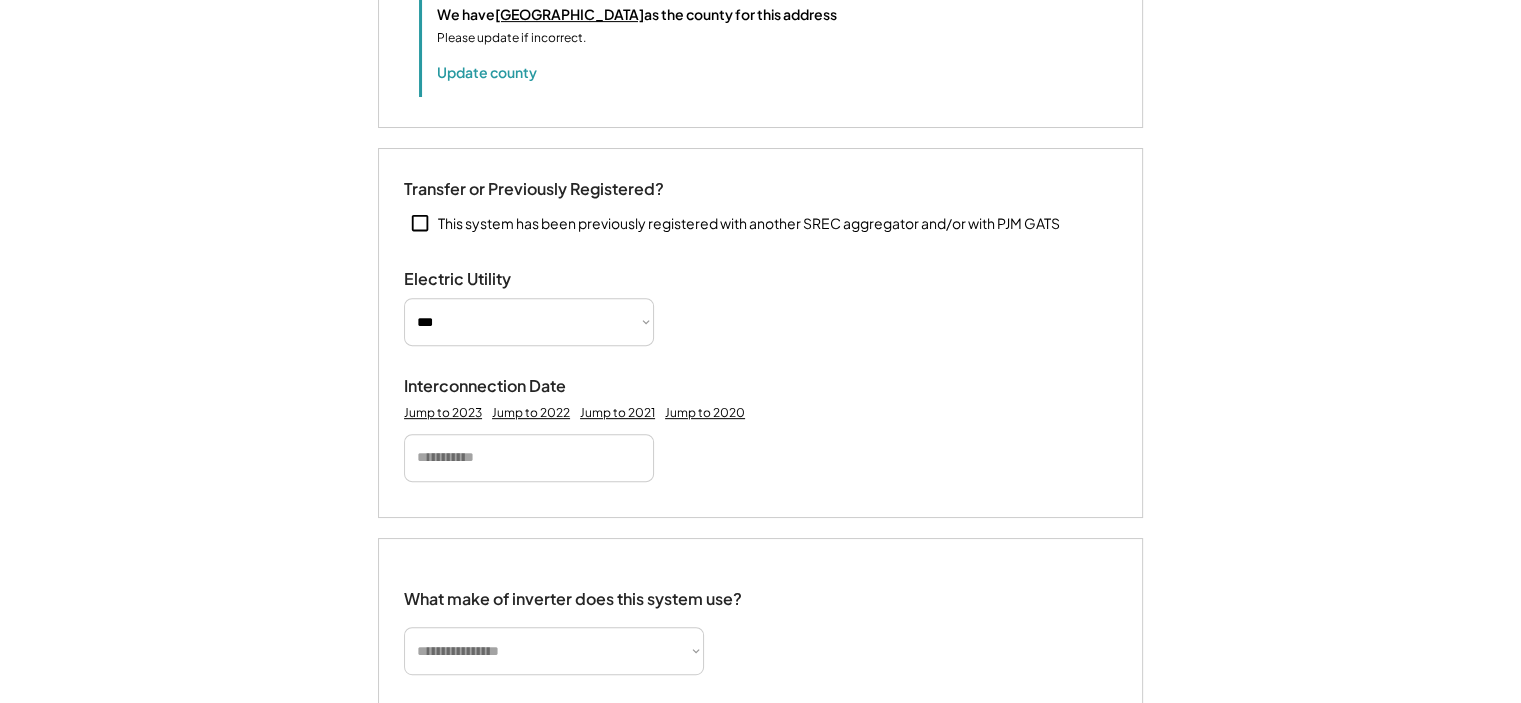 scroll, scrollTop: 808, scrollLeft: 0, axis: vertical 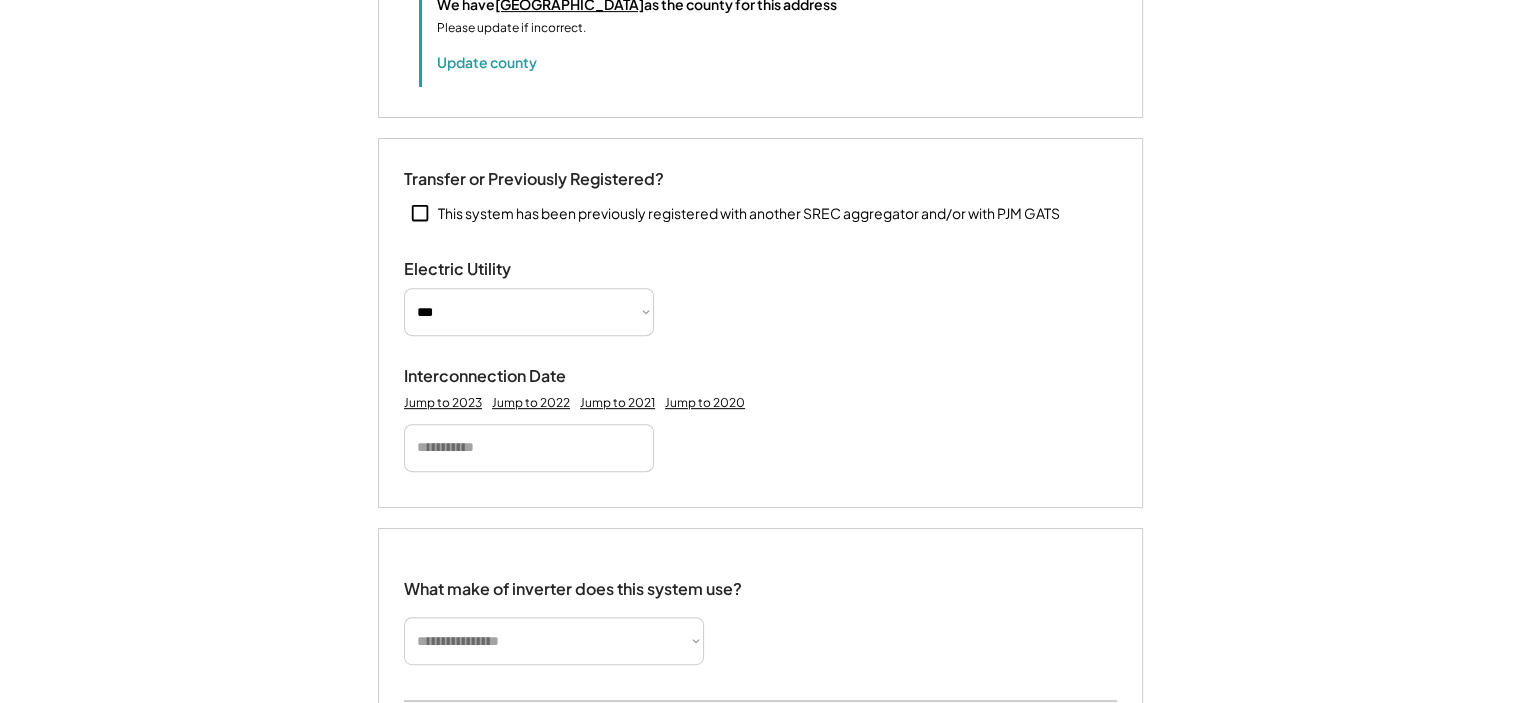 type 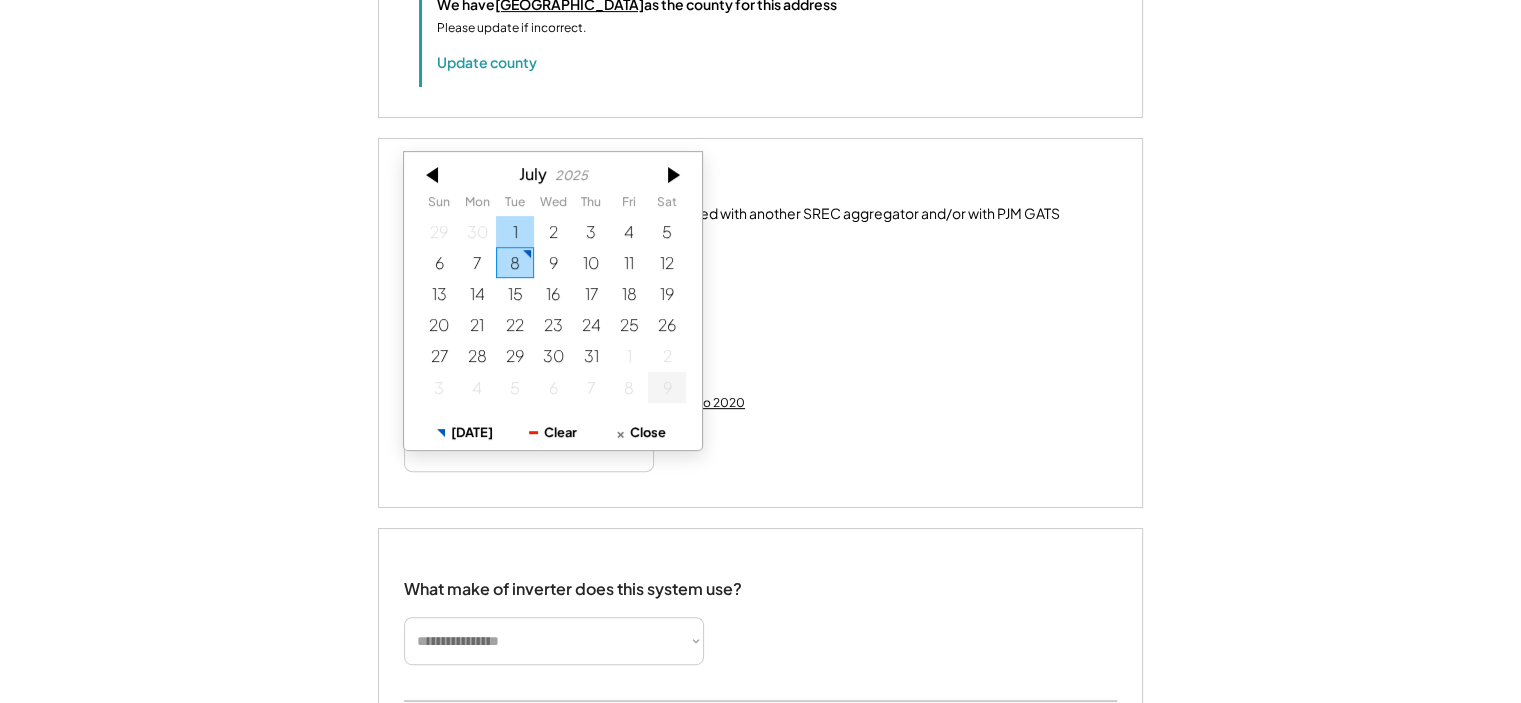 click on "1" at bounding box center (515, 230) 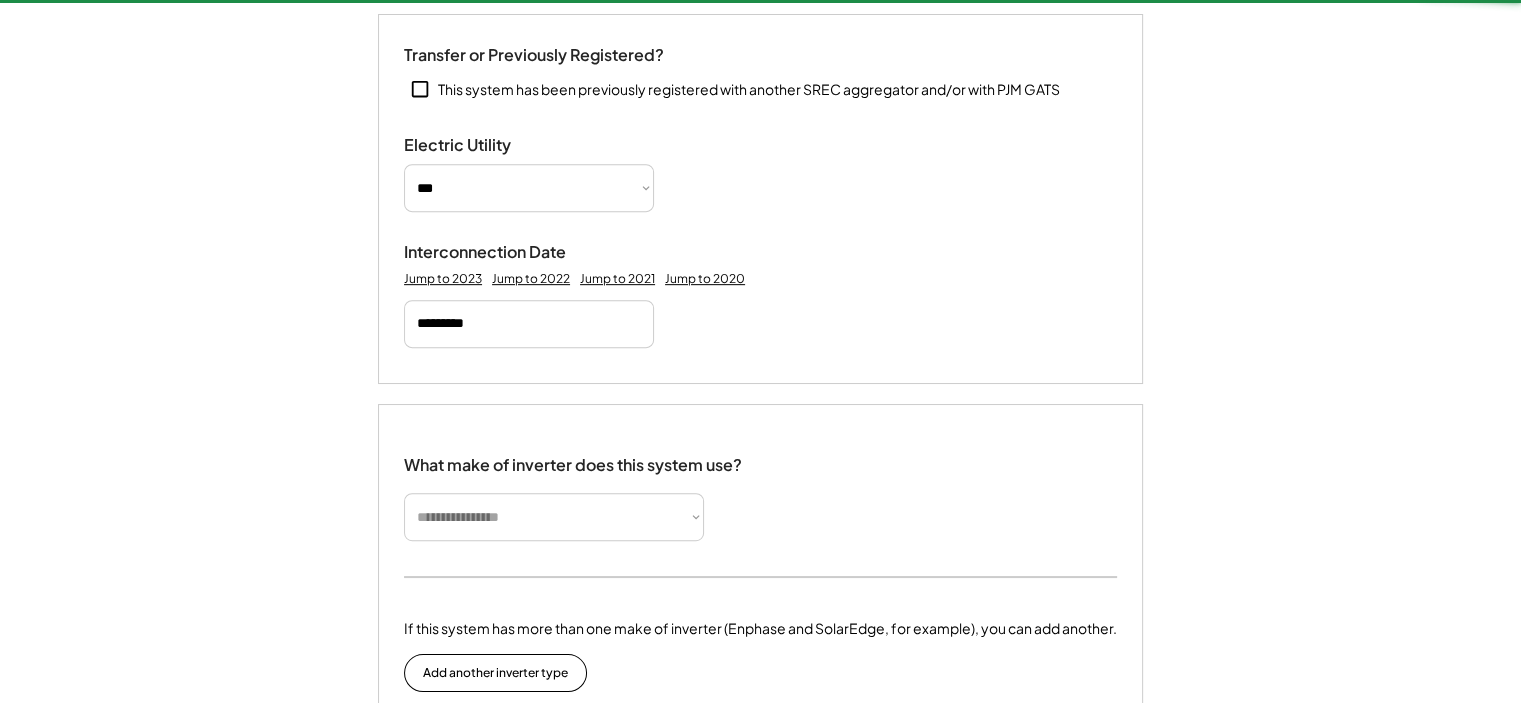 type 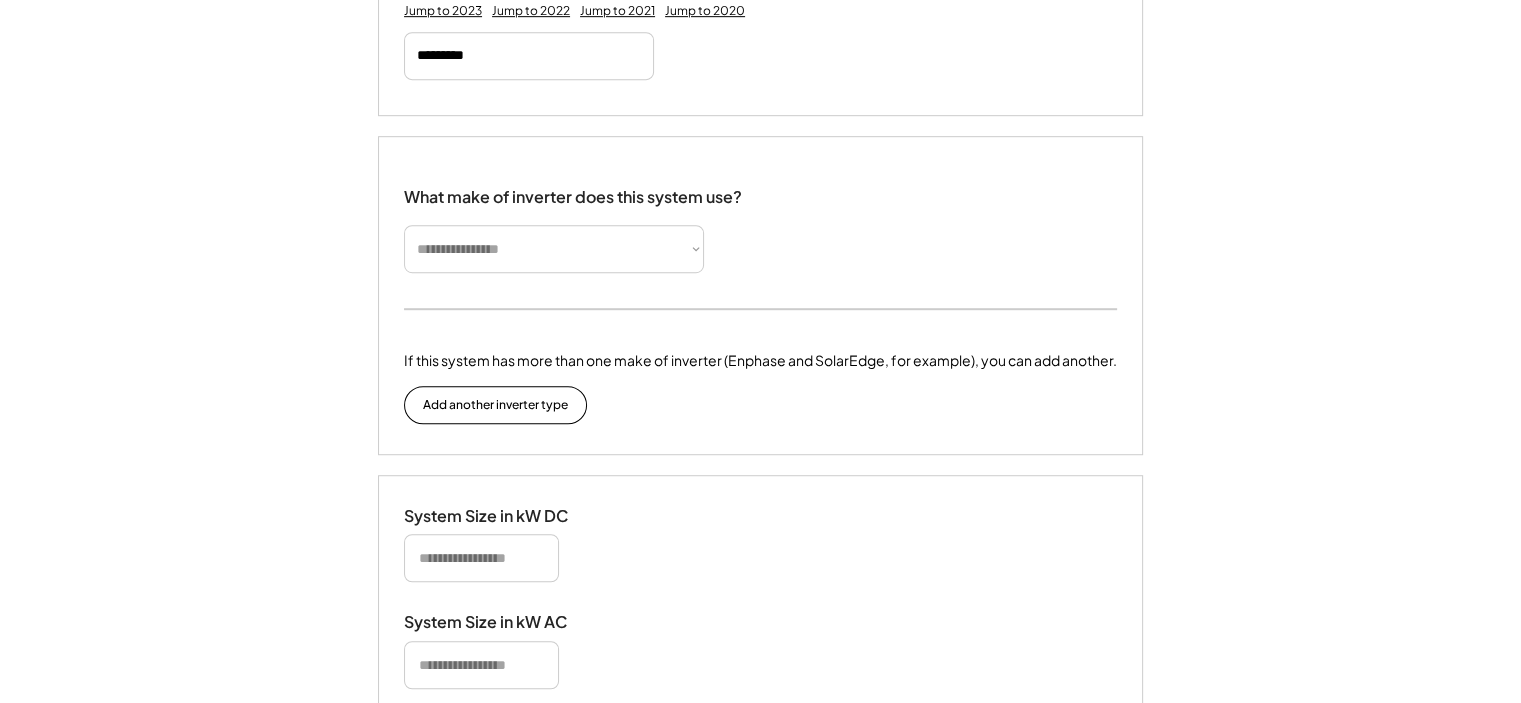 scroll, scrollTop: 1208, scrollLeft: 0, axis: vertical 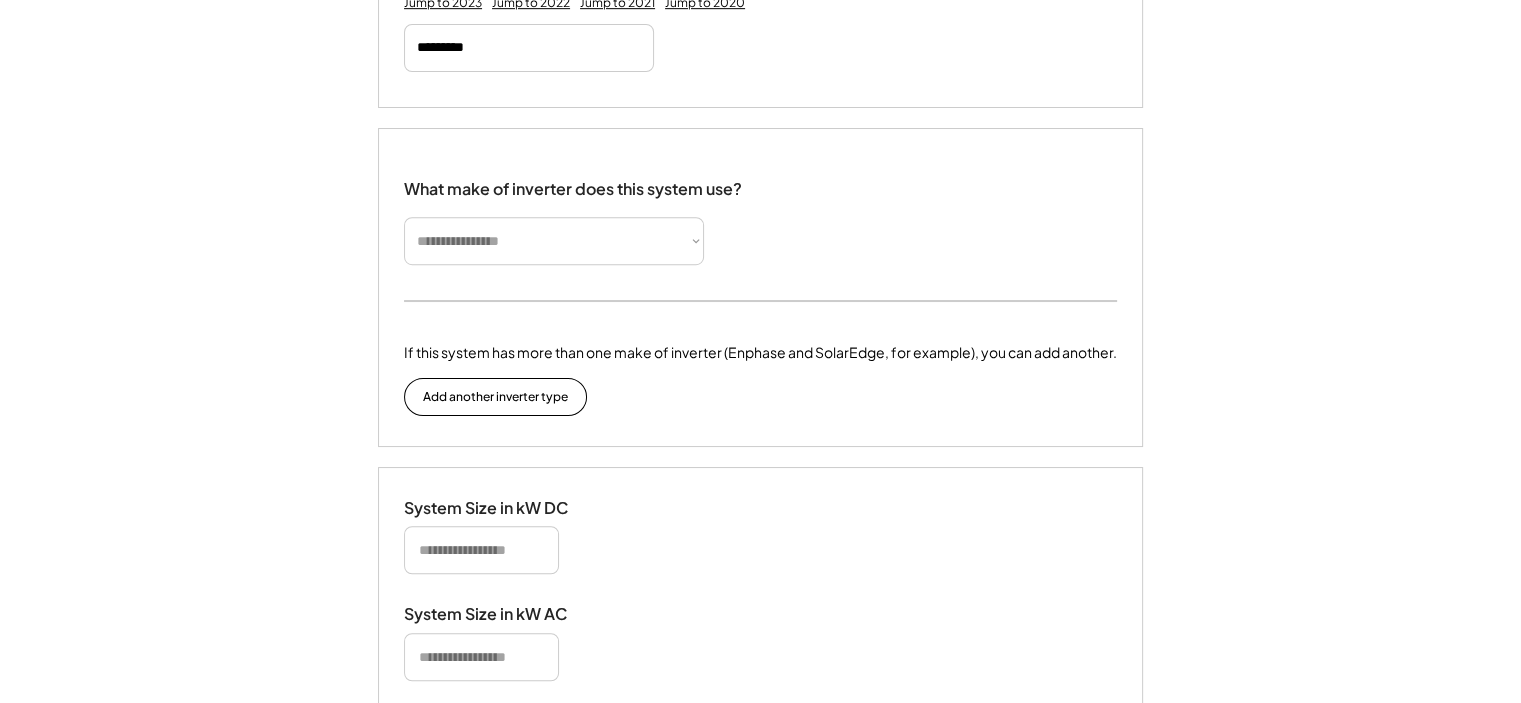 click on "**********" at bounding box center (554, 241) 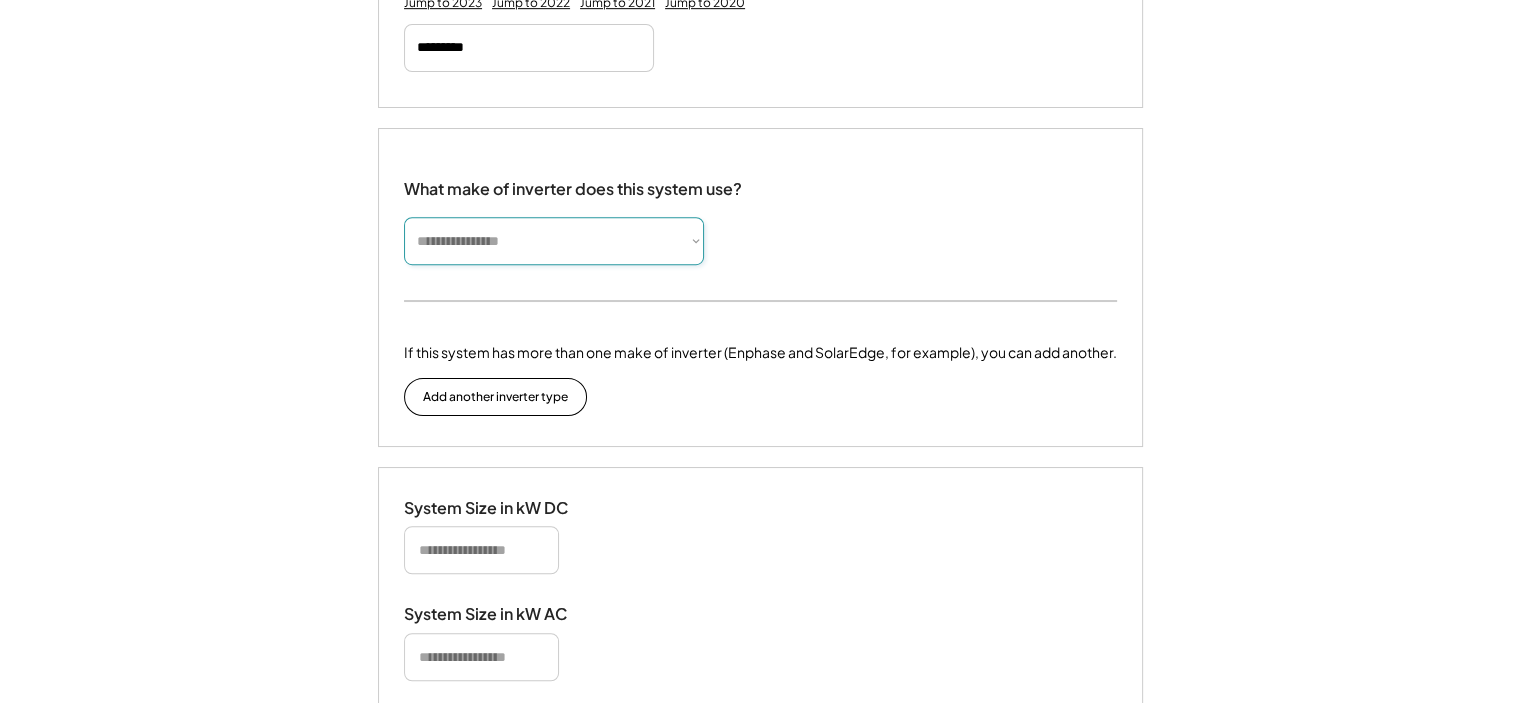 click on "**********" at bounding box center (554, 241) 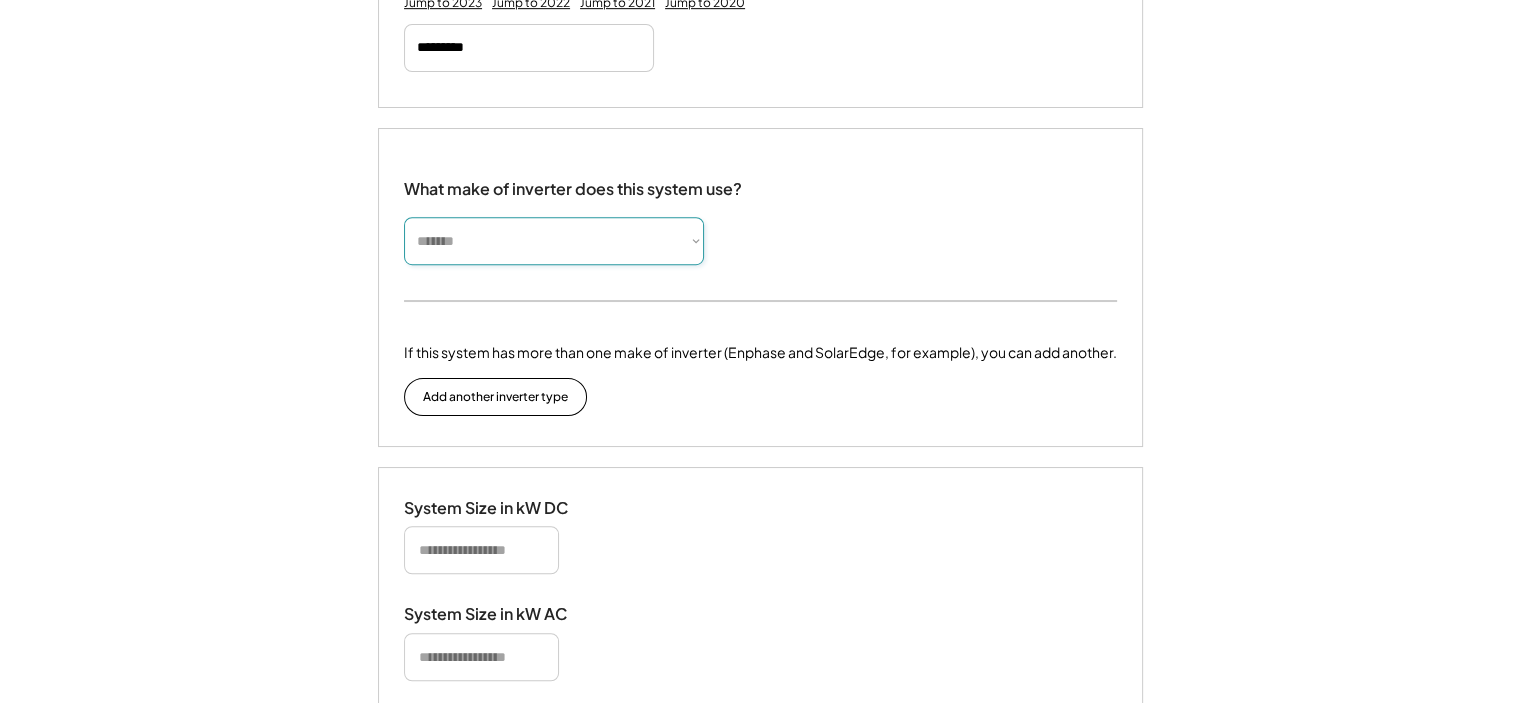 click on "**********" at bounding box center (554, 241) 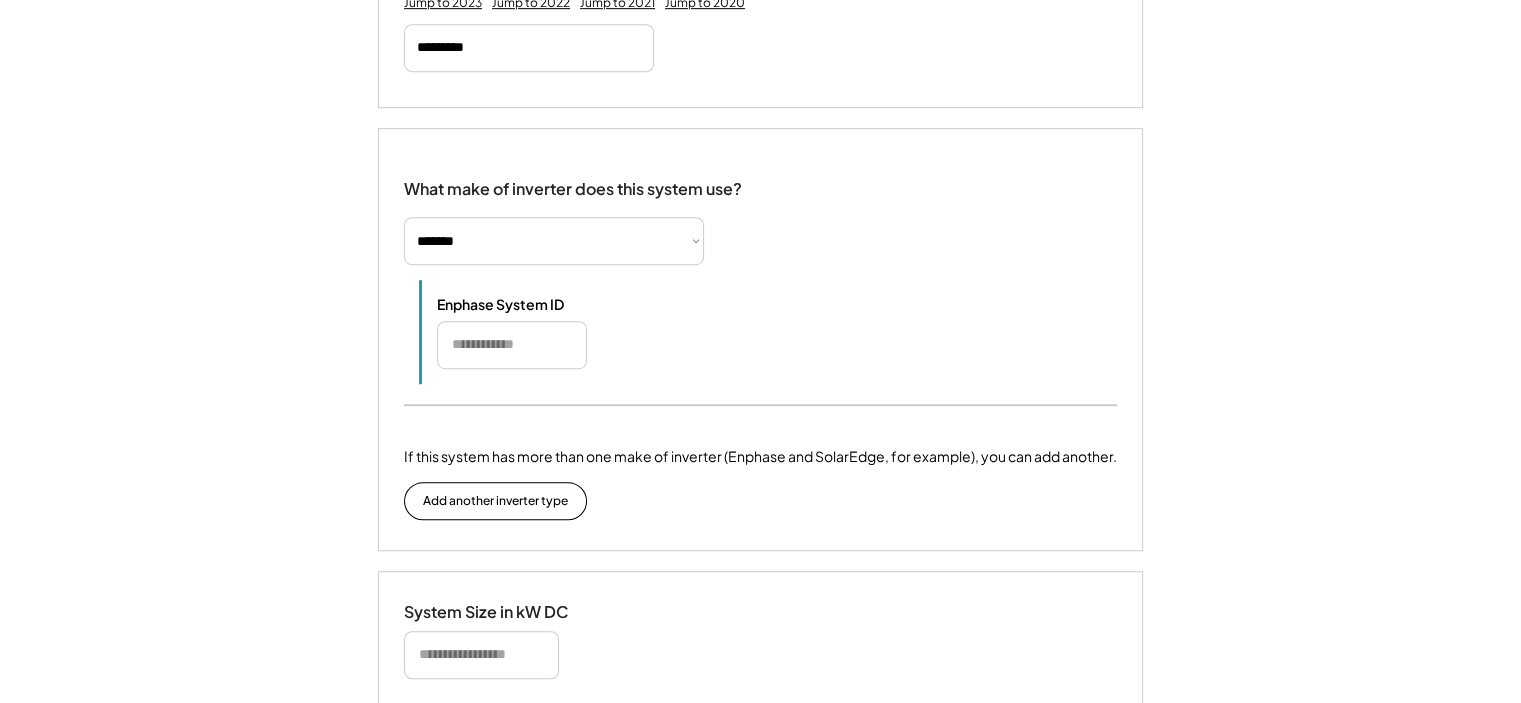 select on "**********" 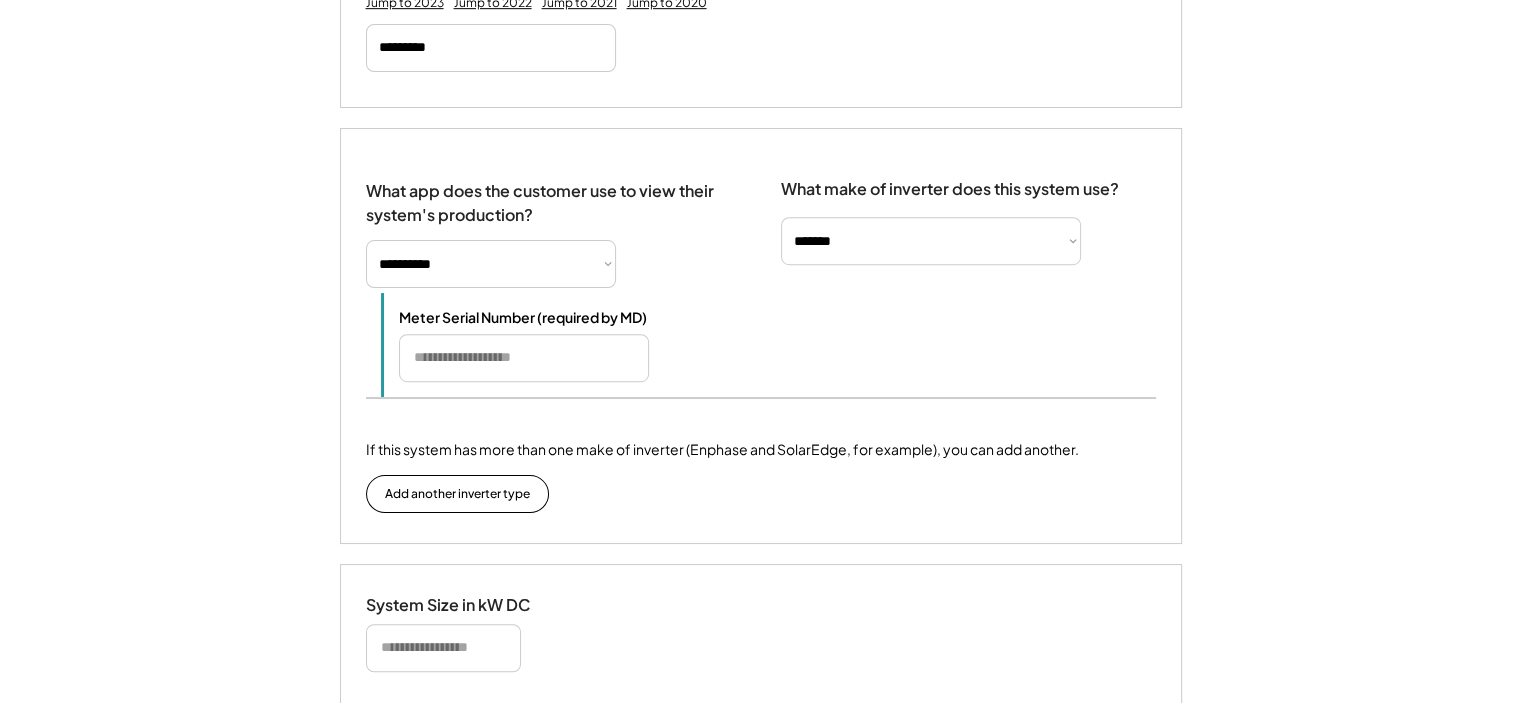 click at bounding box center [524, 358] 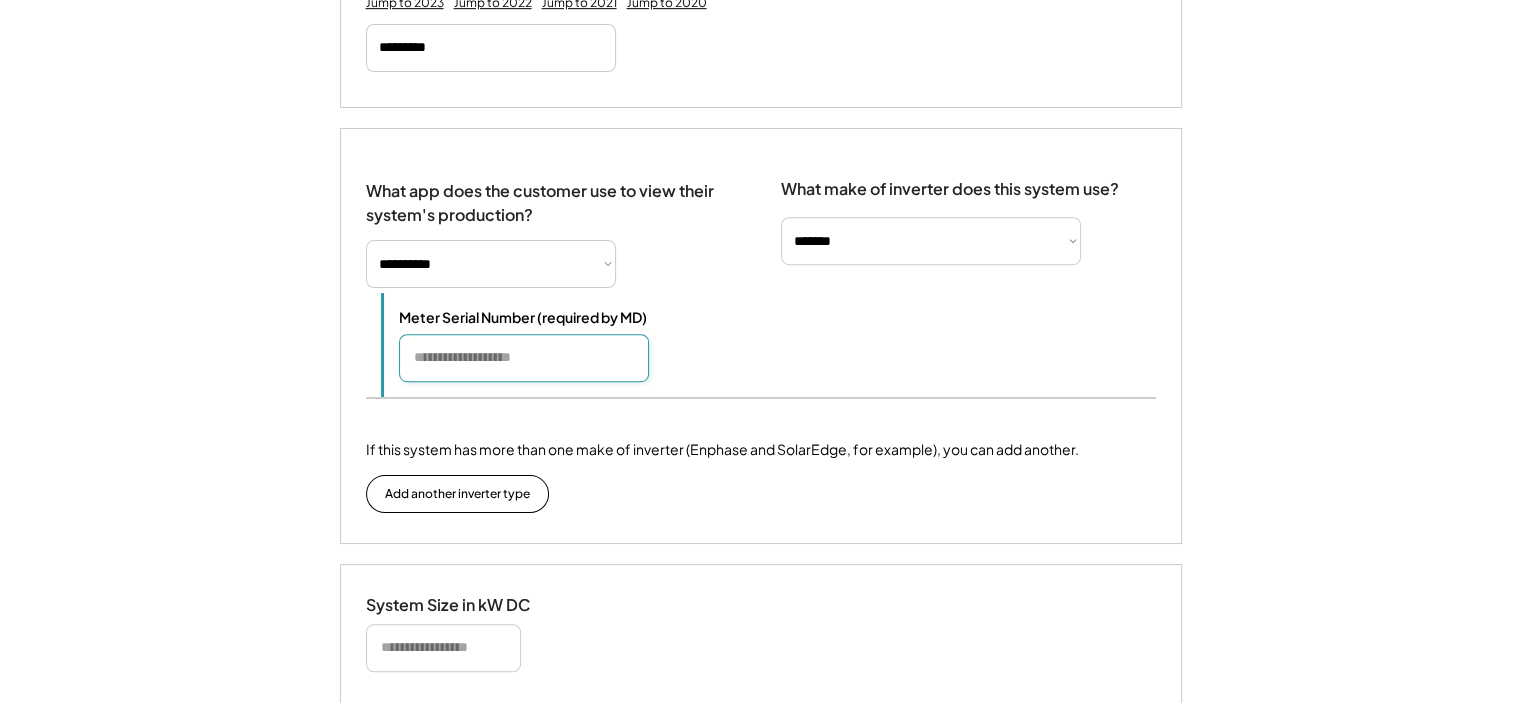 paste on "*******" 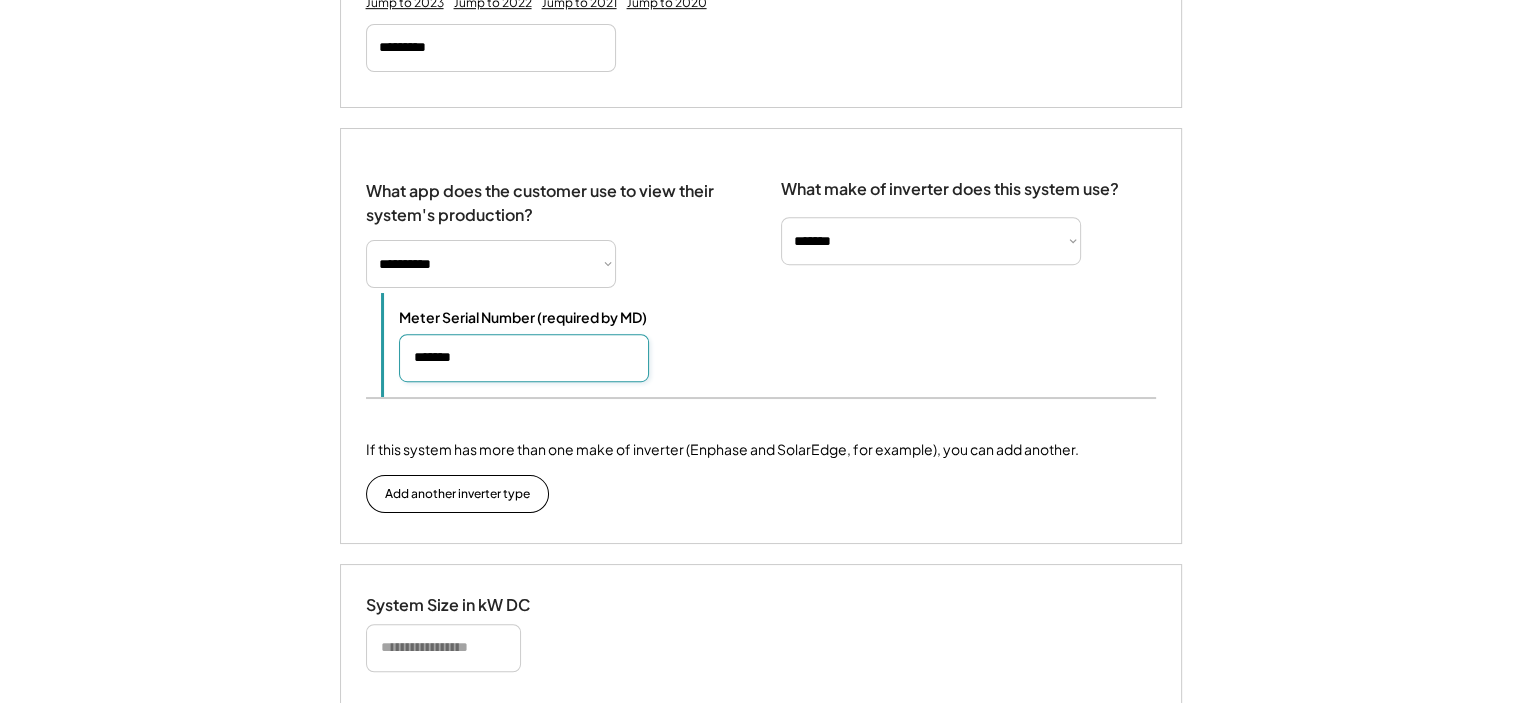 type on "*******" 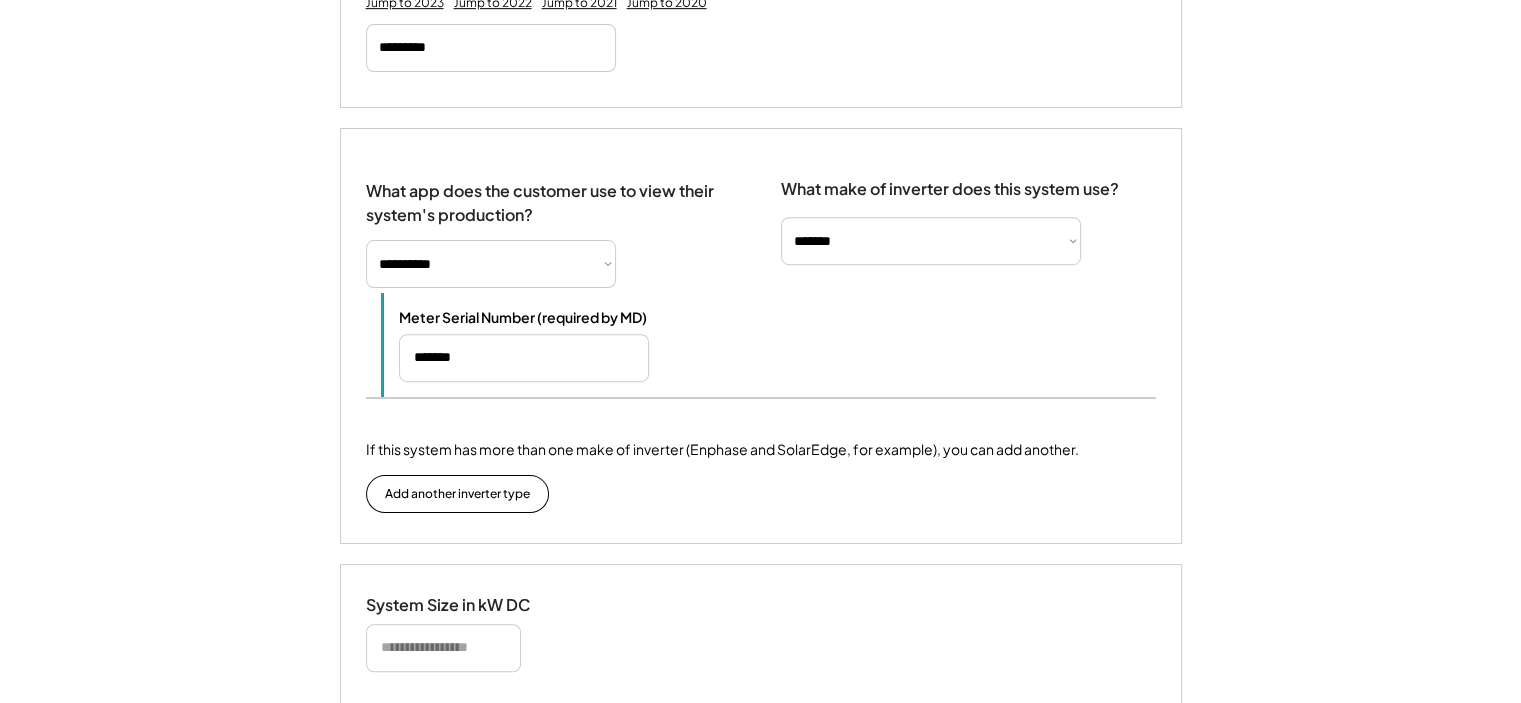 click on "**********" at bounding box center [760, 359] 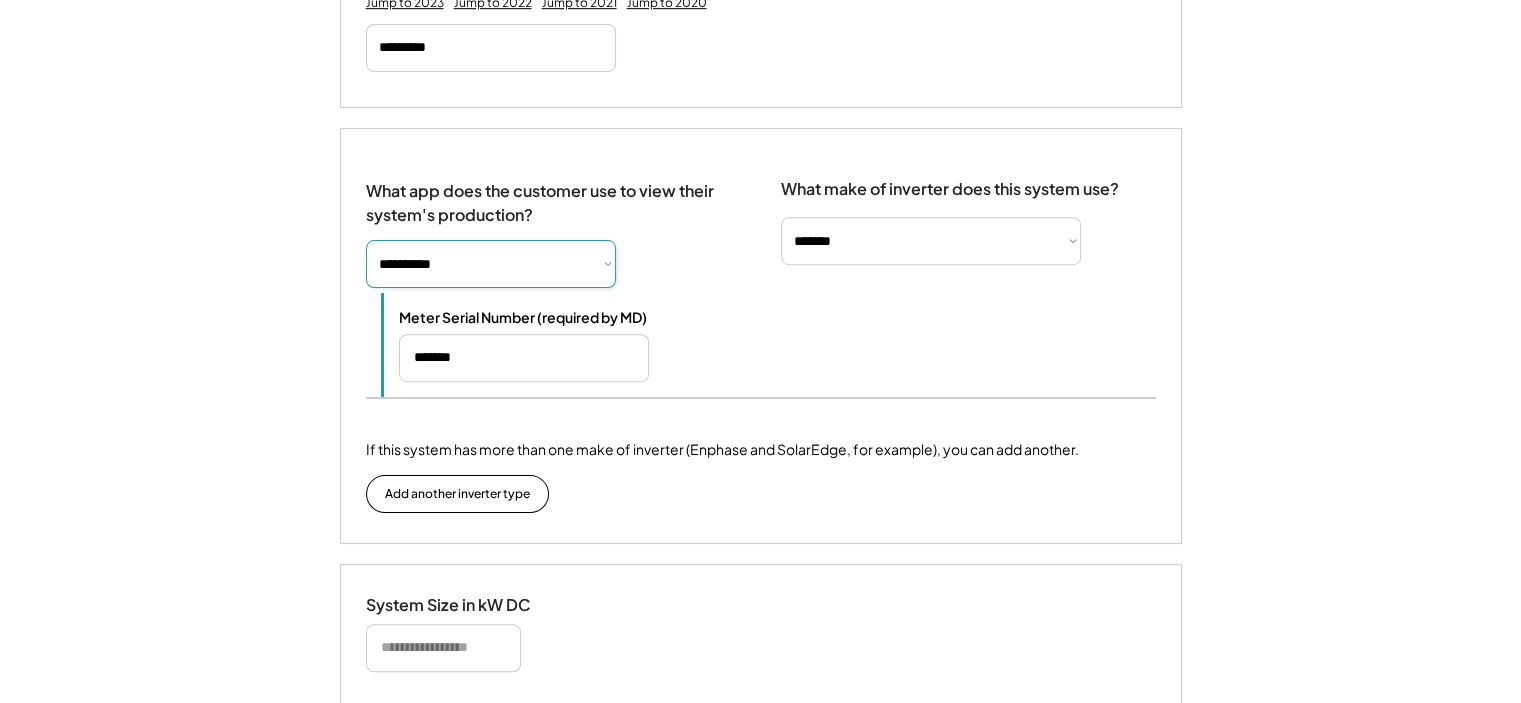 select on "**********" 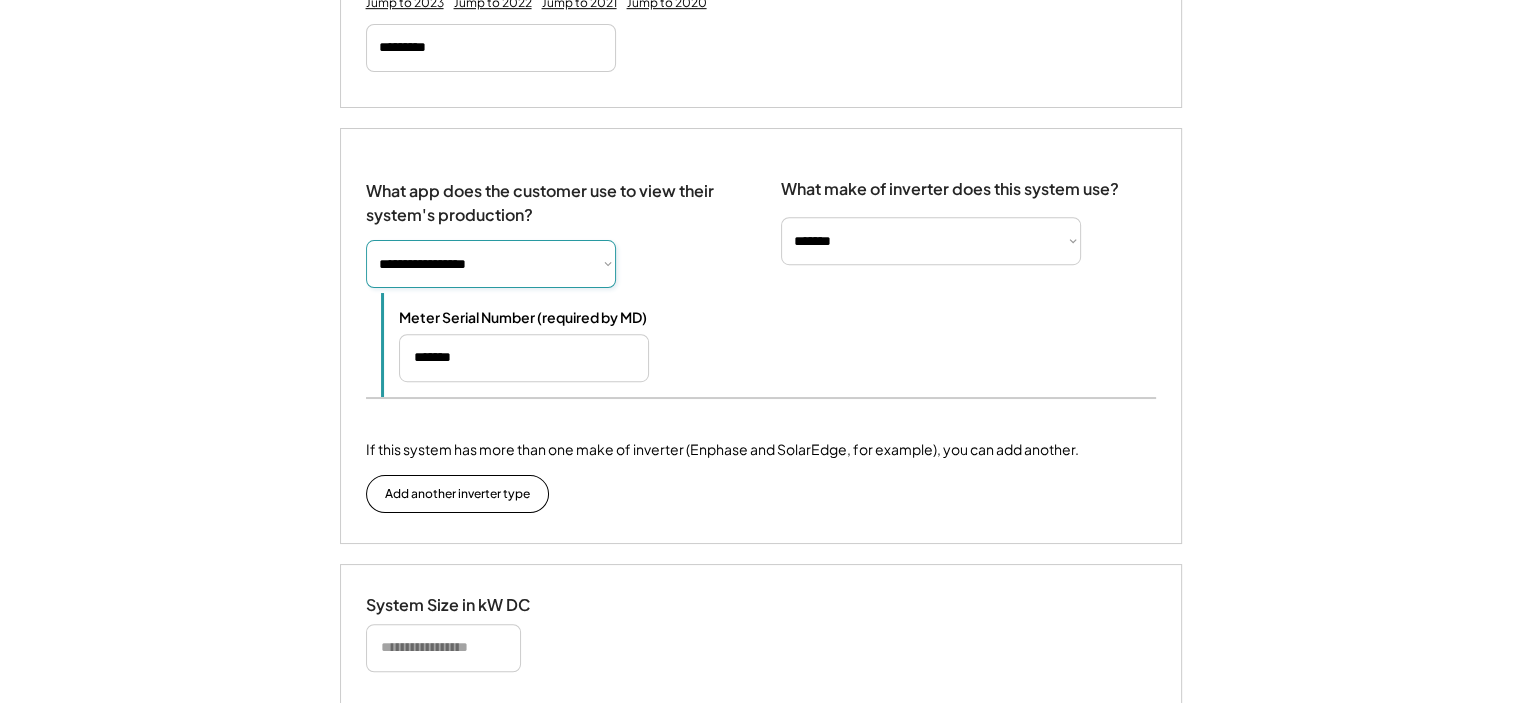 click on "**********" at bounding box center (491, 264) 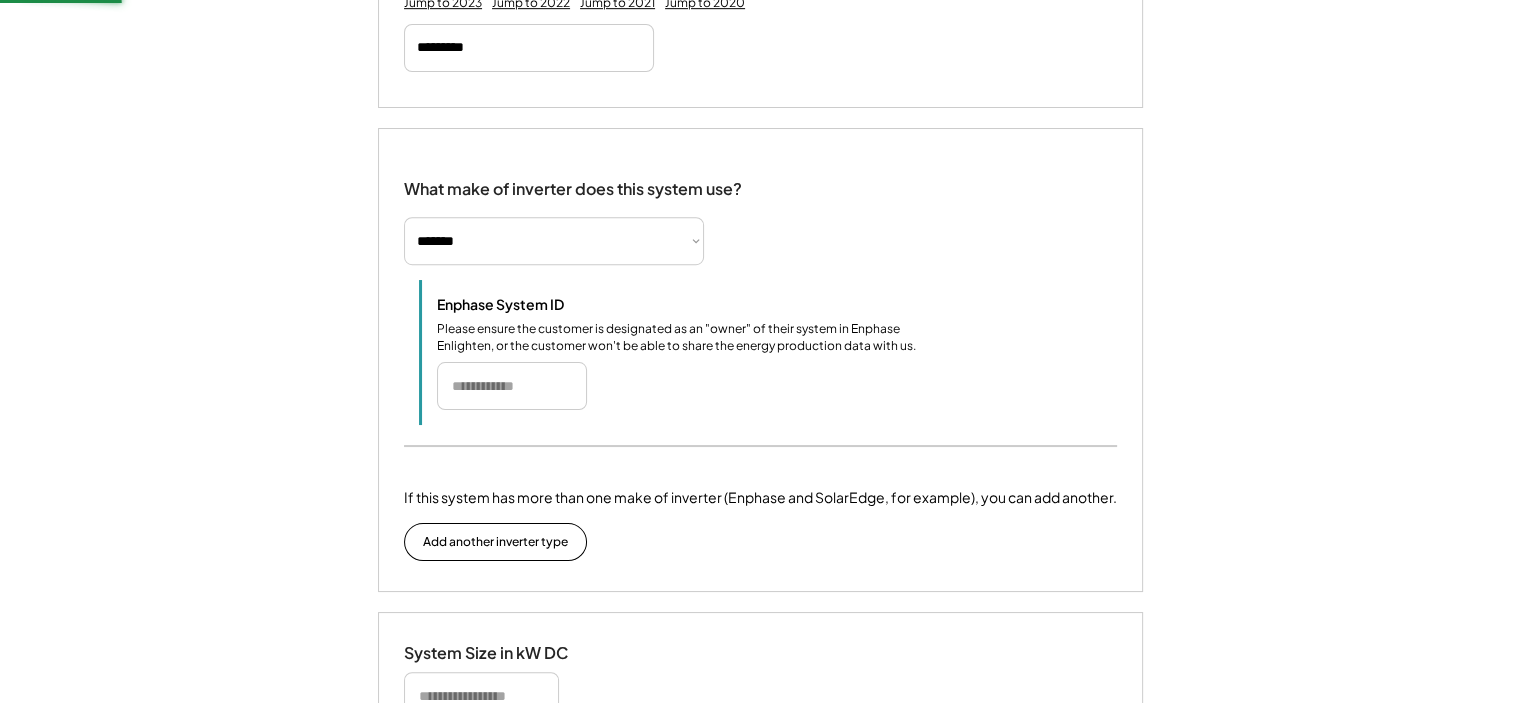 click on "**********" at bounding box center [760, 383] 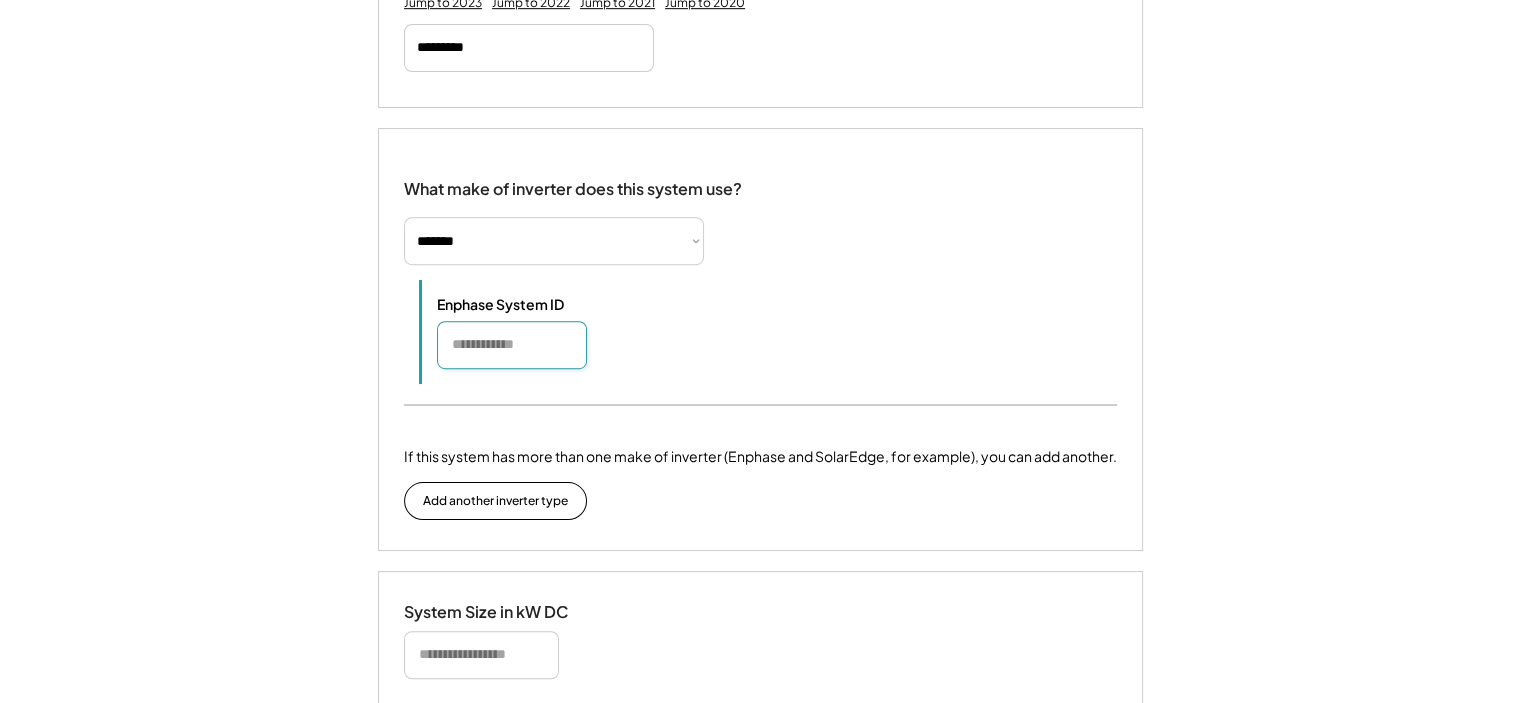 click at bounding box center [512, 345] 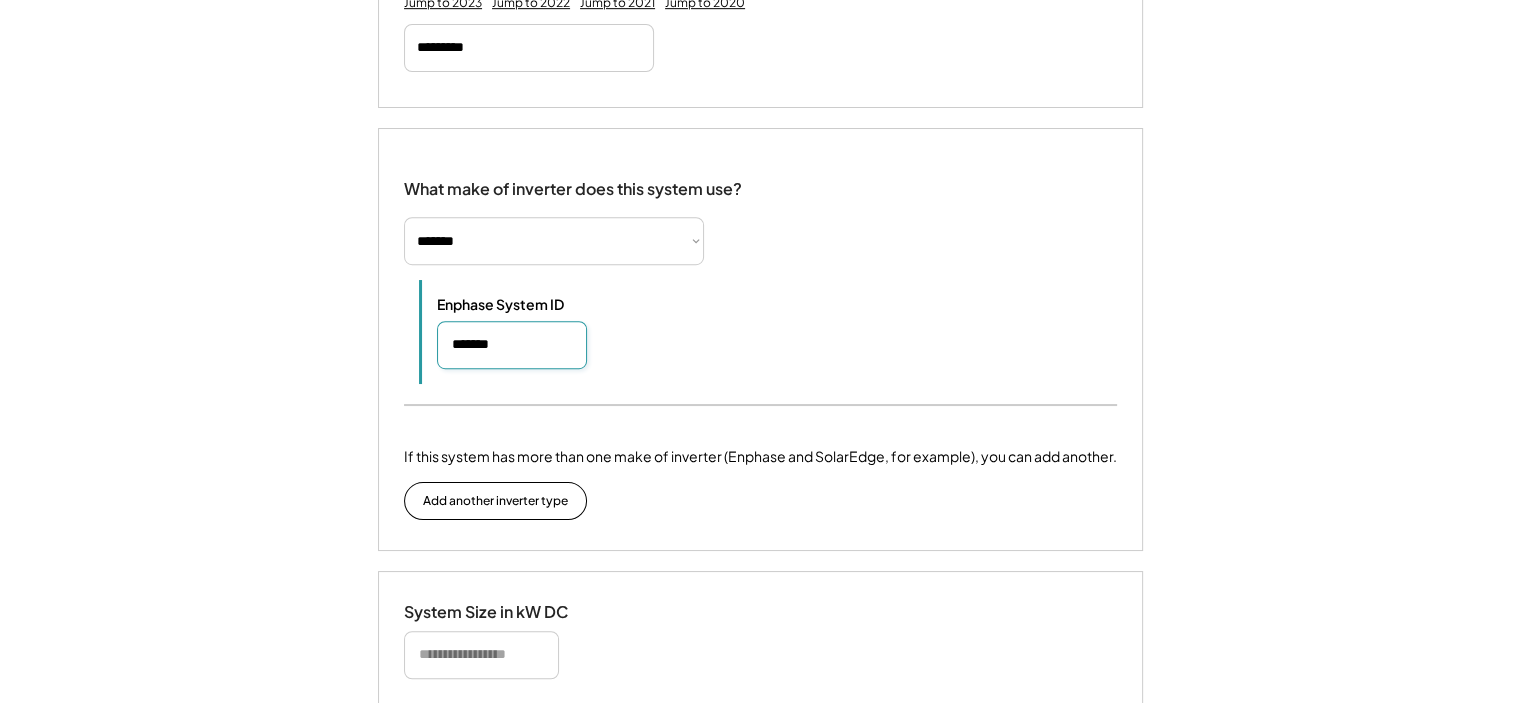 type on "*******" 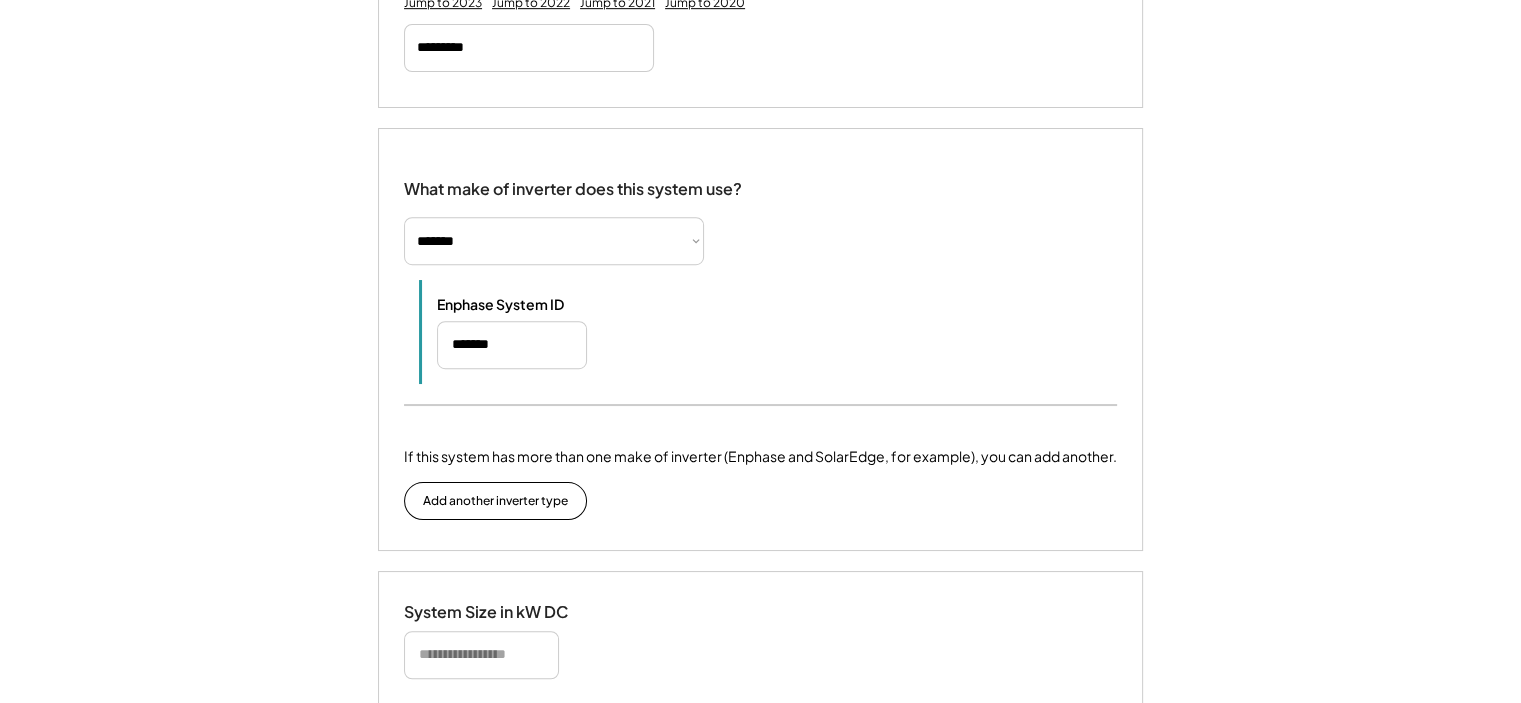 click on "**********" at bounding box center [760, 339] 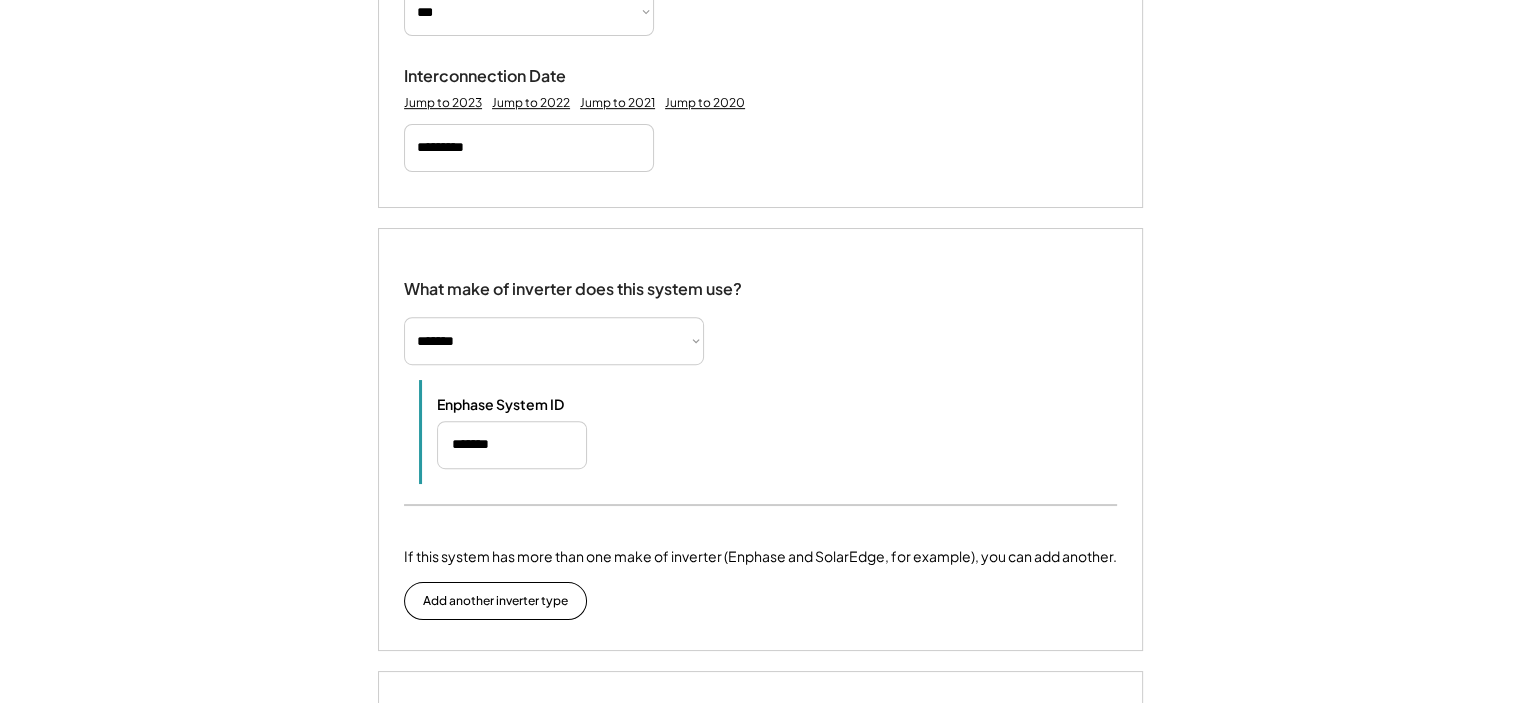scroll, scrollTop: 1208, scrollLeft: 0, axis: vertical 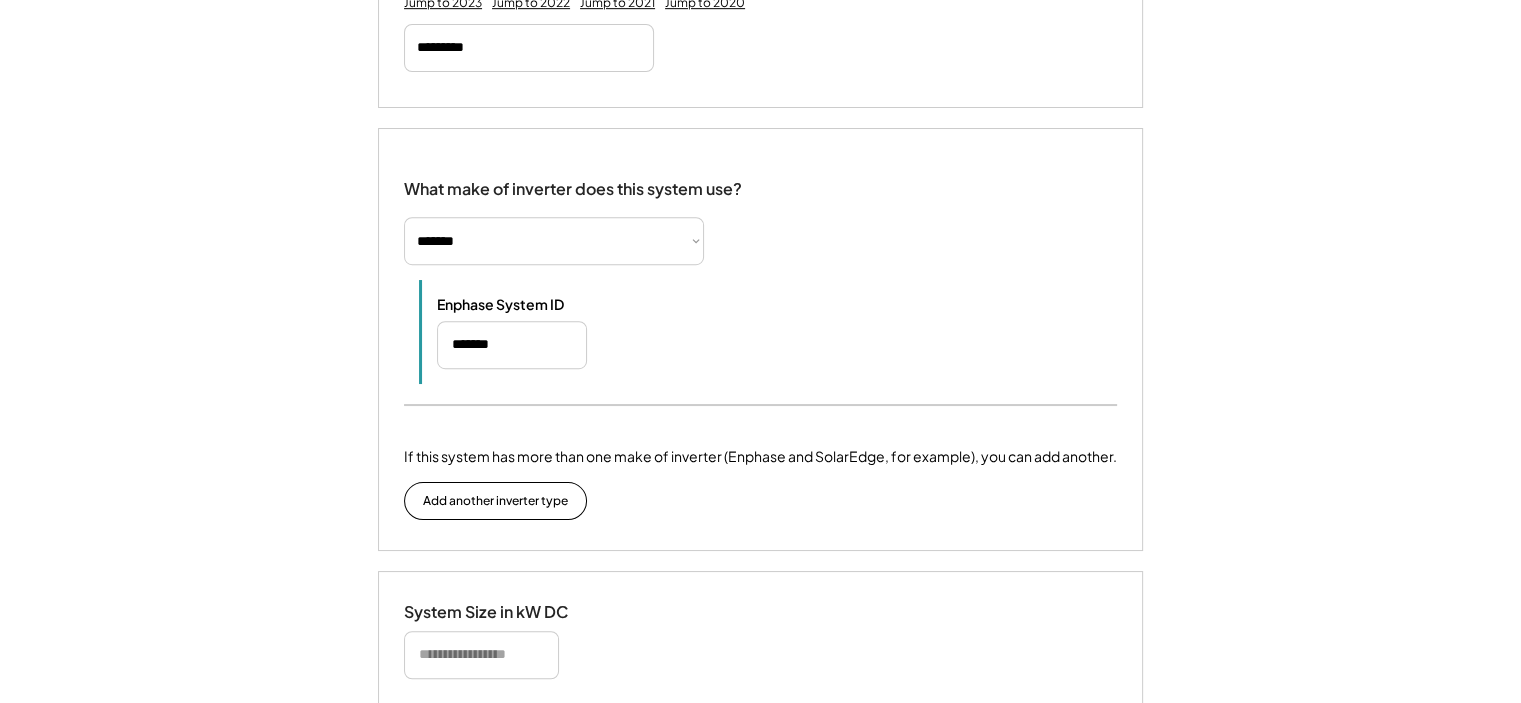 click on "**********" at bounding box center (760, 362) 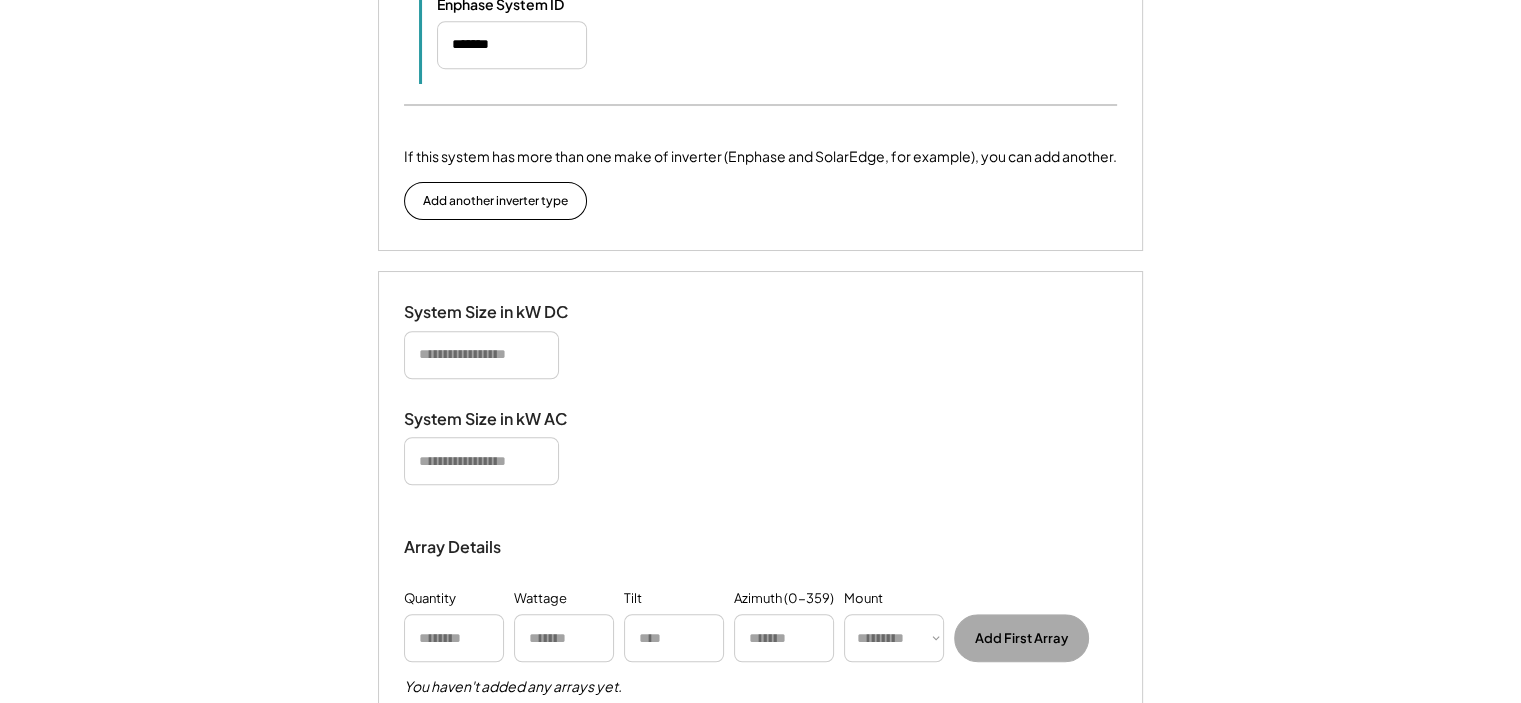 scroll, scrollTop: 1608, scrollLeft: 0, axis: vertical 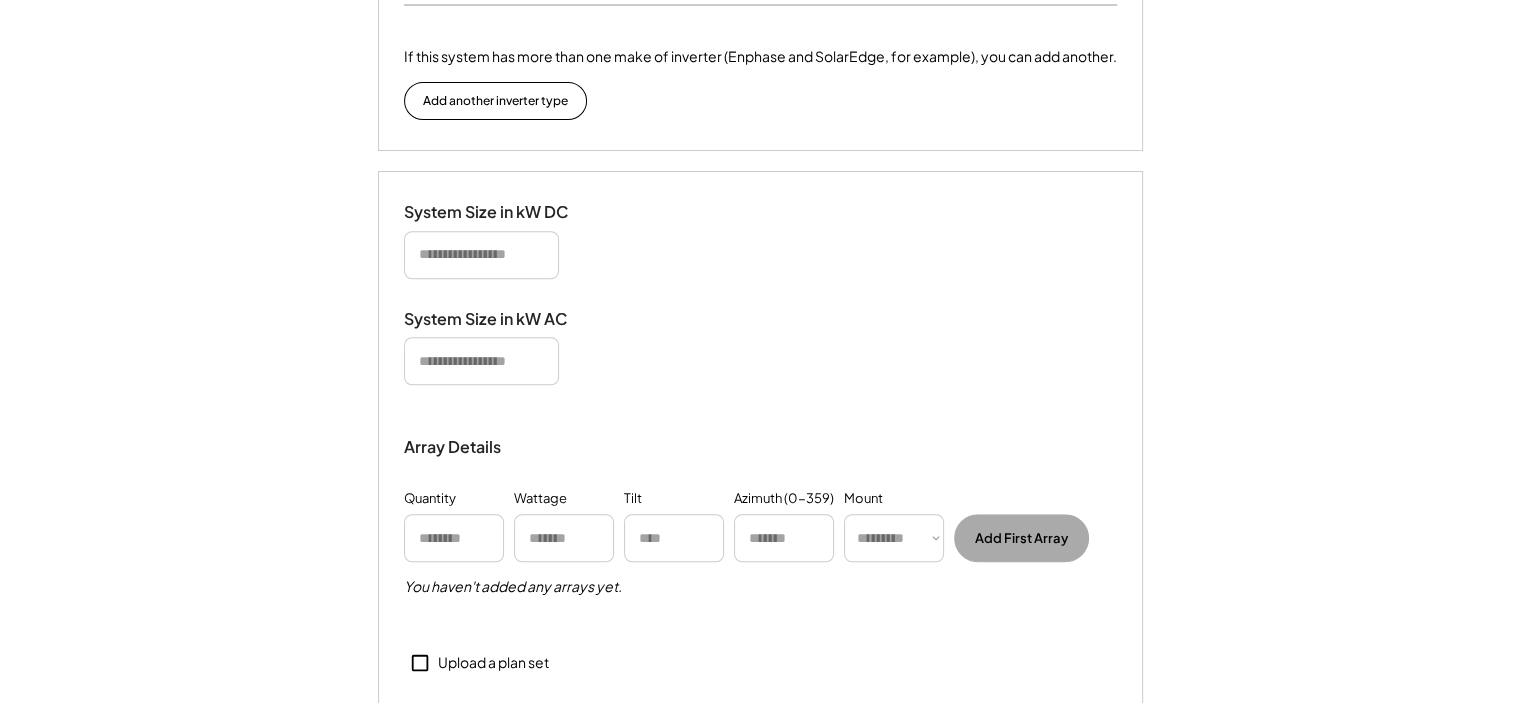 click at bounding box center (481, 255) 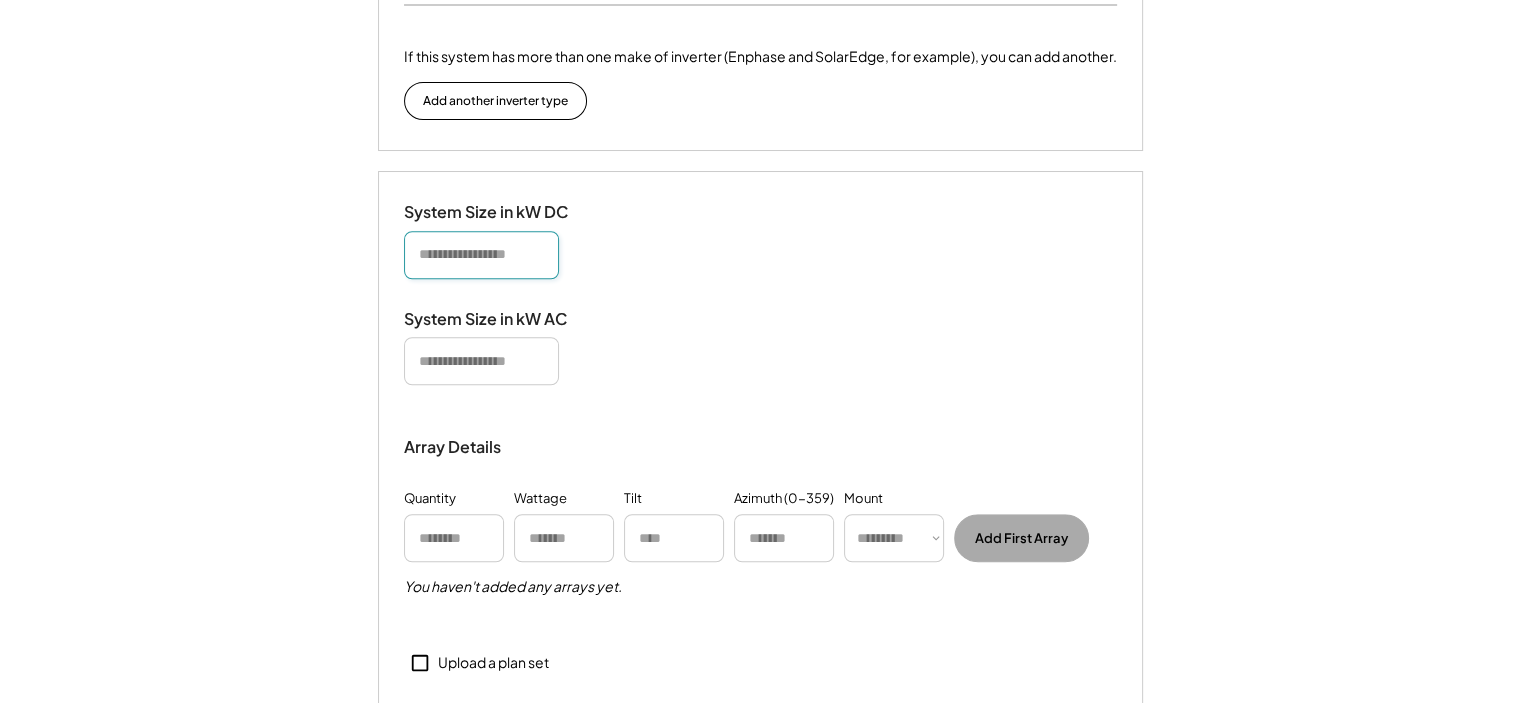 click at bounding box center (481, 255) 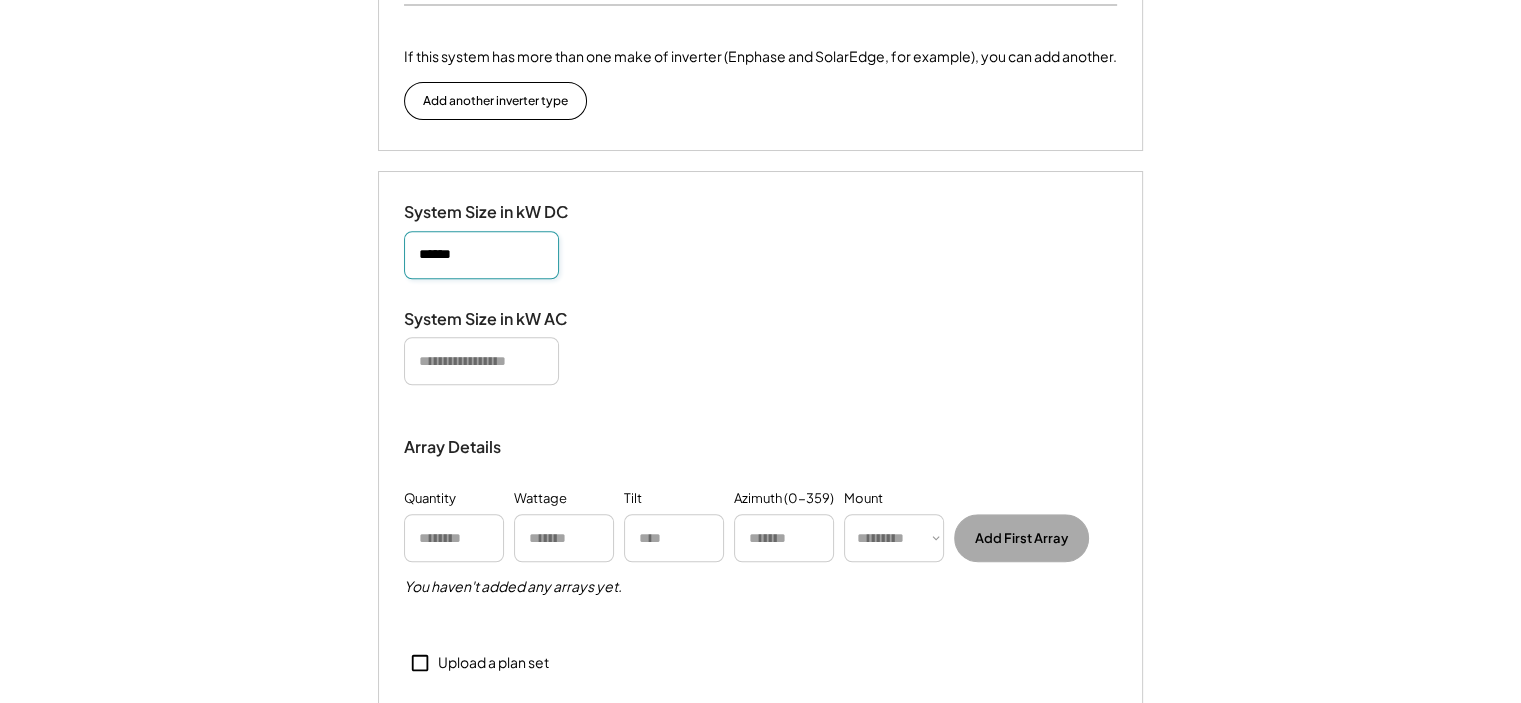 type on "******" 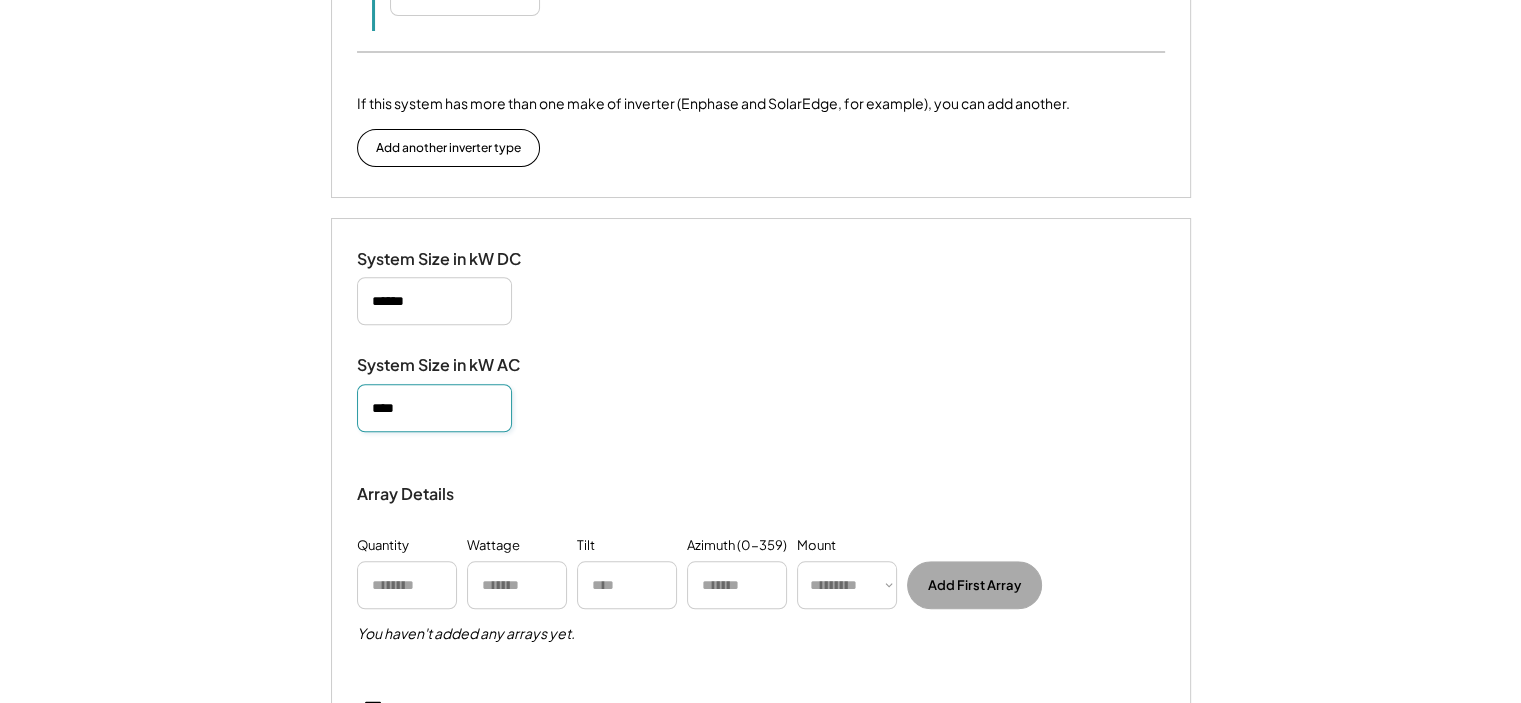 type on "****" 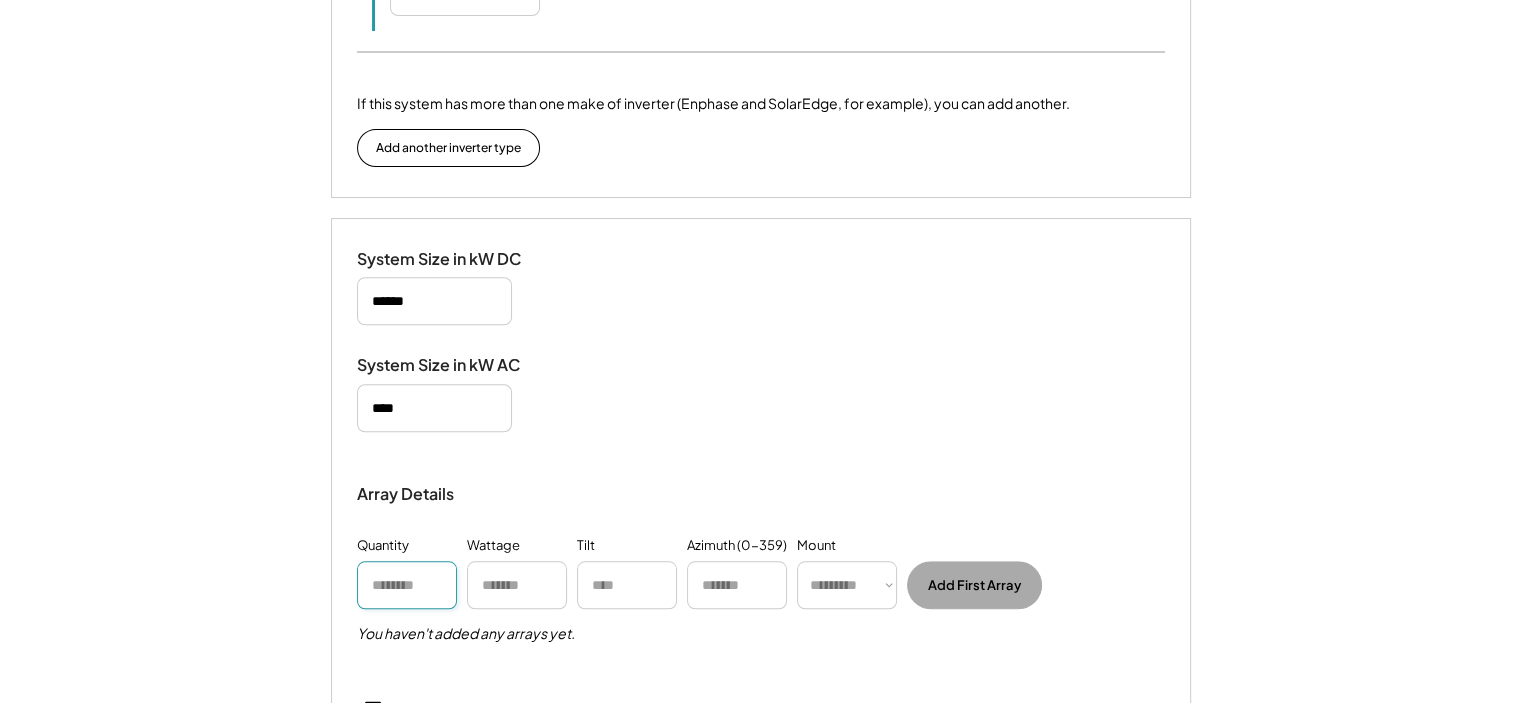 scroll, scrollTop: 1708, scrollLeft: 0, axis: vertical 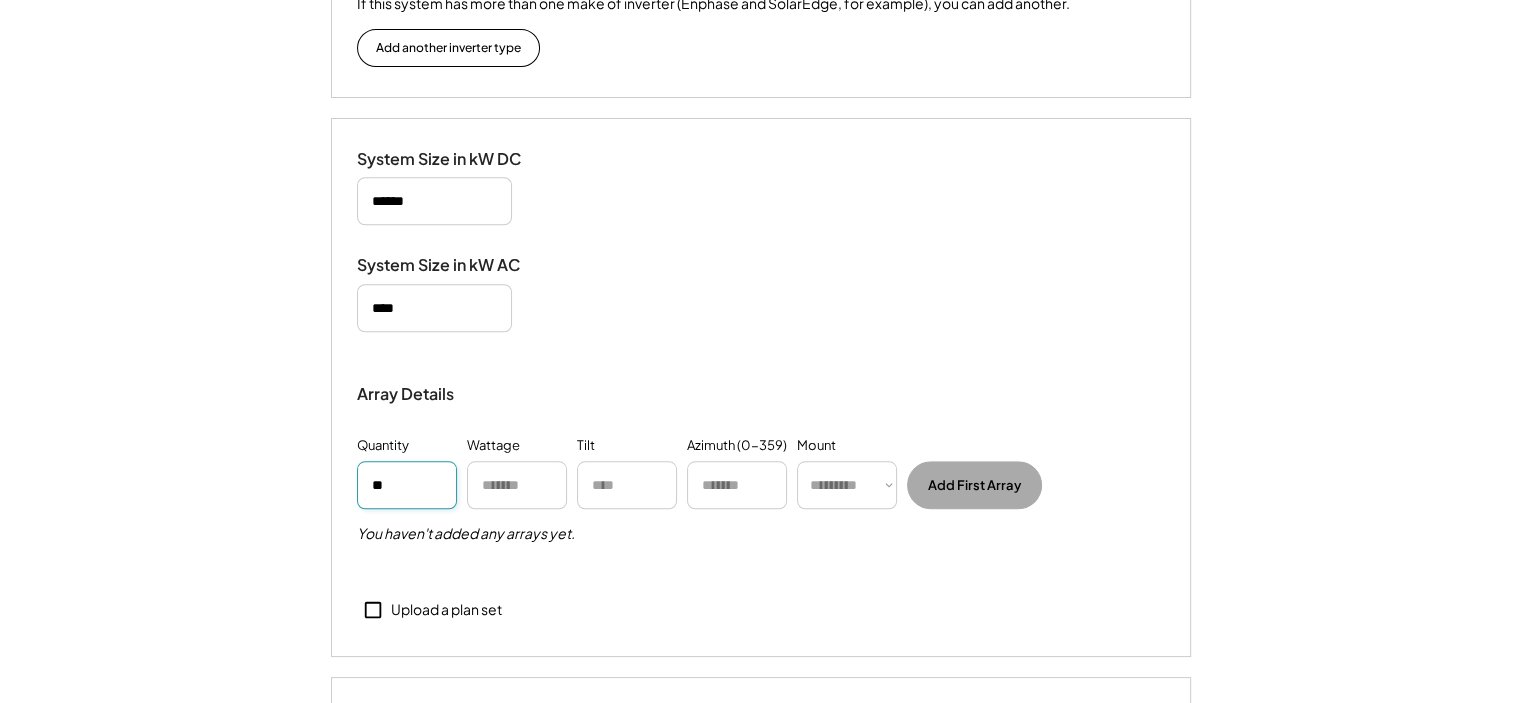 type on "**" 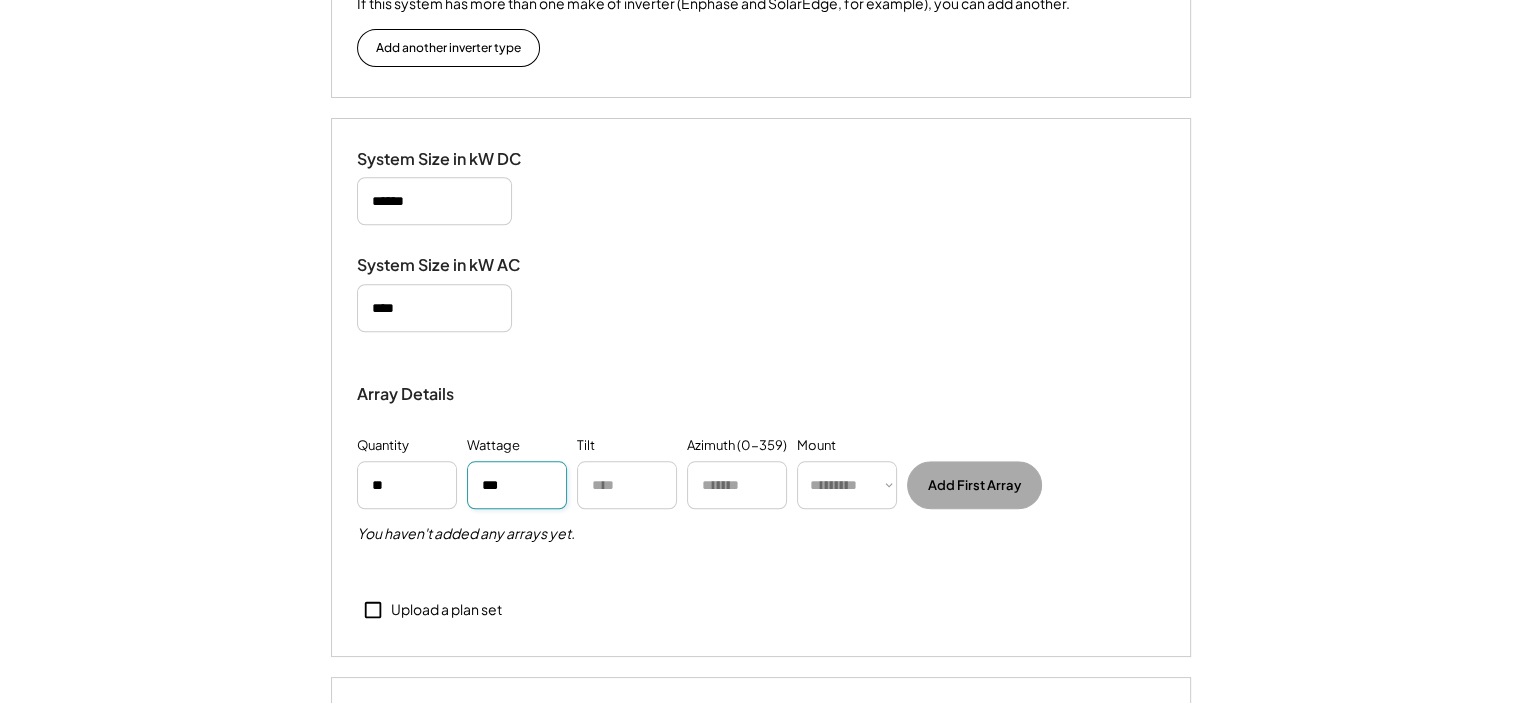 type on "***" 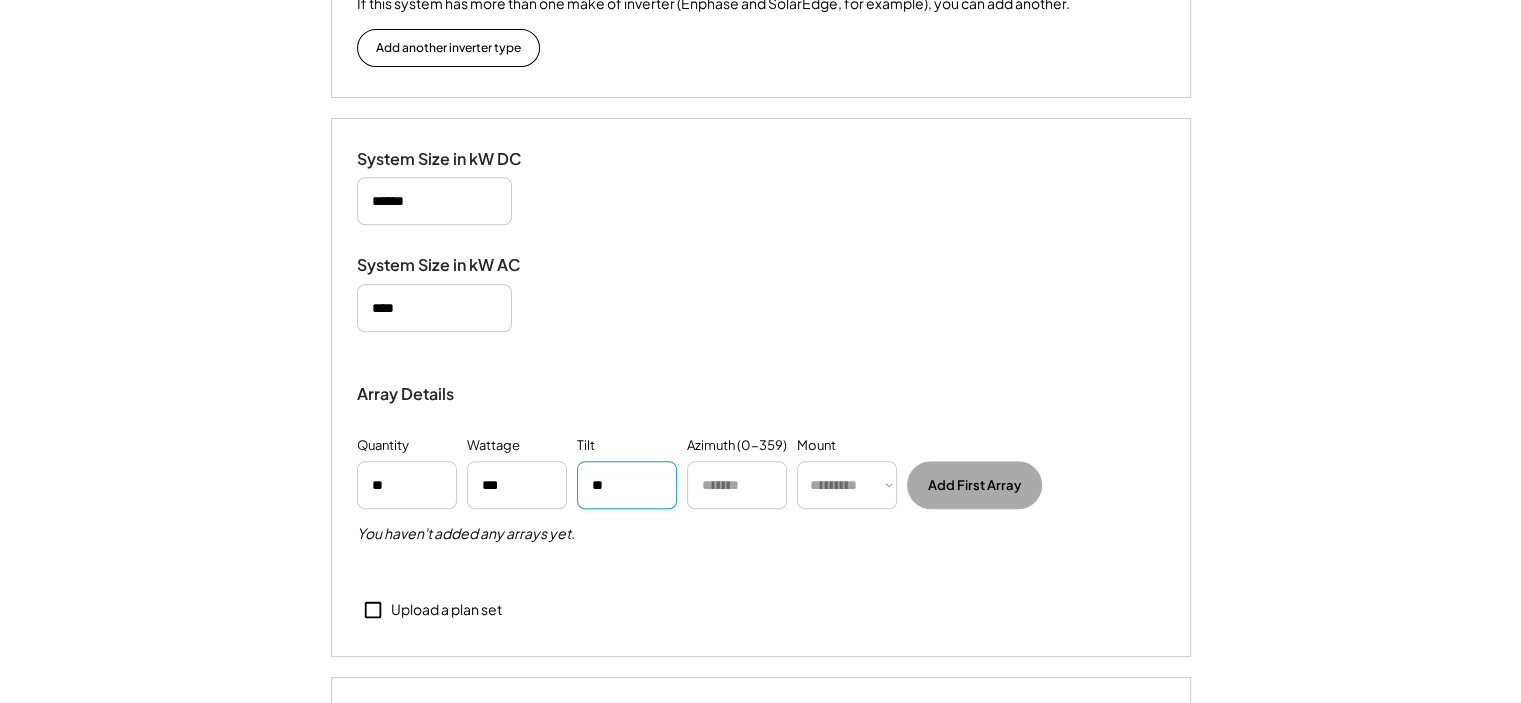 type on "**" 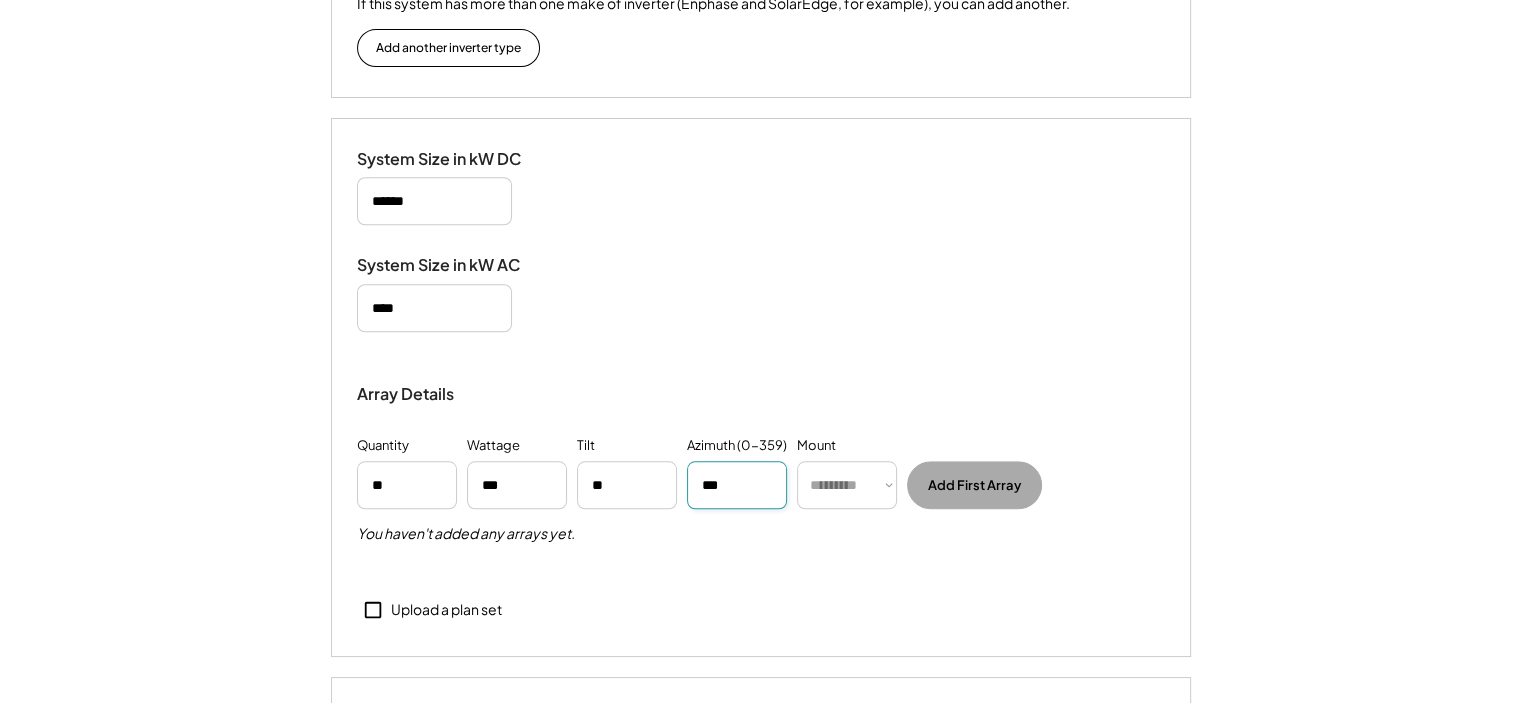 type on "***" 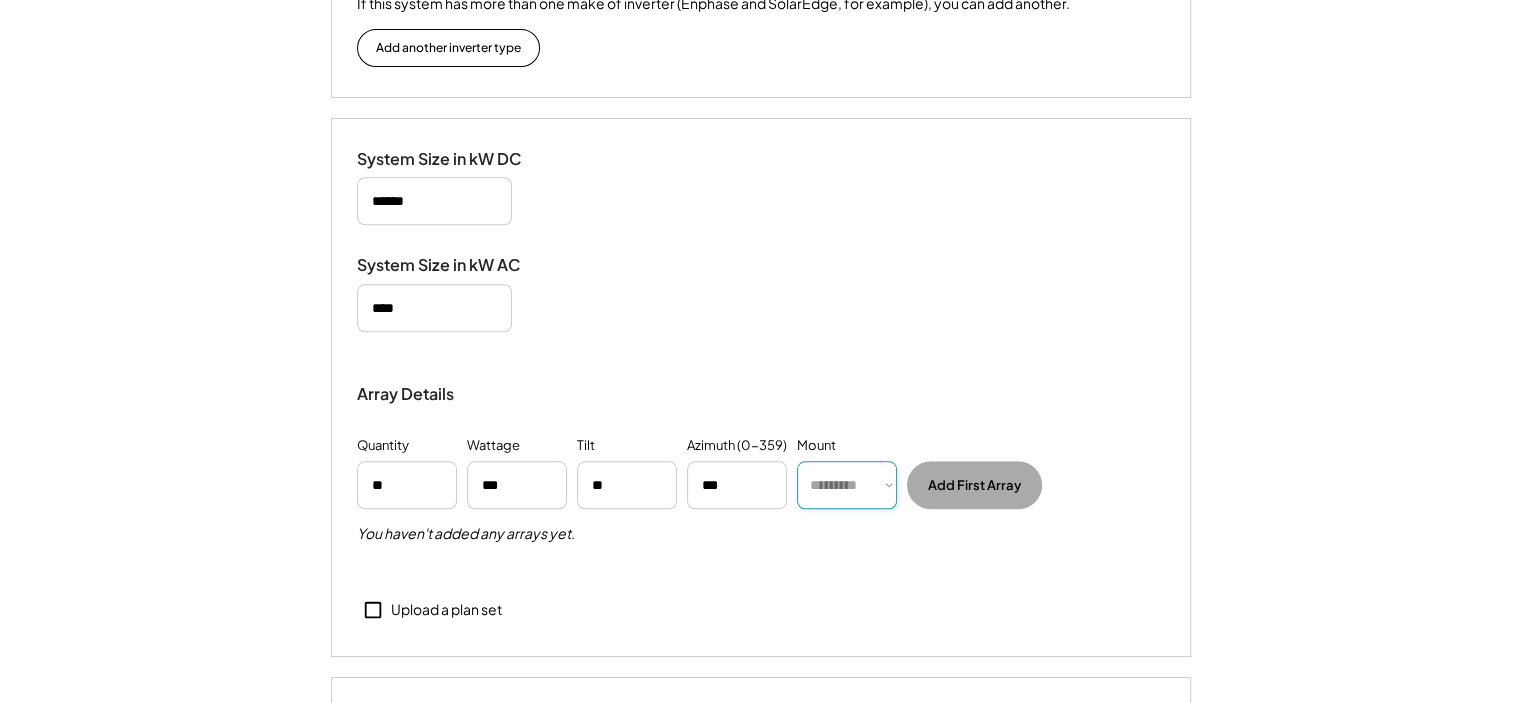 select on "******" 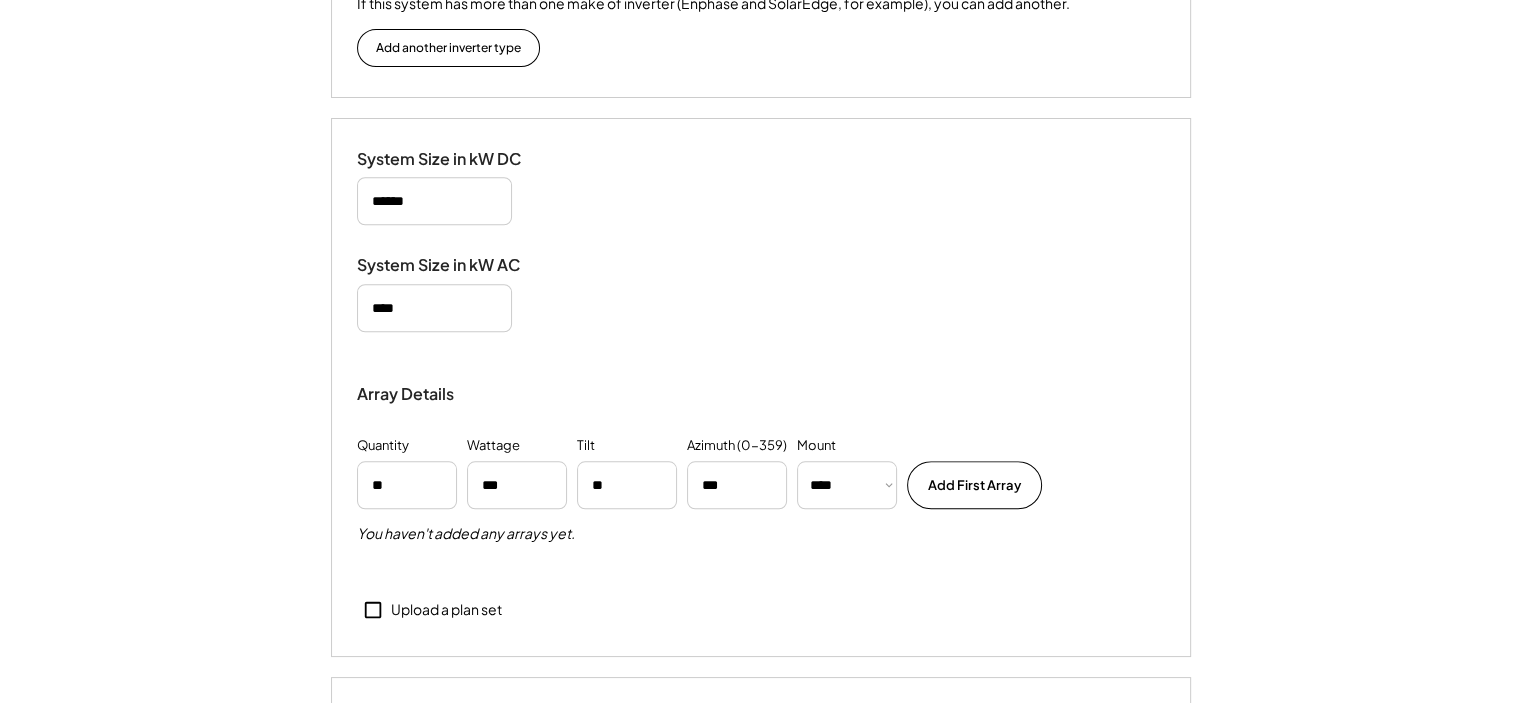 type 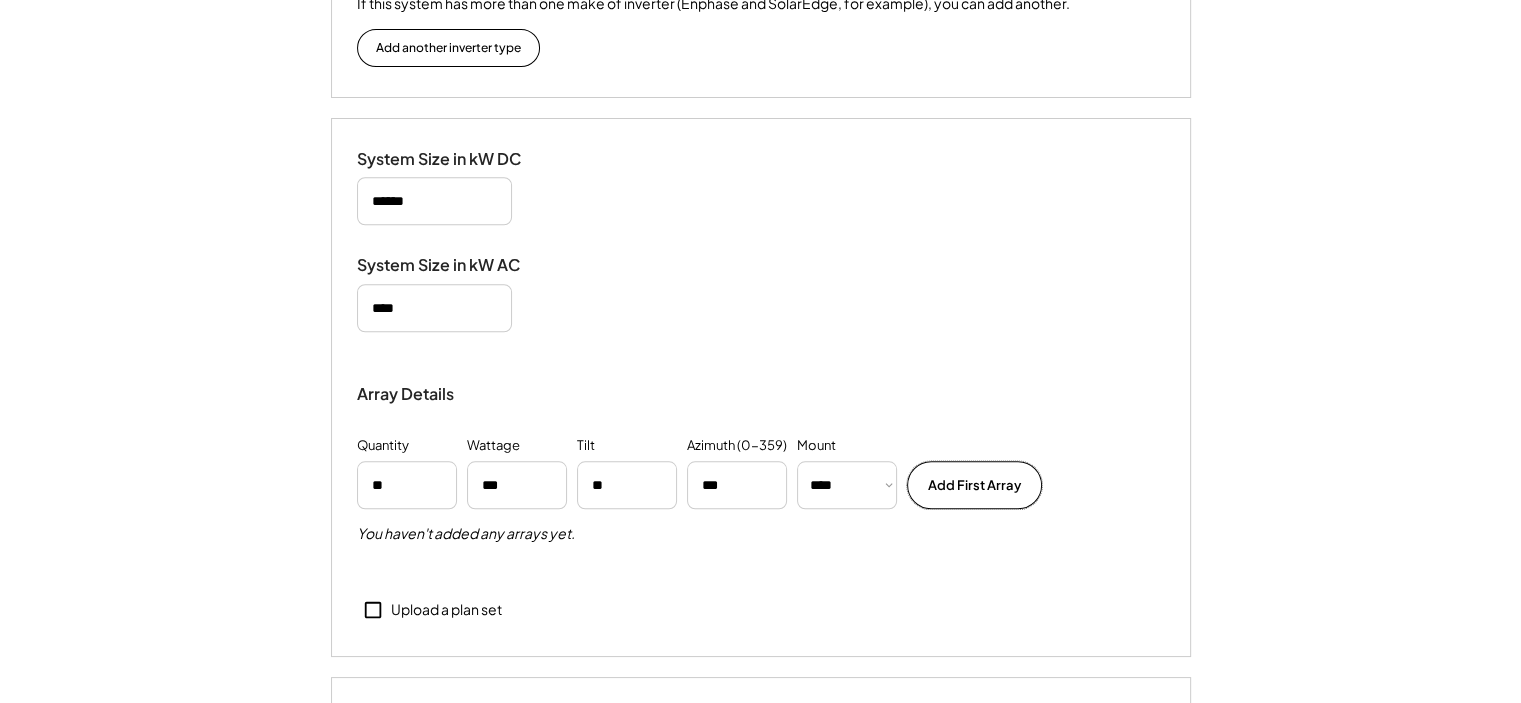 click on "Add First Array" at bounding box center [974, 485] 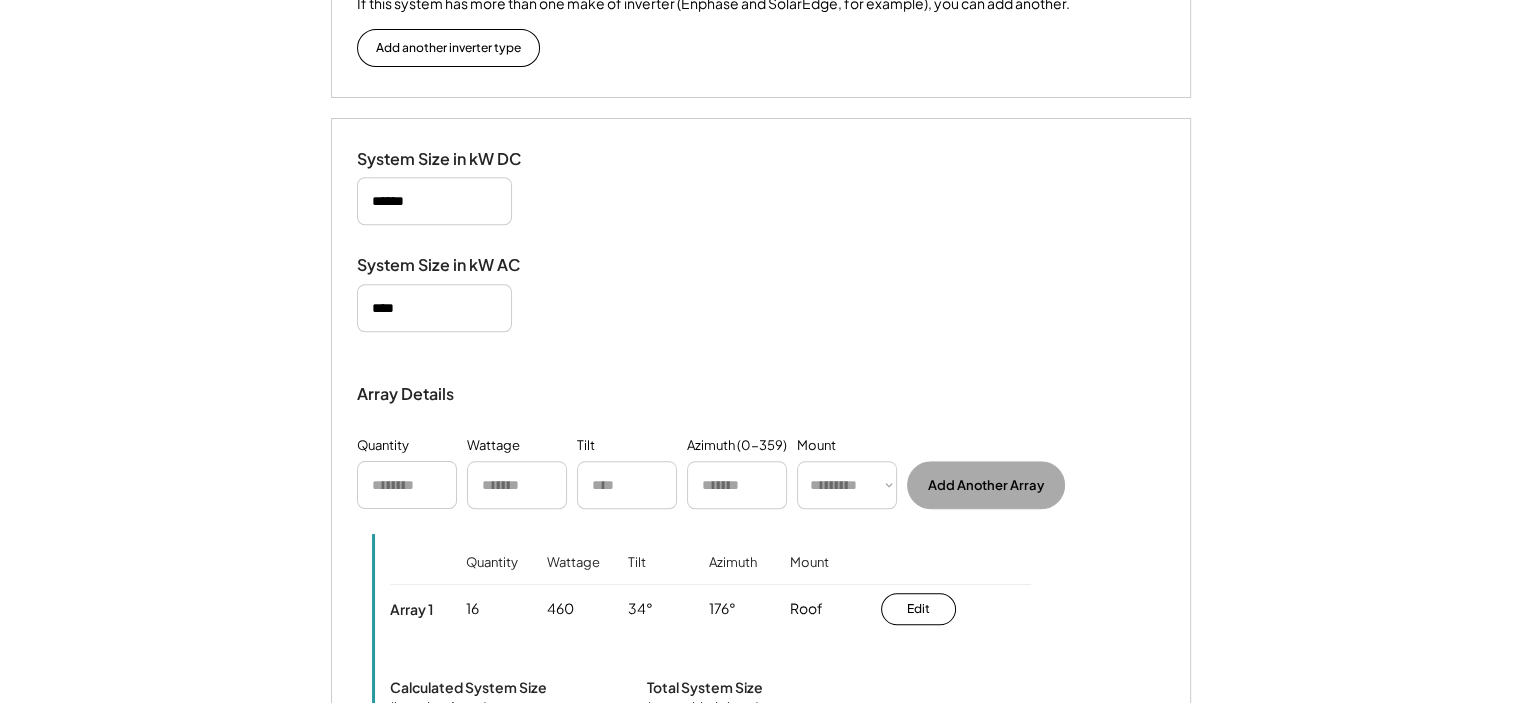 click at bounding box center (407, 485) 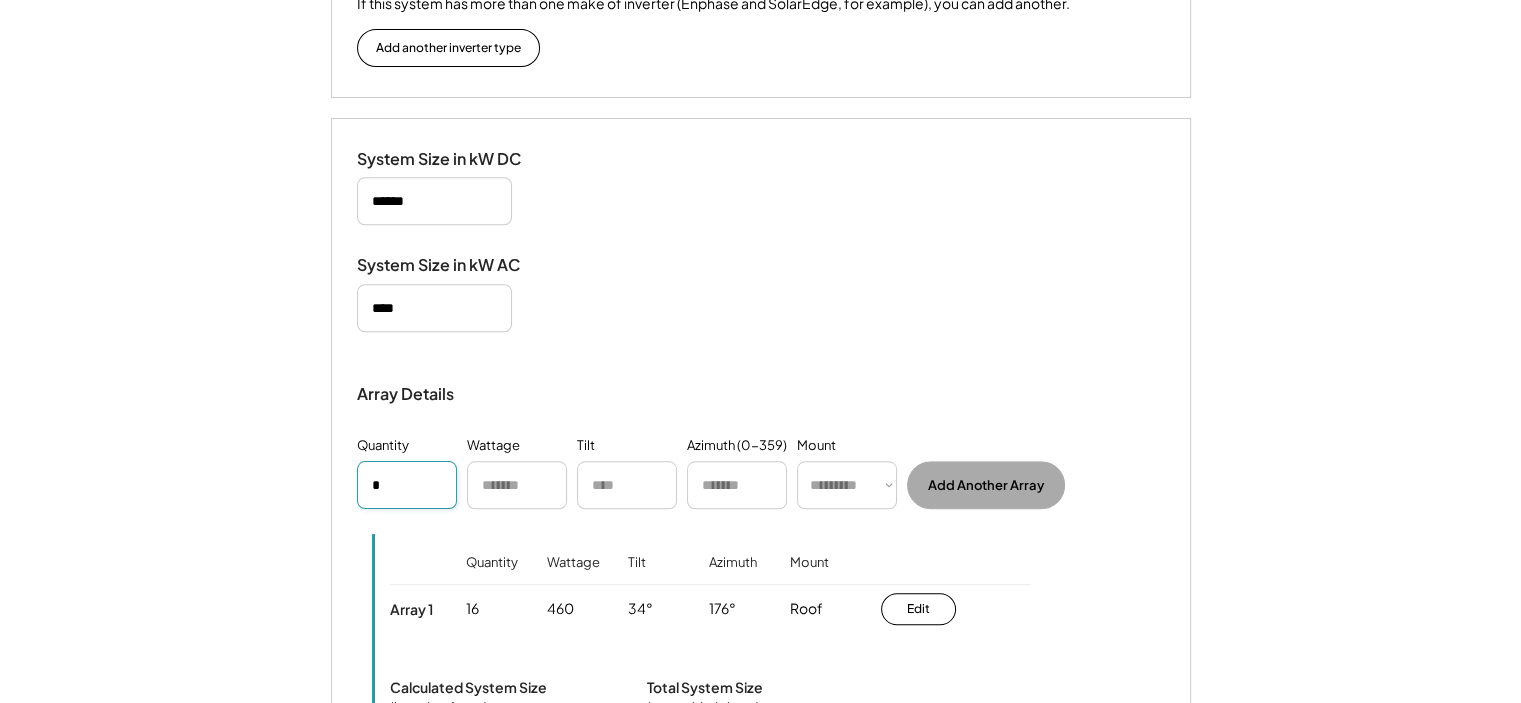 type on "*" 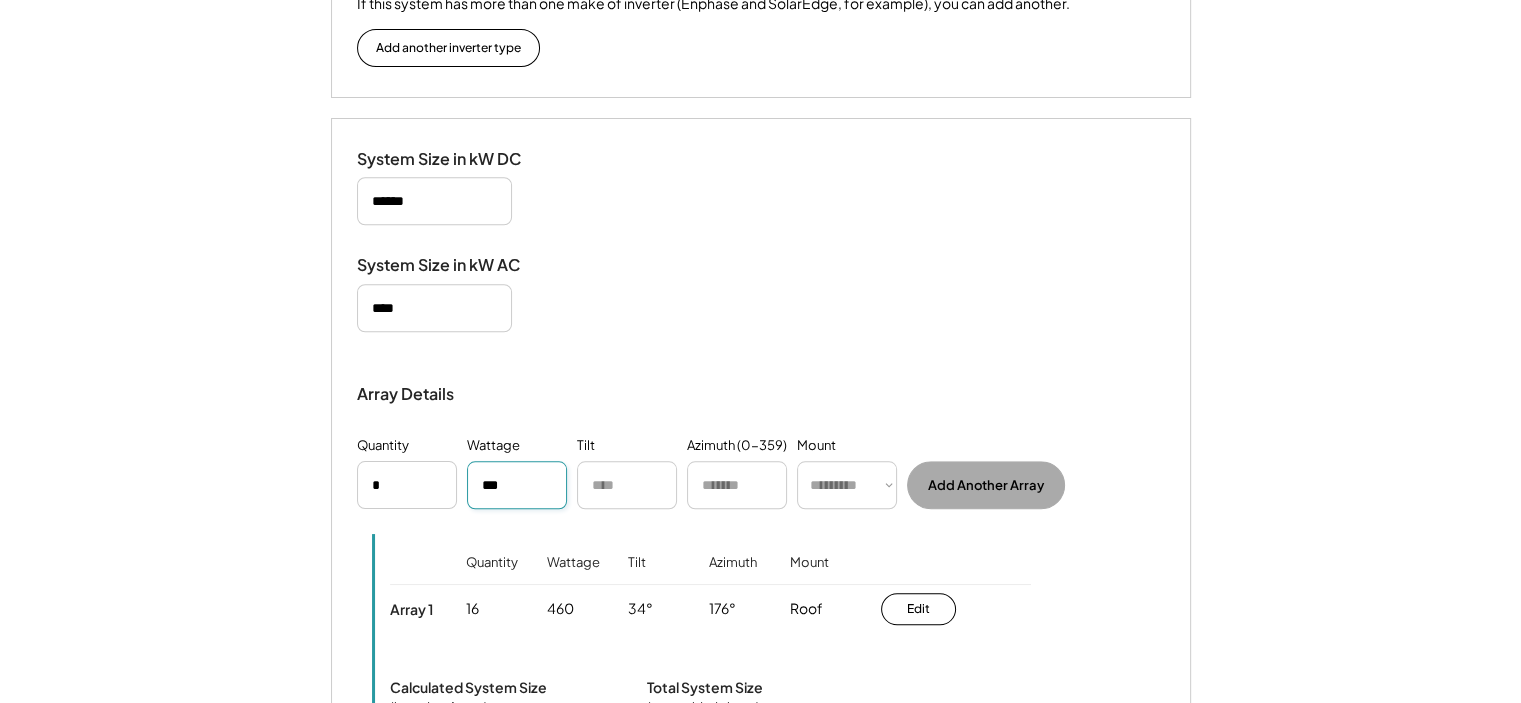 type on "***" 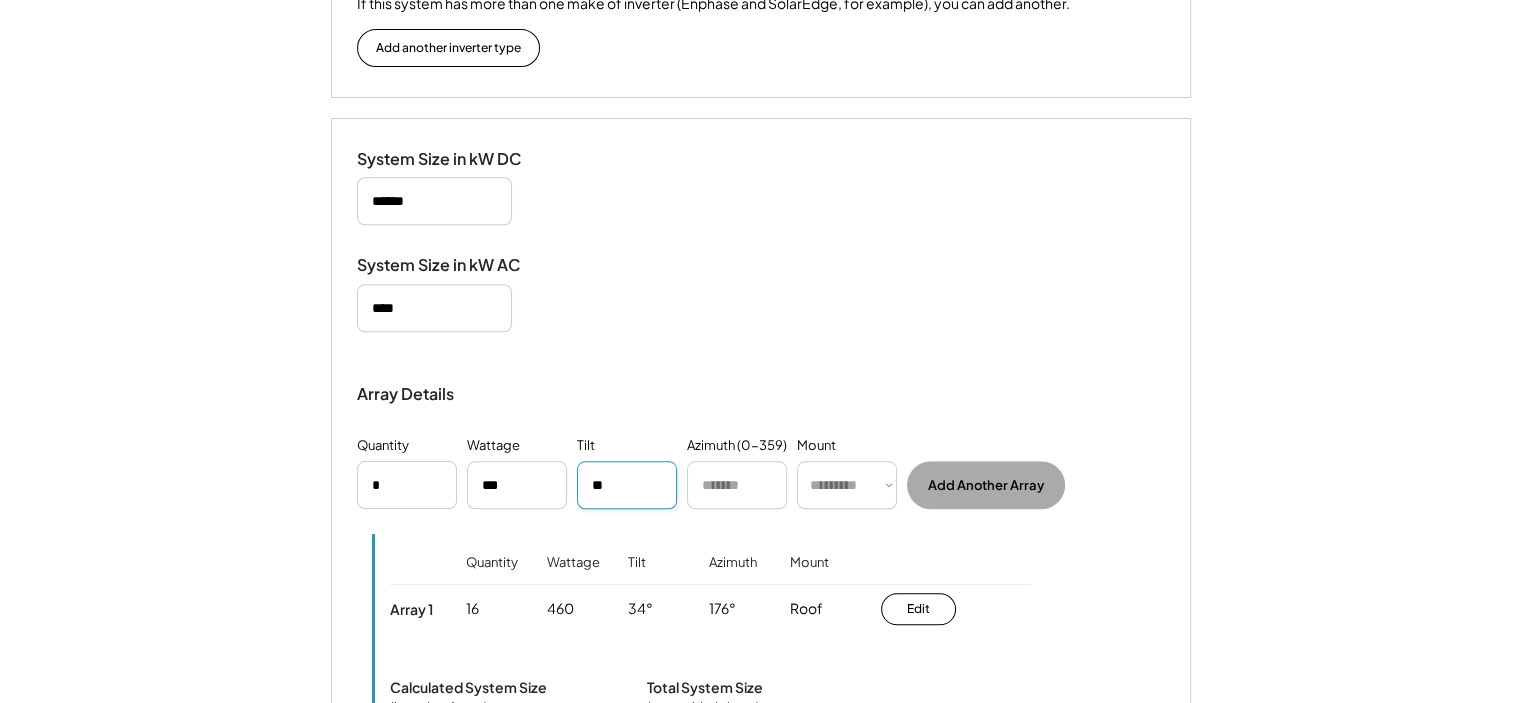 type on "**" 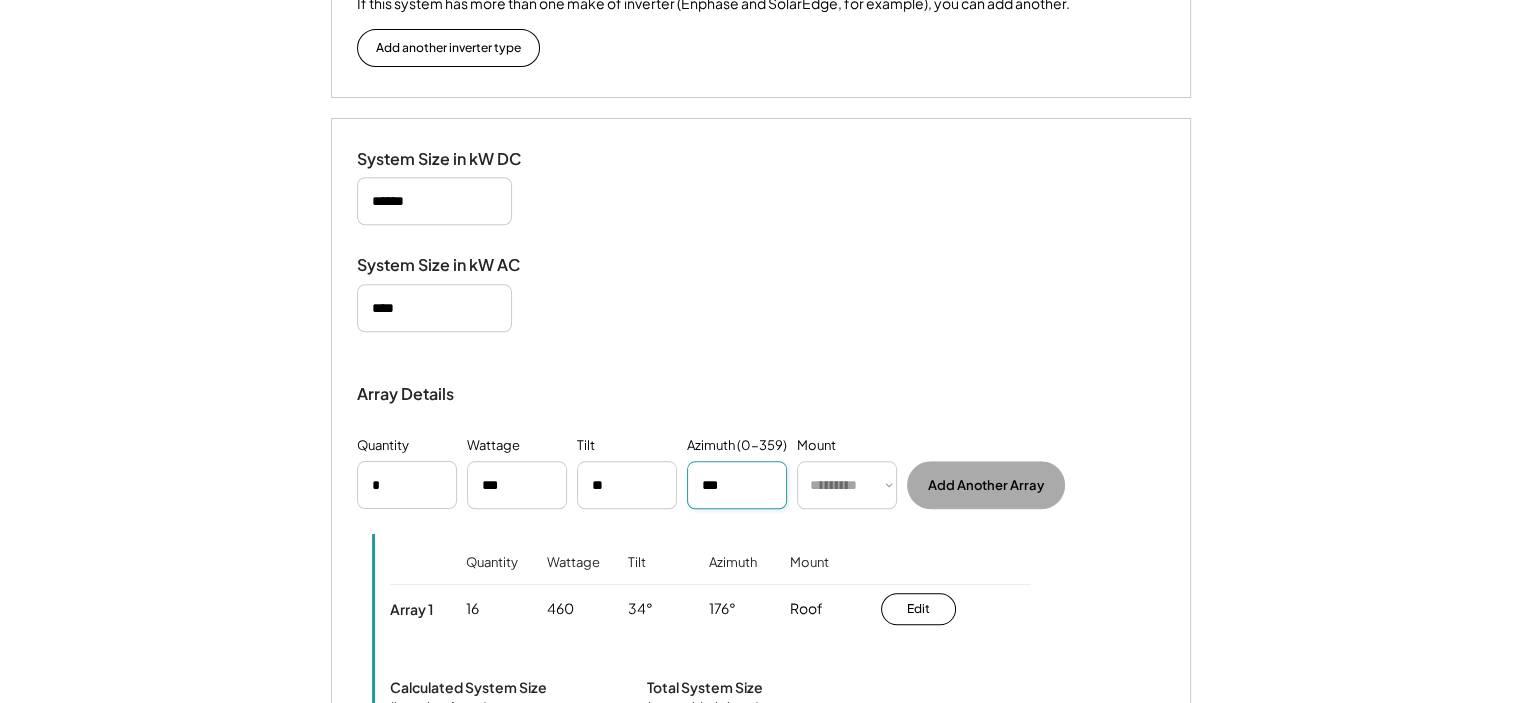 type on "***" 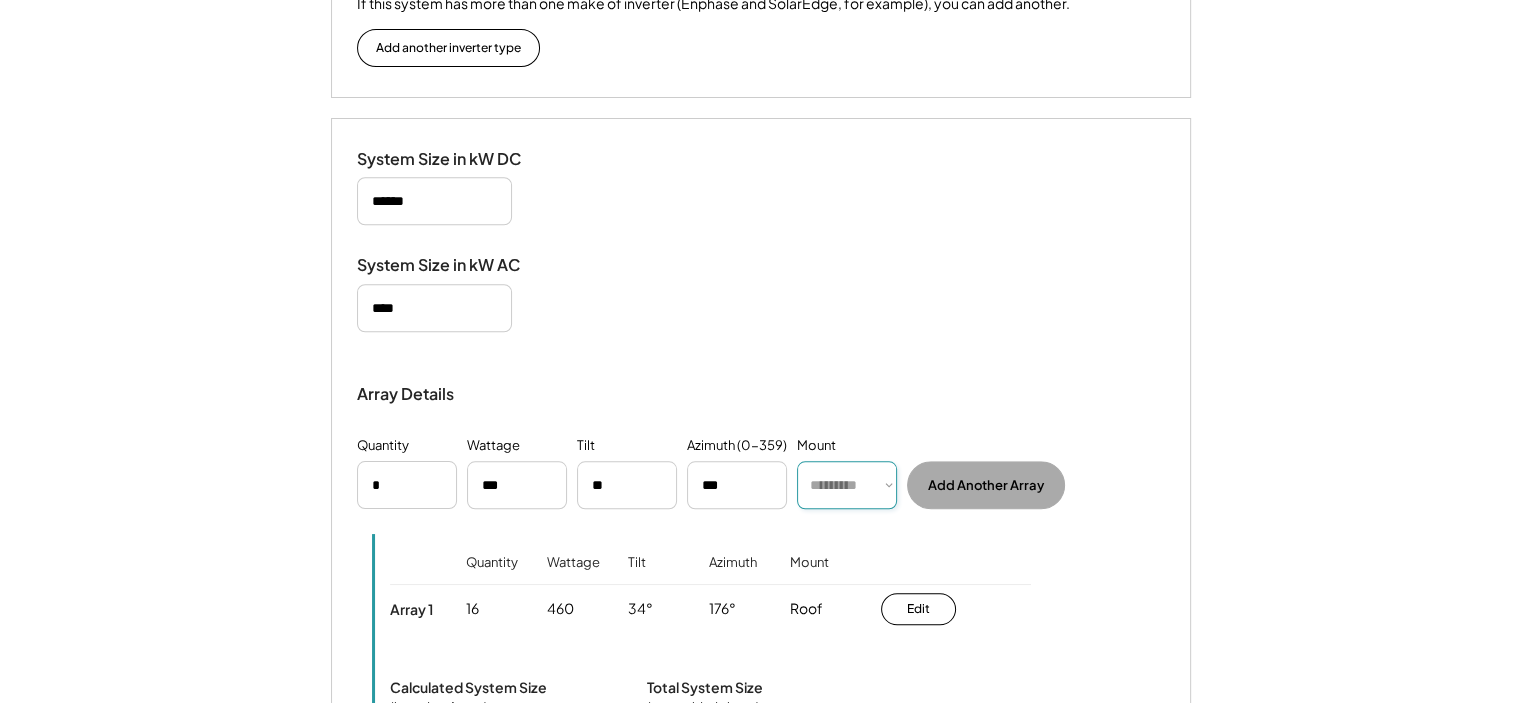 select on "******" 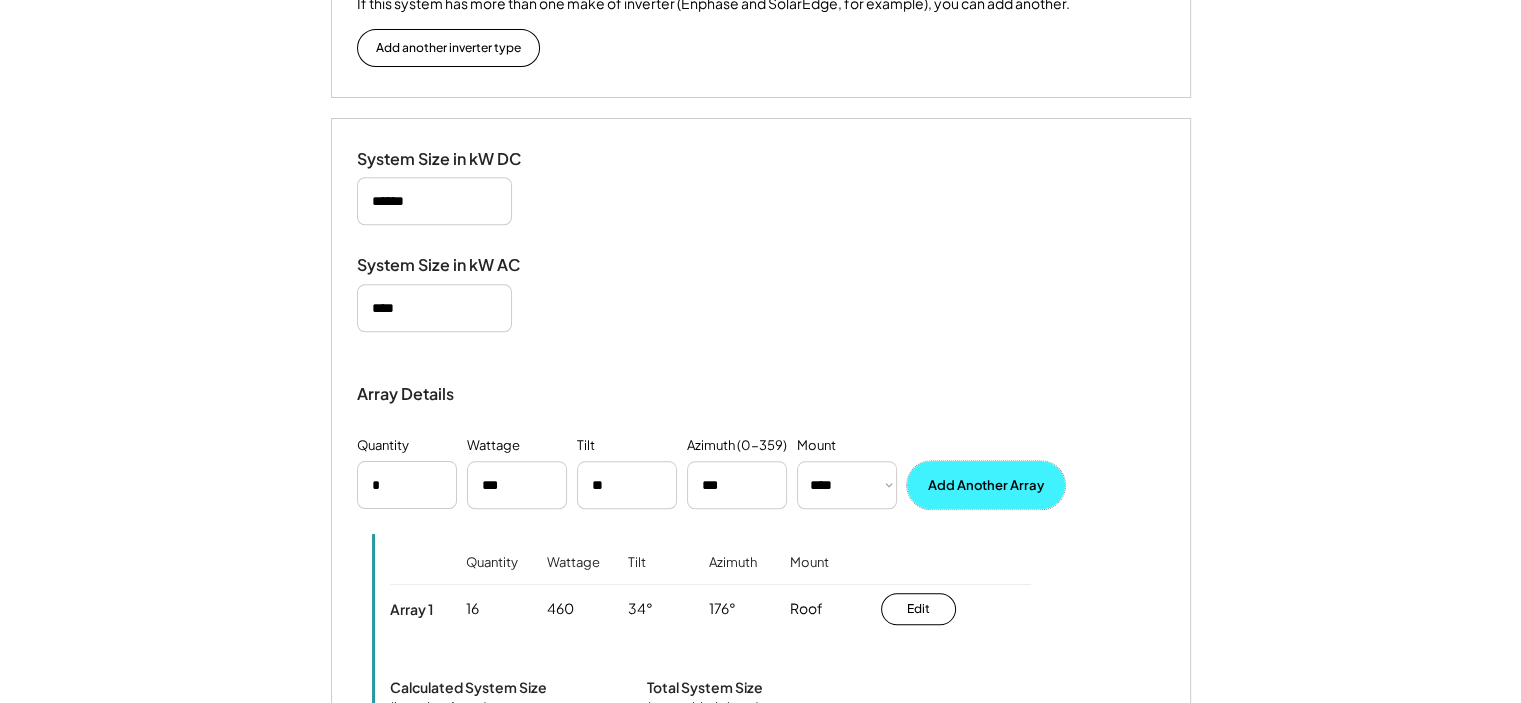 click on "Add Another Array" at bounding box center [986, 485] 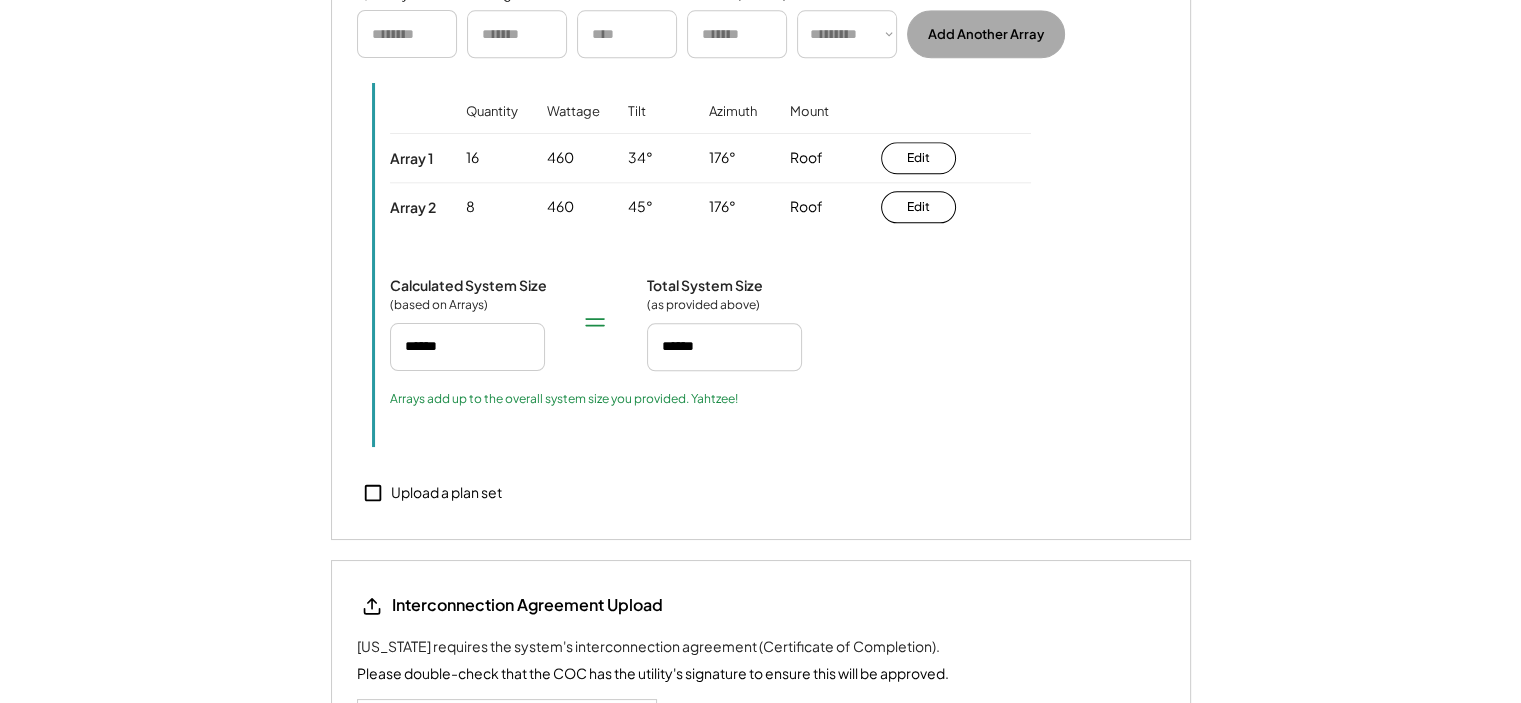 scroll, scrollTop: 2208, scrollLeft: 0, axis: vertical 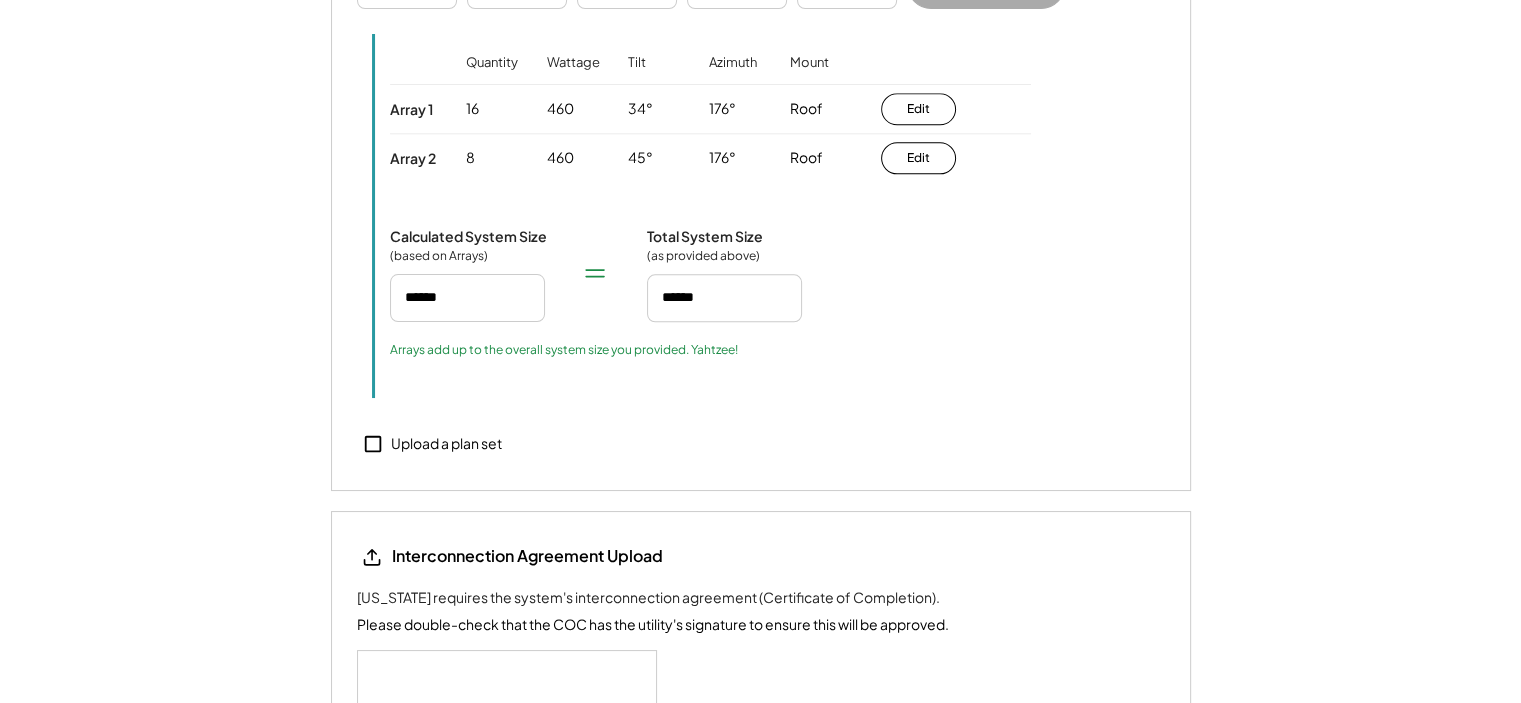 drag, startPoint x: 432, startPoint y: 417, endPoint x: 448, endPoint y: 419, distance: 16.124516 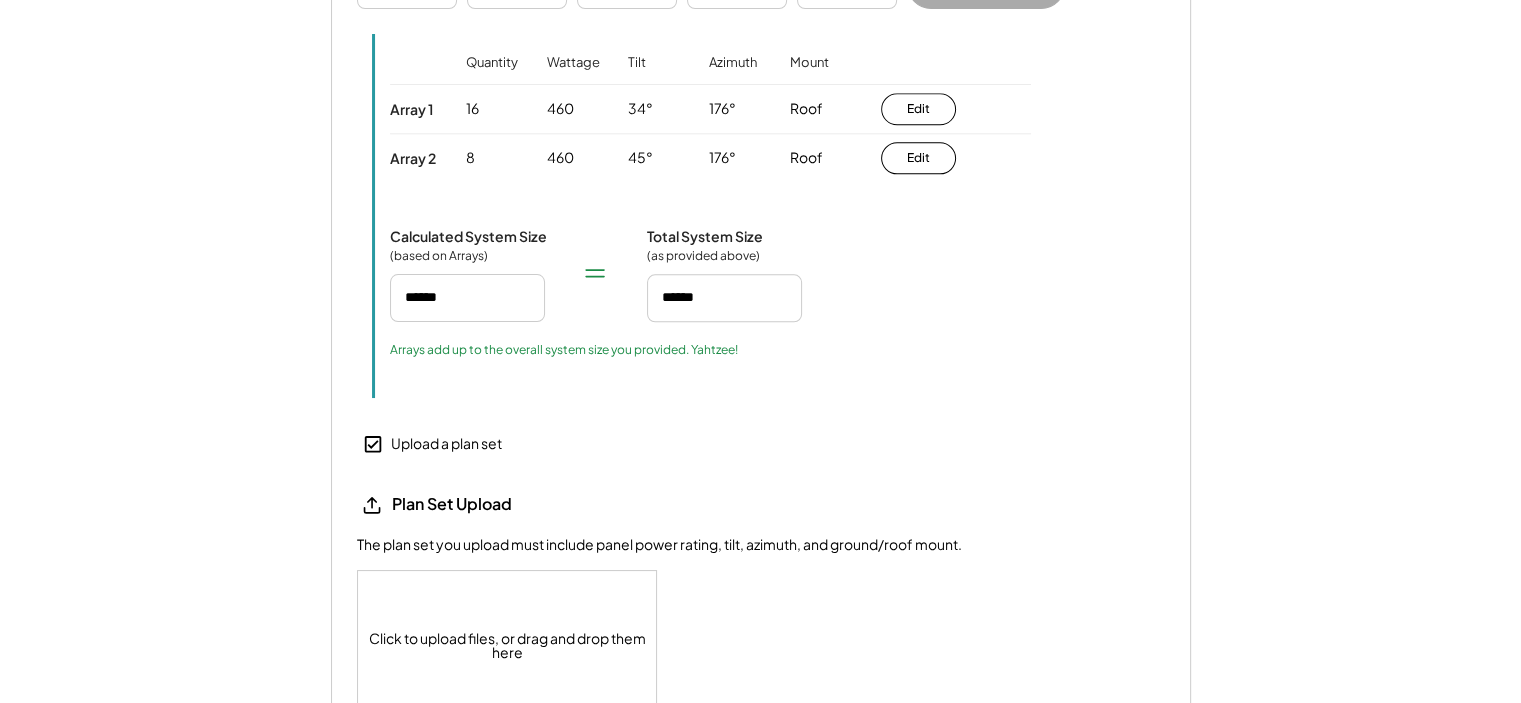 click on "Click to upload files, or drag and drop them here" at bounding box center (508, 645) 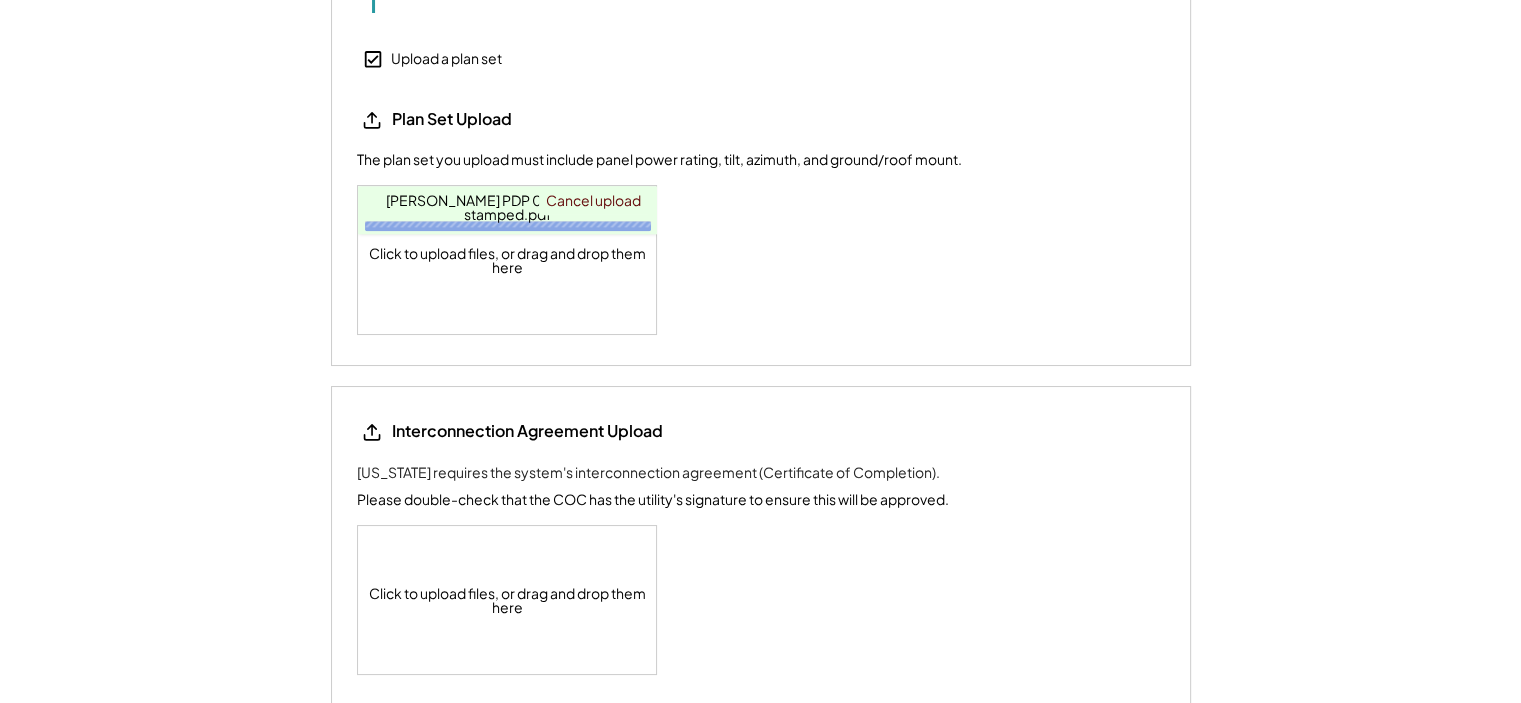 scroll, scrollTop: 2608, scrollLeft: 0, axis: vertical 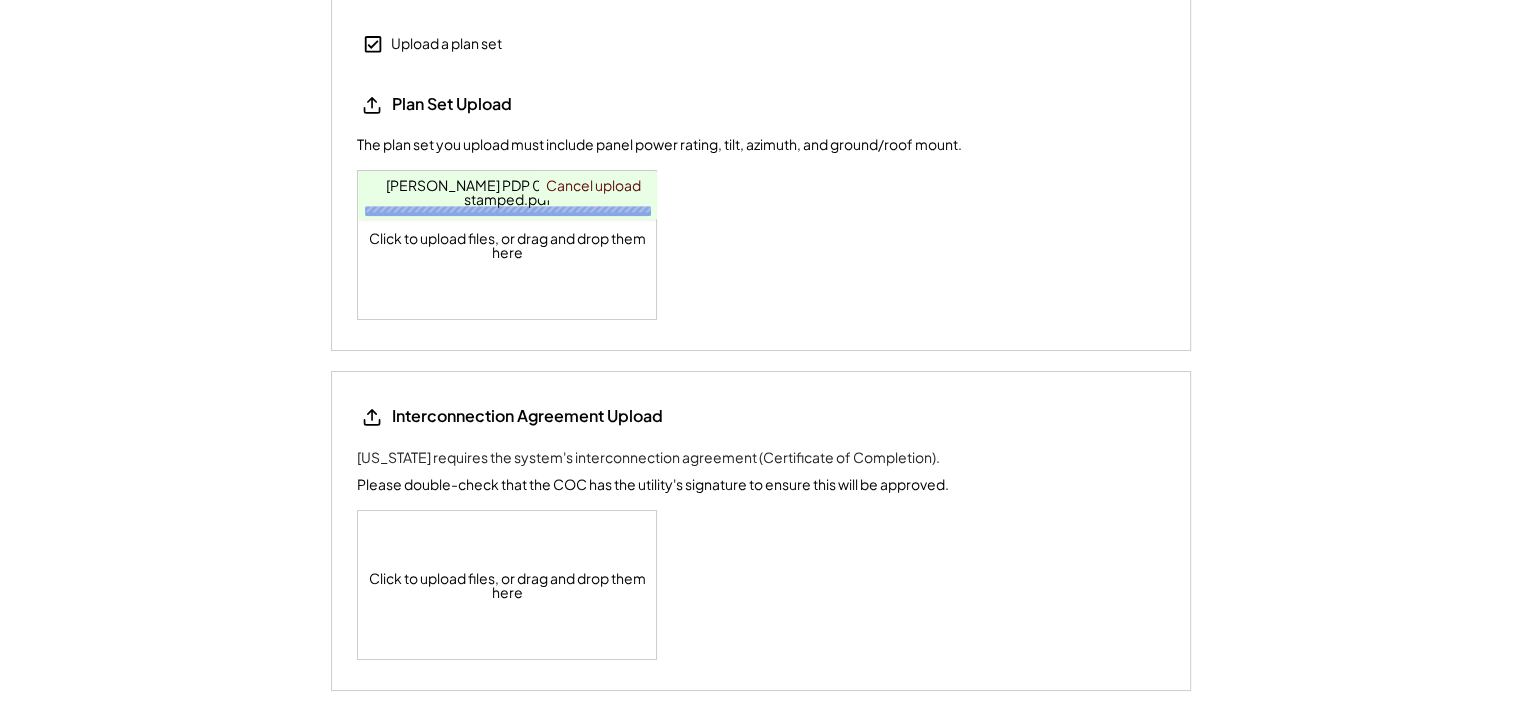 click on "Click to upload files, or drag and drop them here" at bounding box center (508, 585) 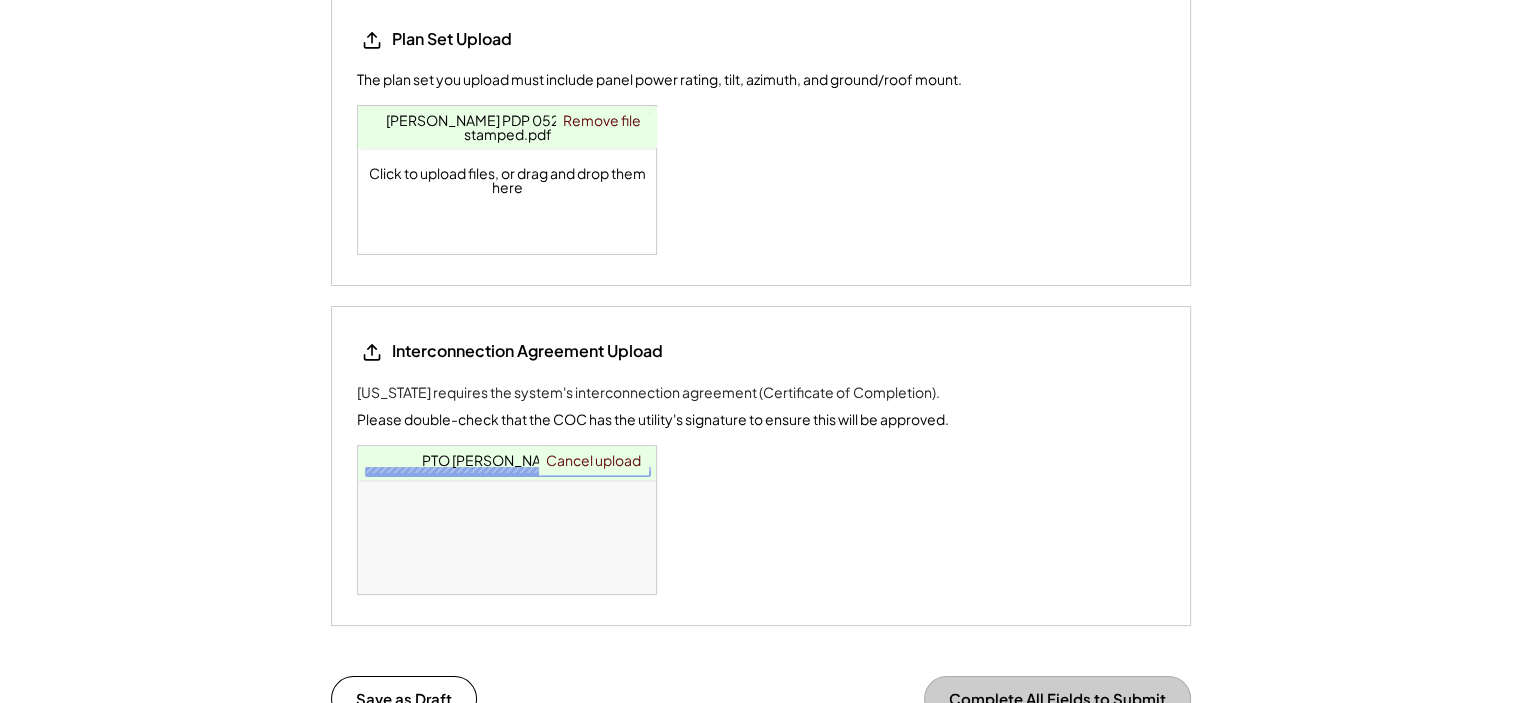 scroll, scrollTop: 2708, scrollLeft: 0, axis: vertical 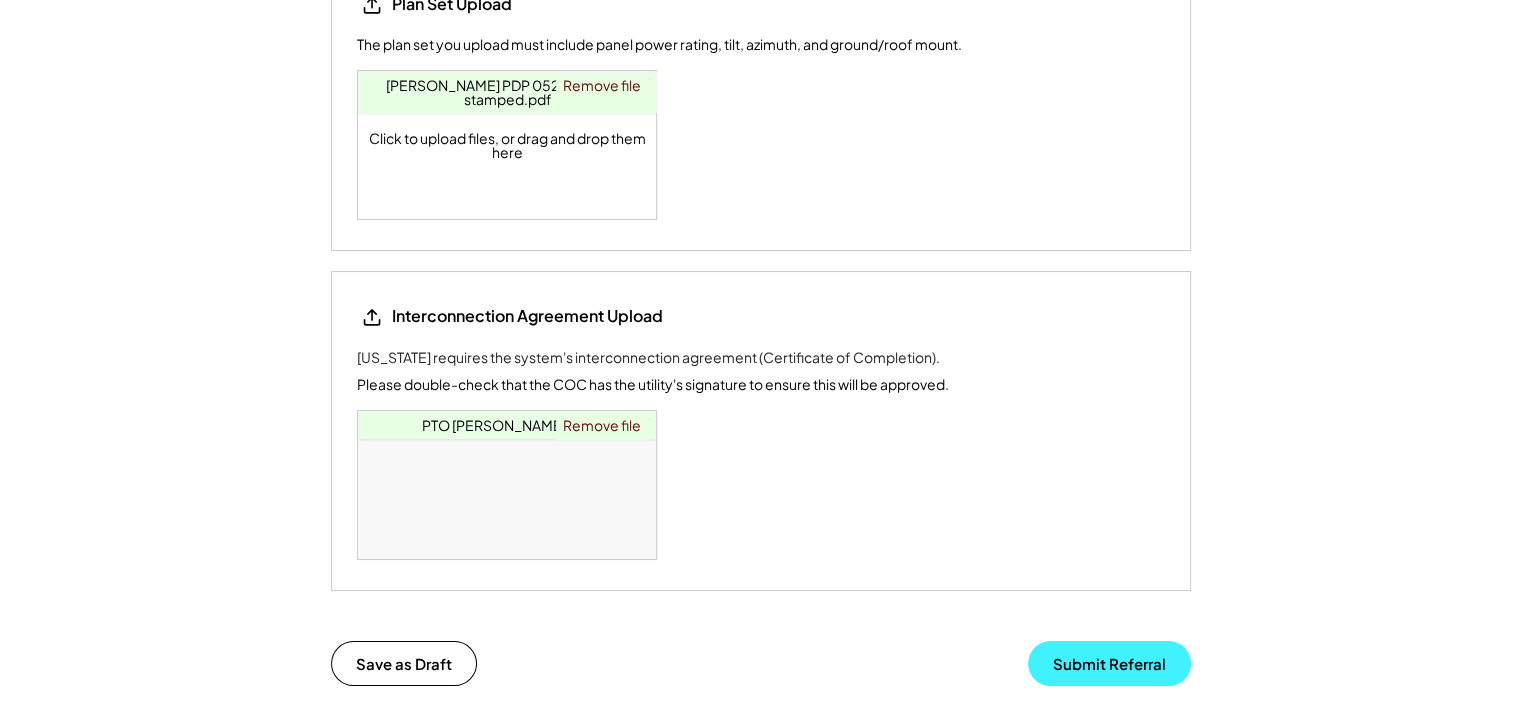 click on "Submit Referral" at bounding box center (1109, 663) 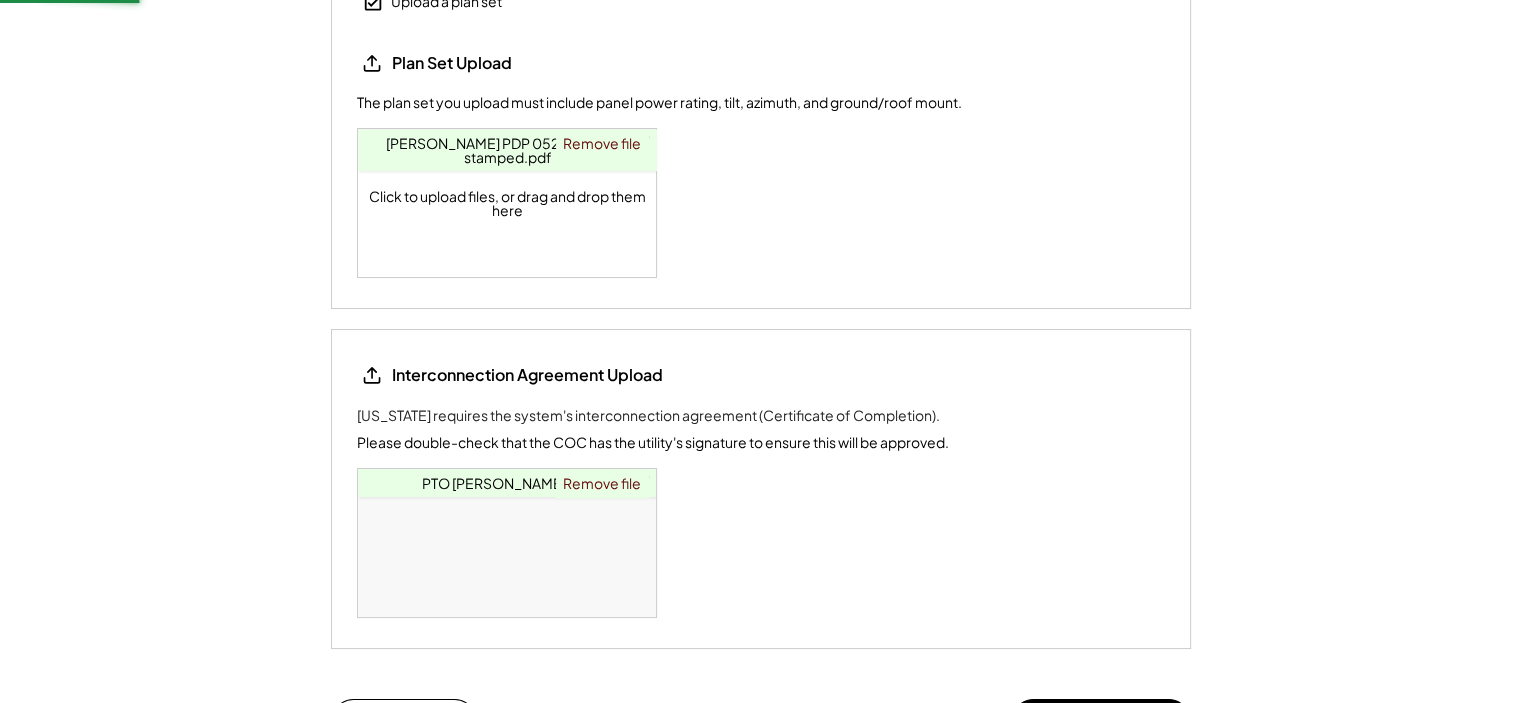 scroll, scrollTop: 2766, scrollLeft: 0, axis: vertical 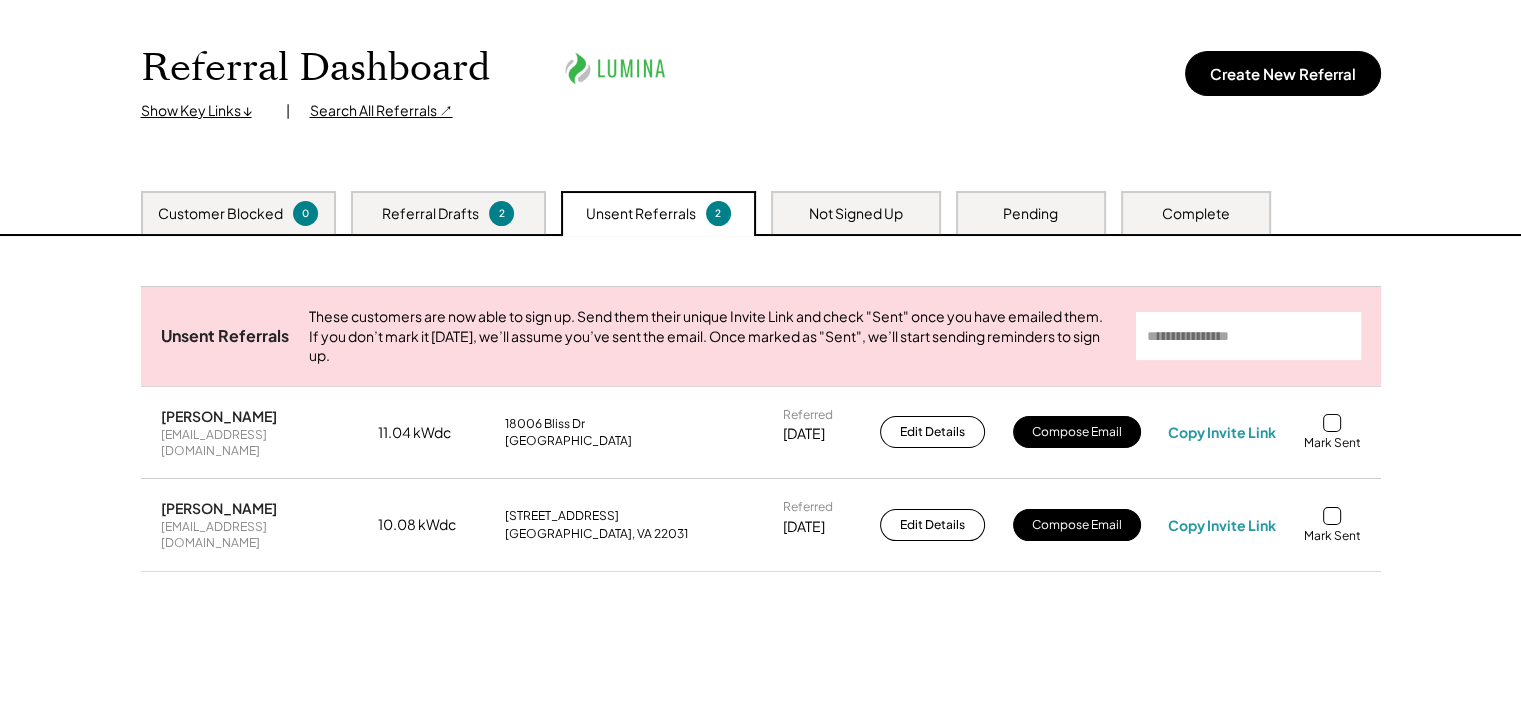 click at bounding box center (1332, 516) 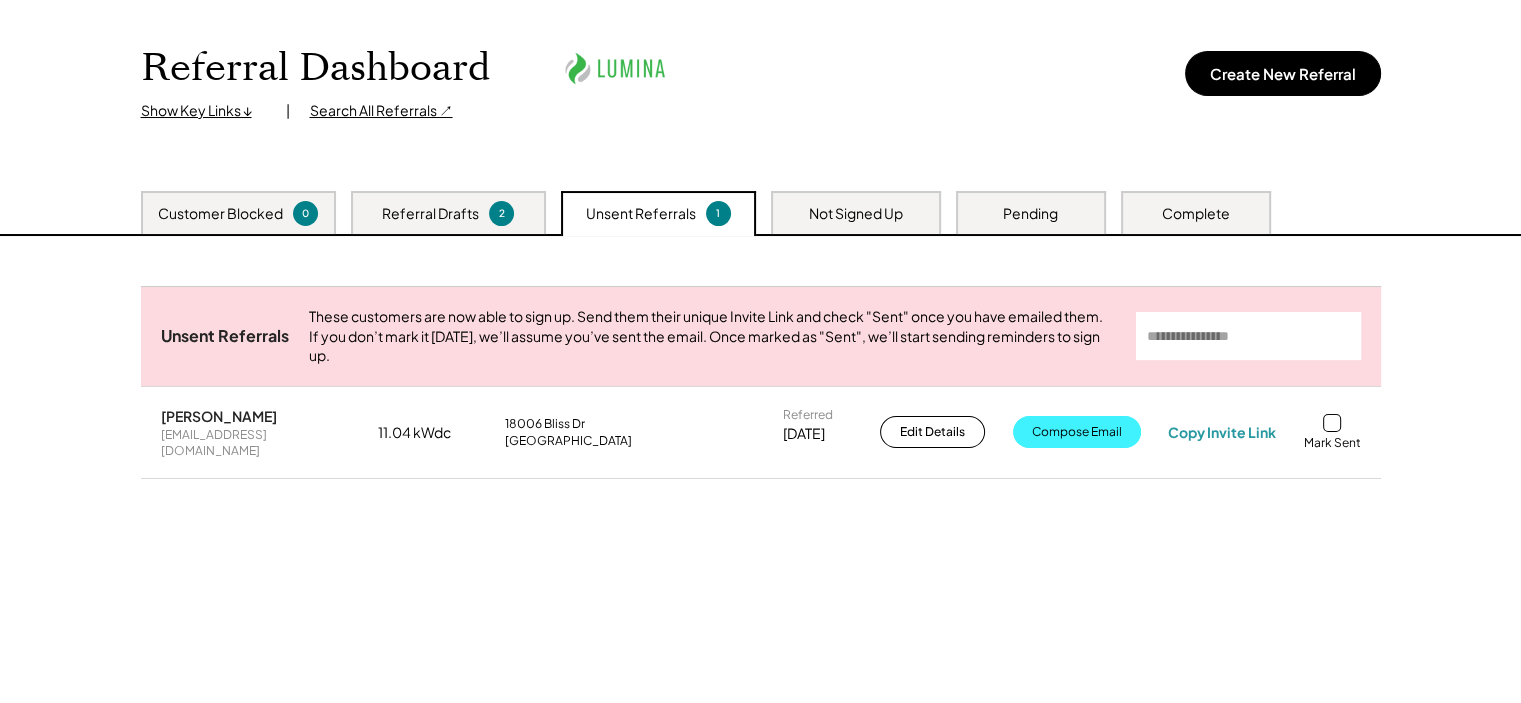 click on "Compose Email" at bounding box center (1077, 432) 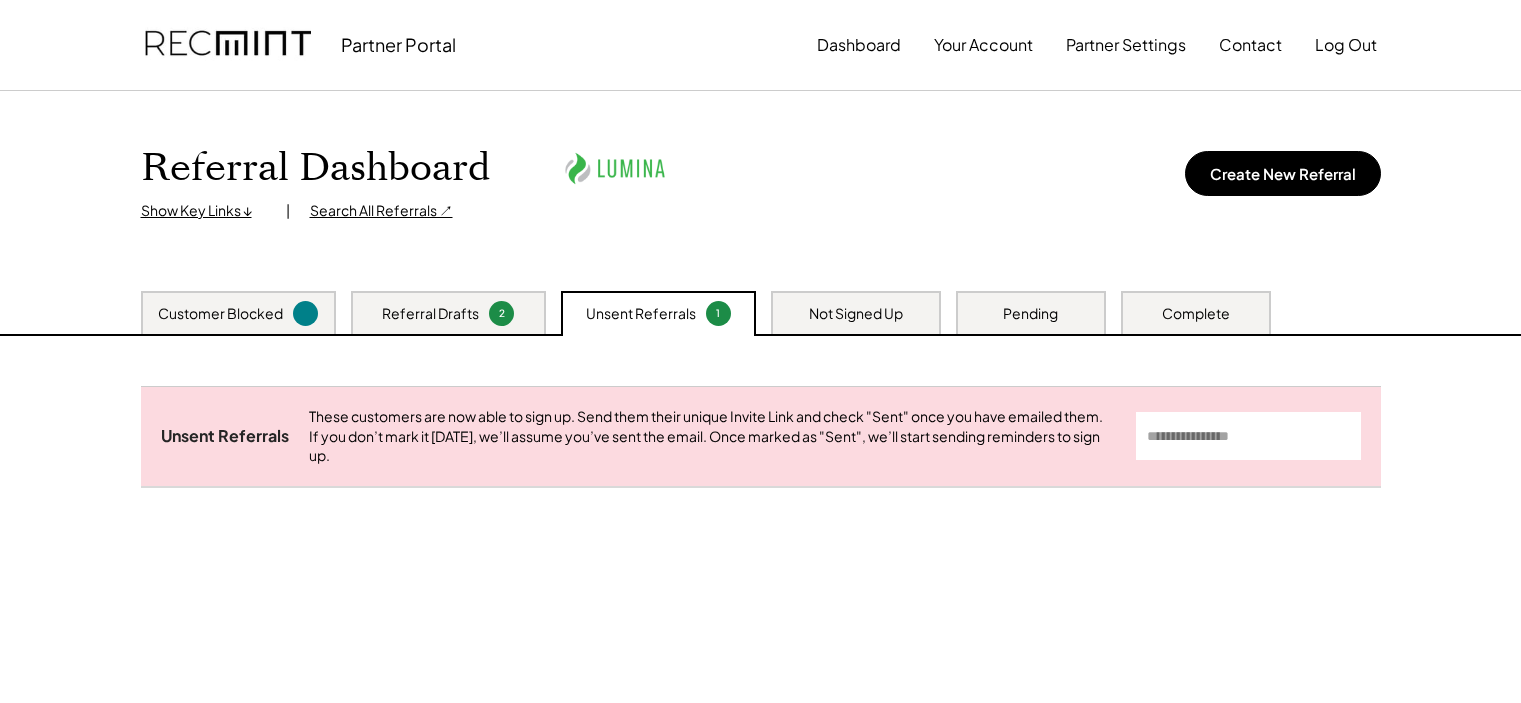 scroll, scrollTop: 100, scrollLeft: 0, axis: vertical 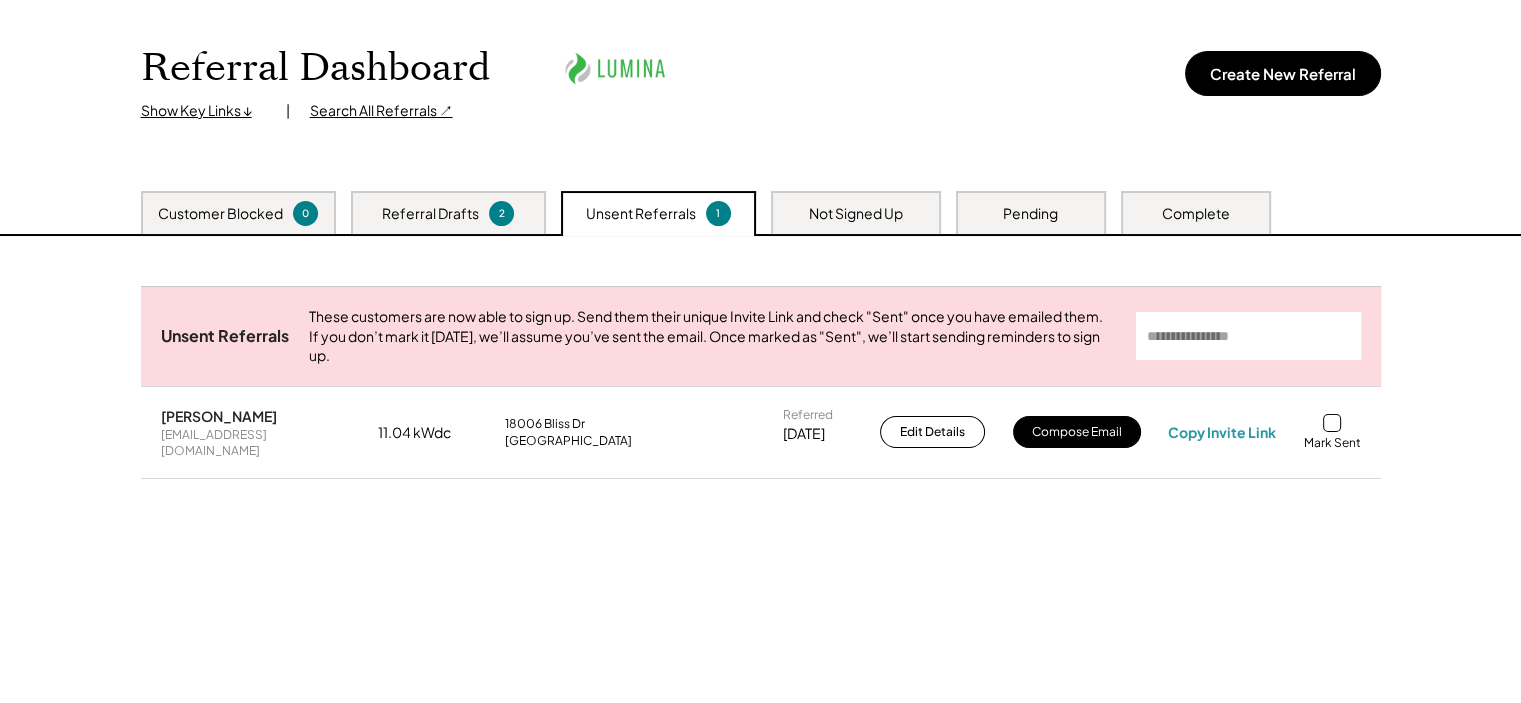 click at bounding box center [1332, 423] 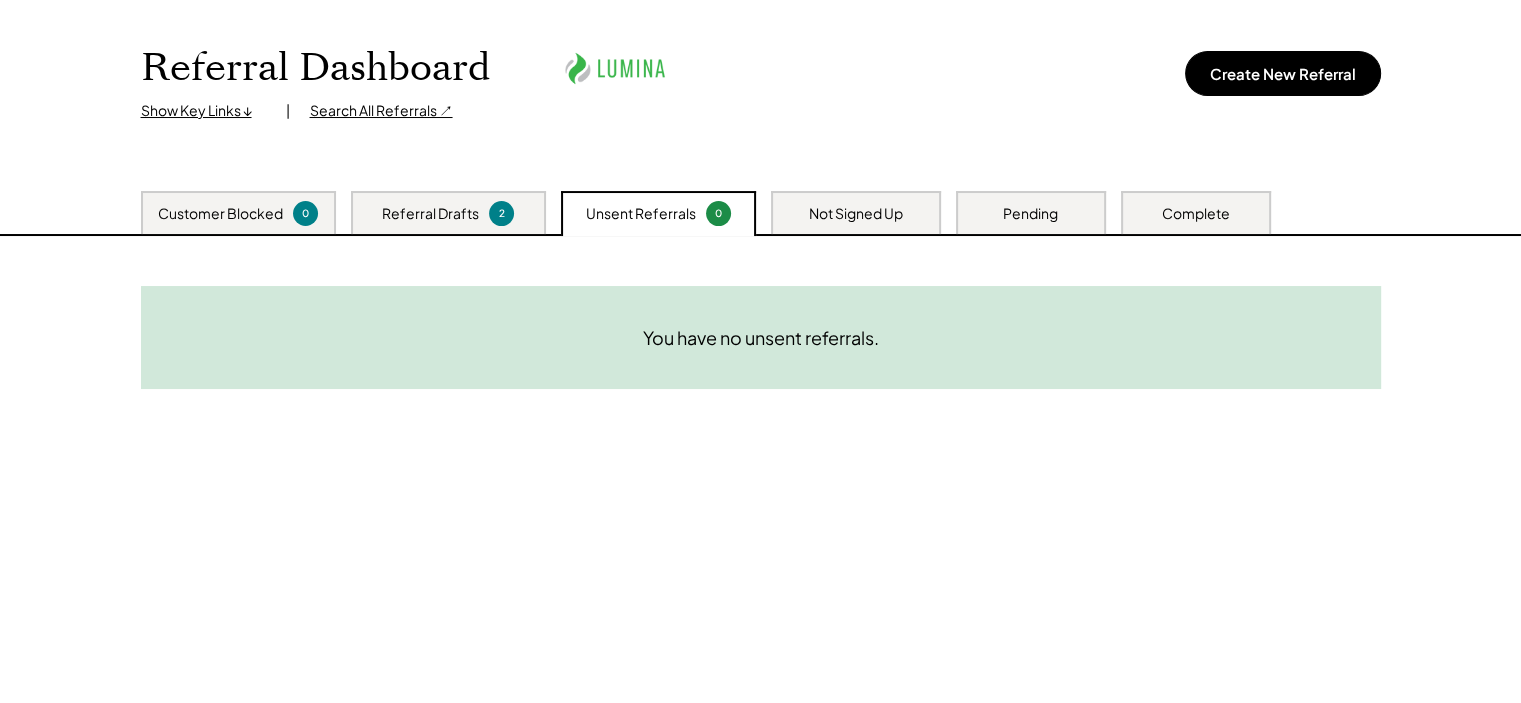 click on "Create New Referral" at bounding box center [1283, 73] 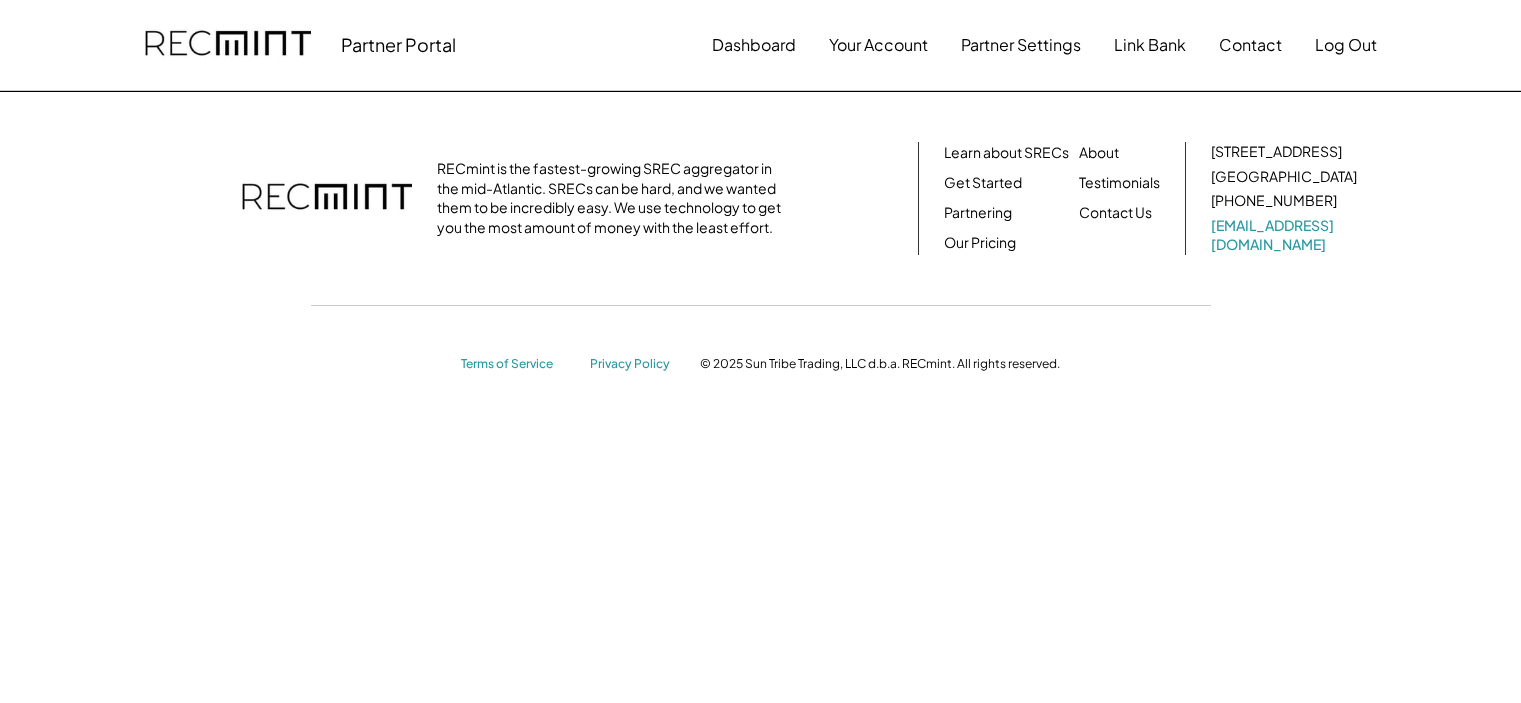 scroll, scrollTop: 0, scrollLeft: 0, axis: both 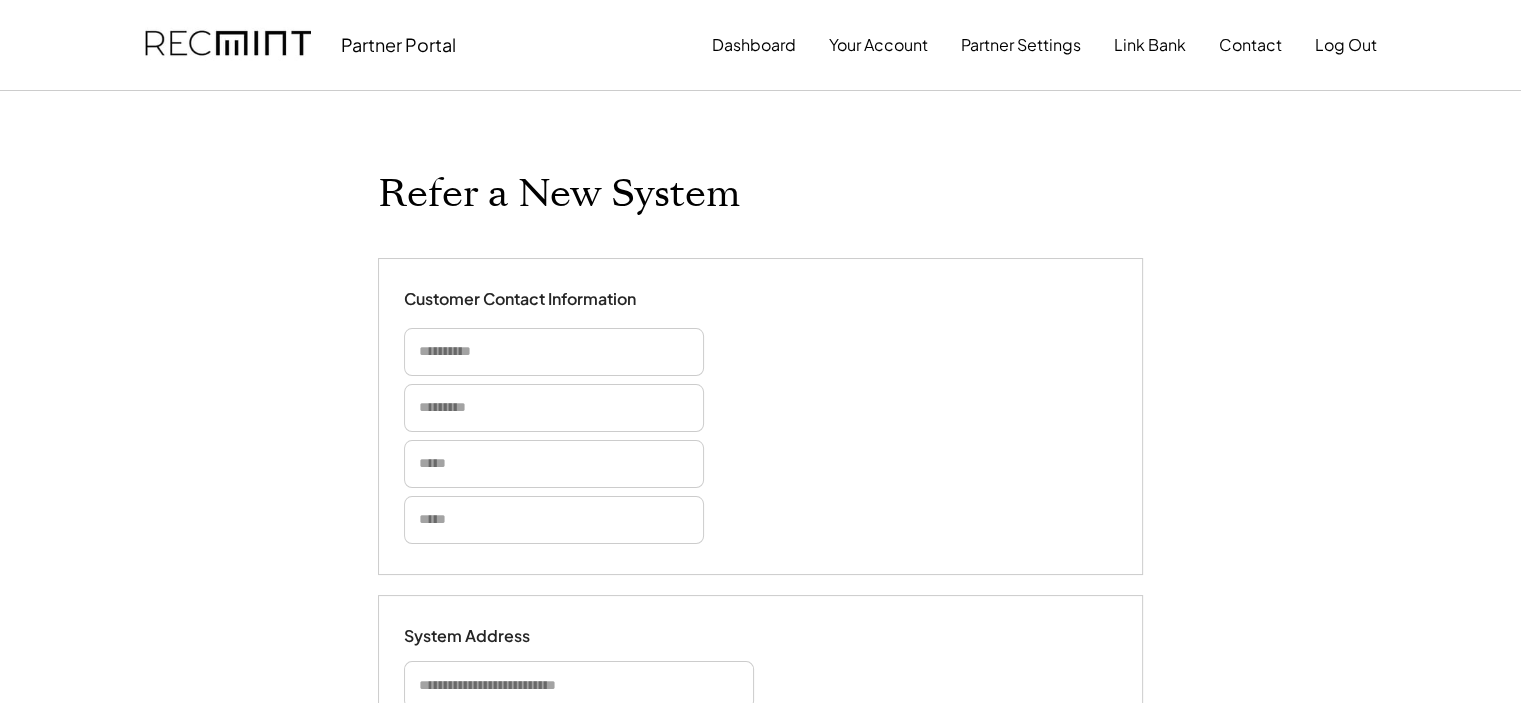 select on "**********" 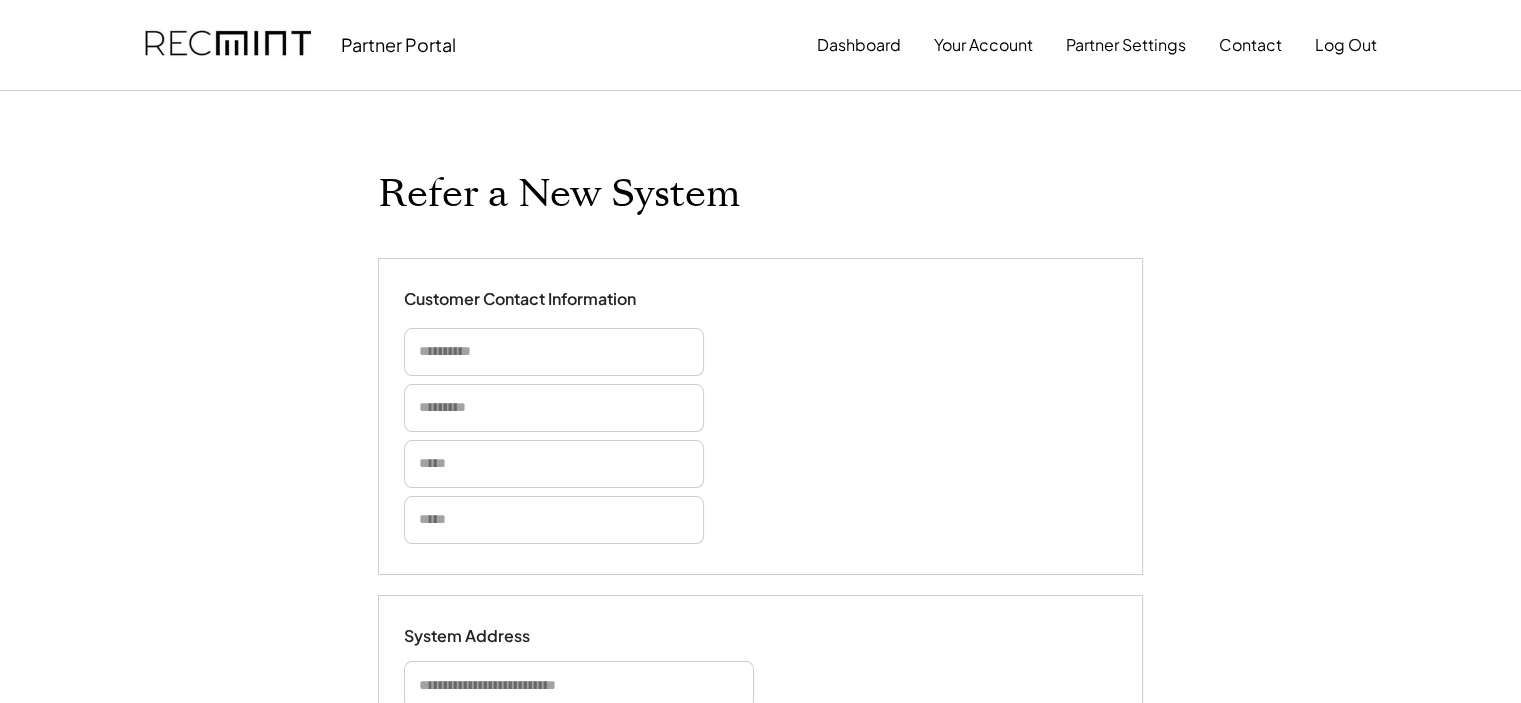 click at bounding box center (554, 352) 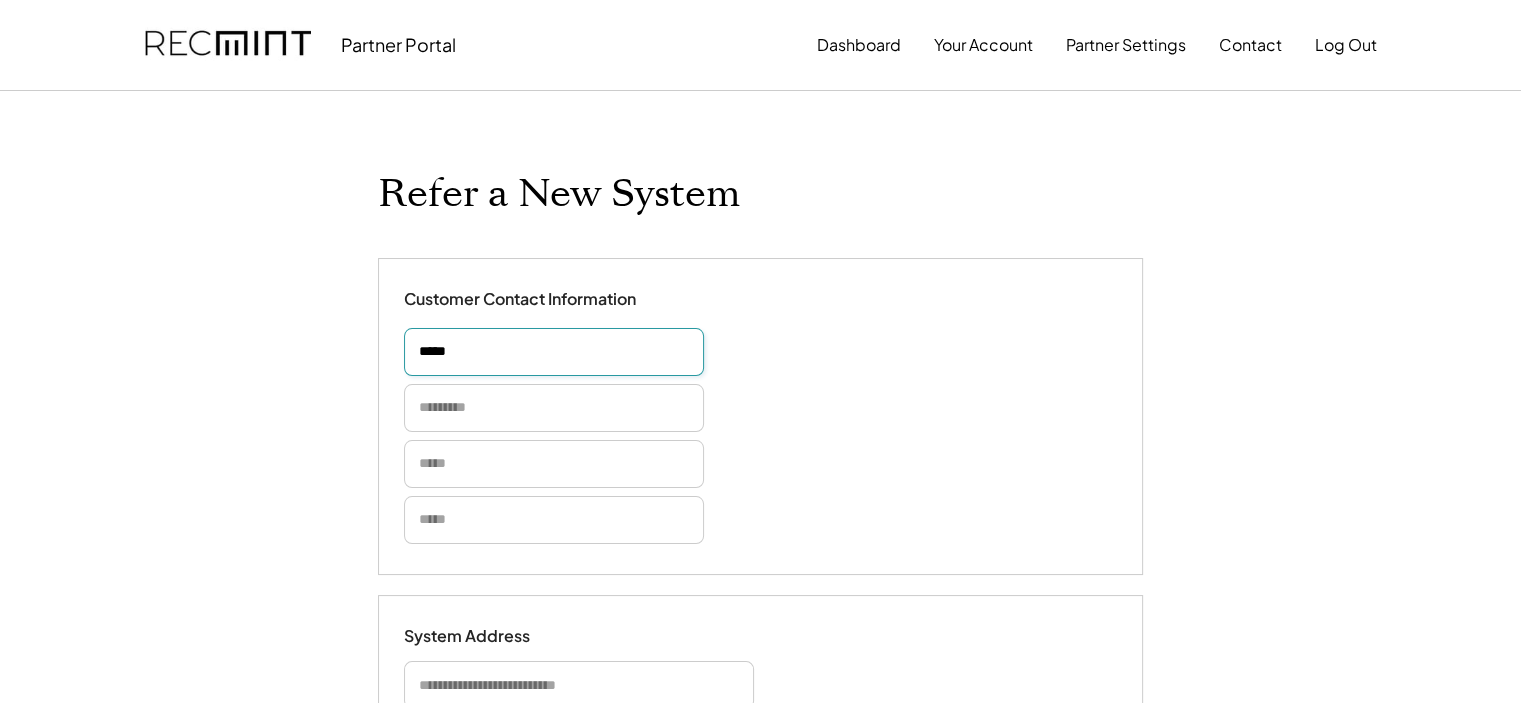 type on "*****" 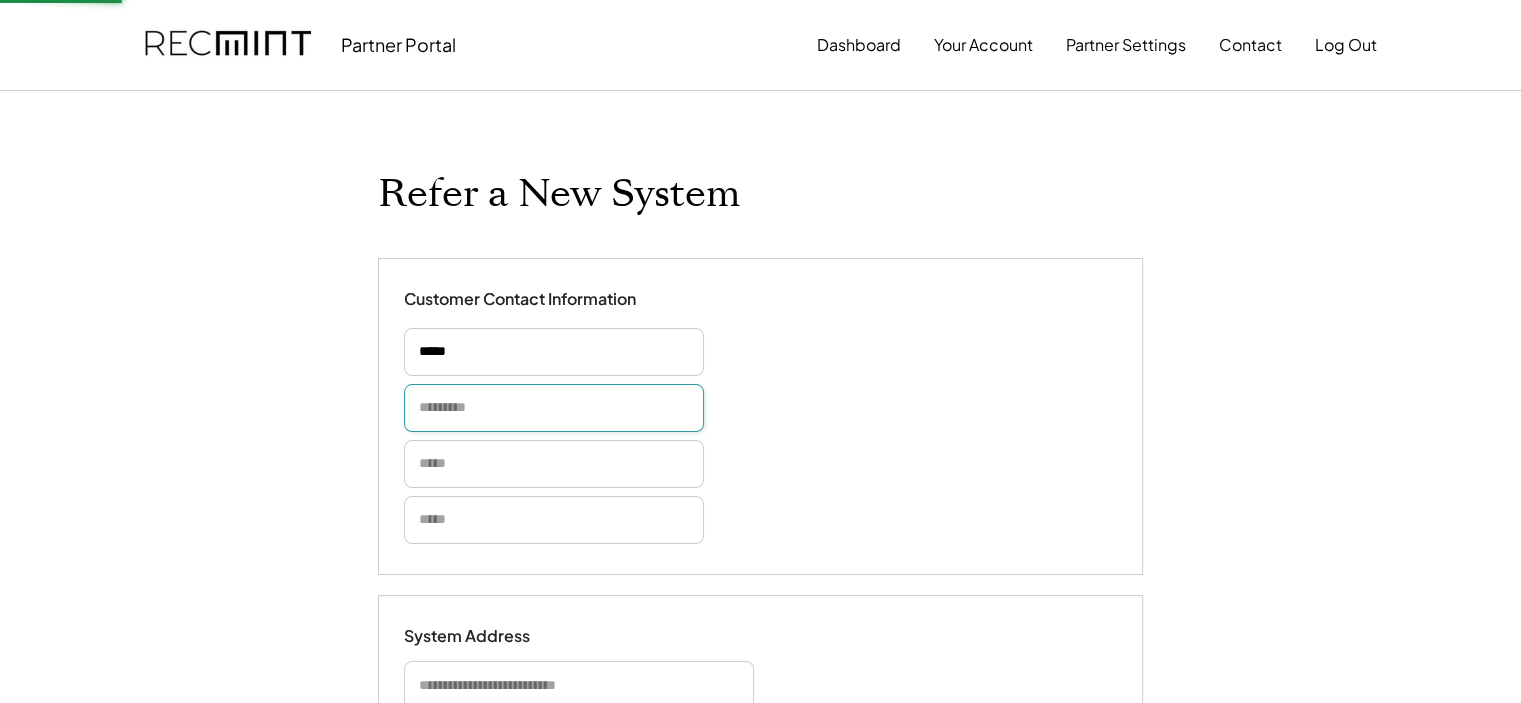 type on "*" 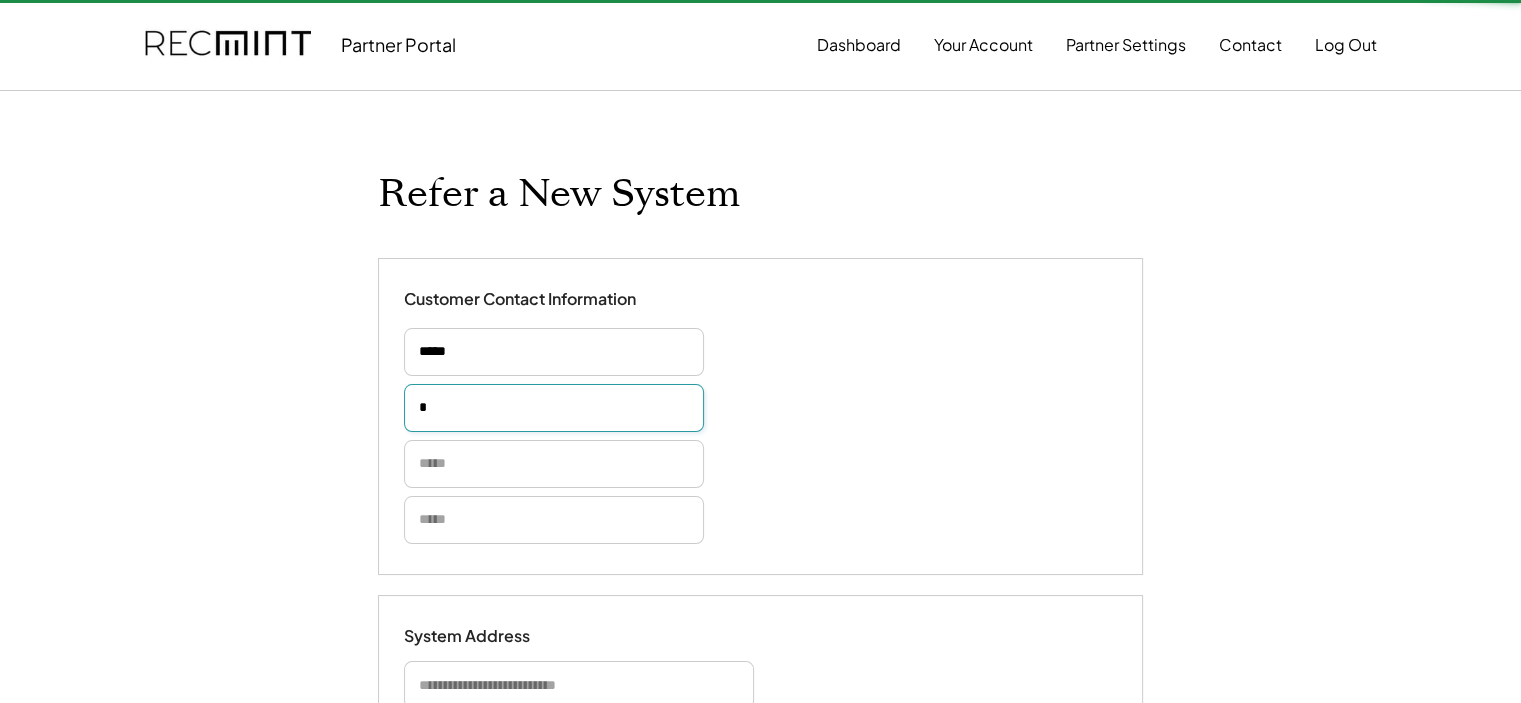 type 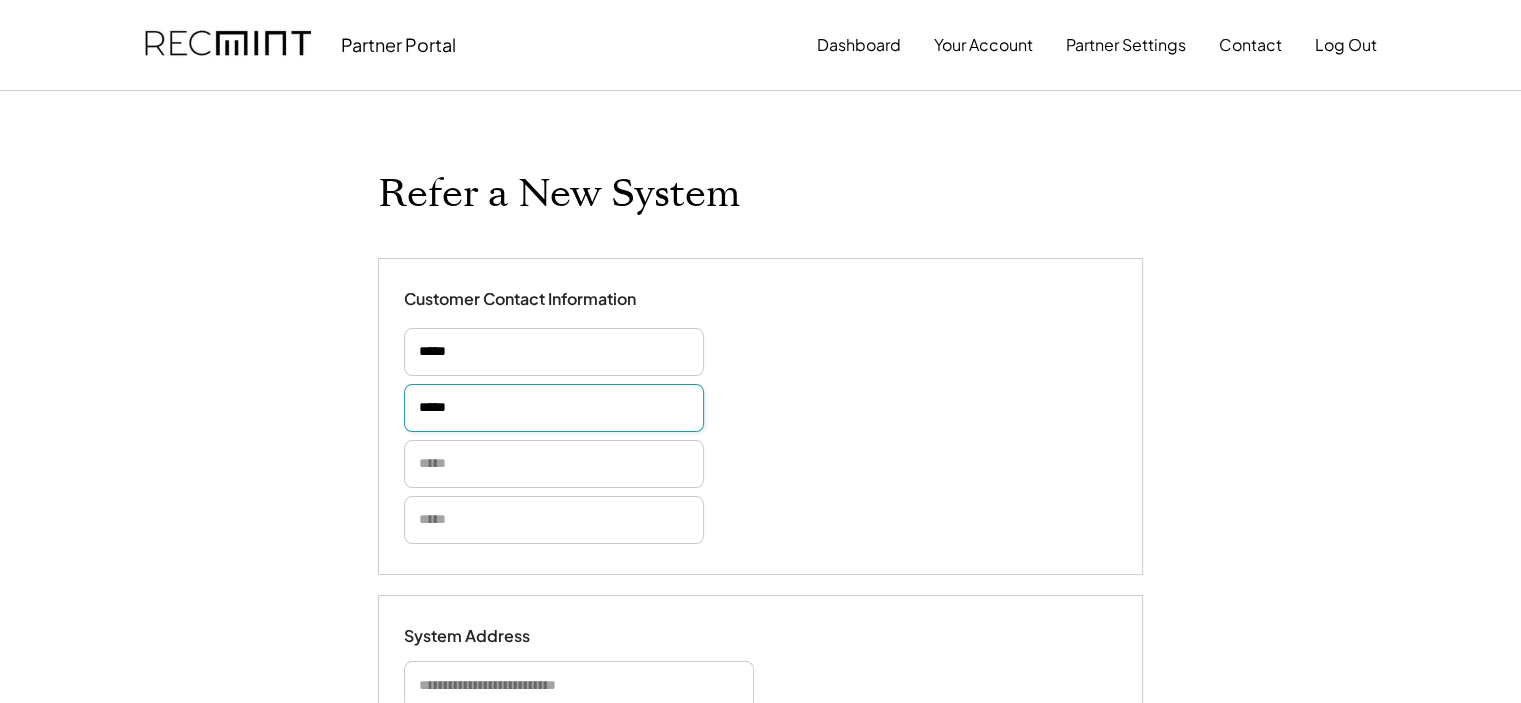type on "*****" 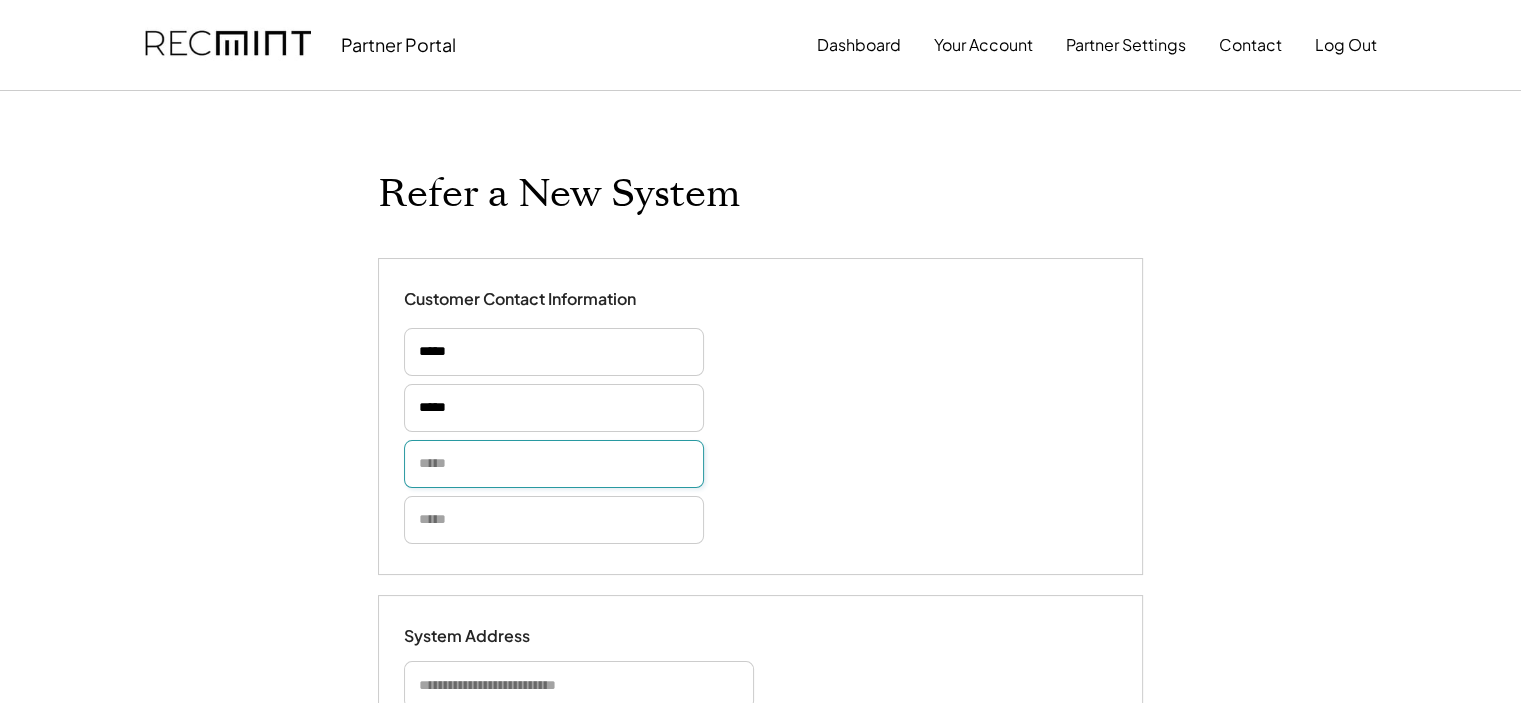 type 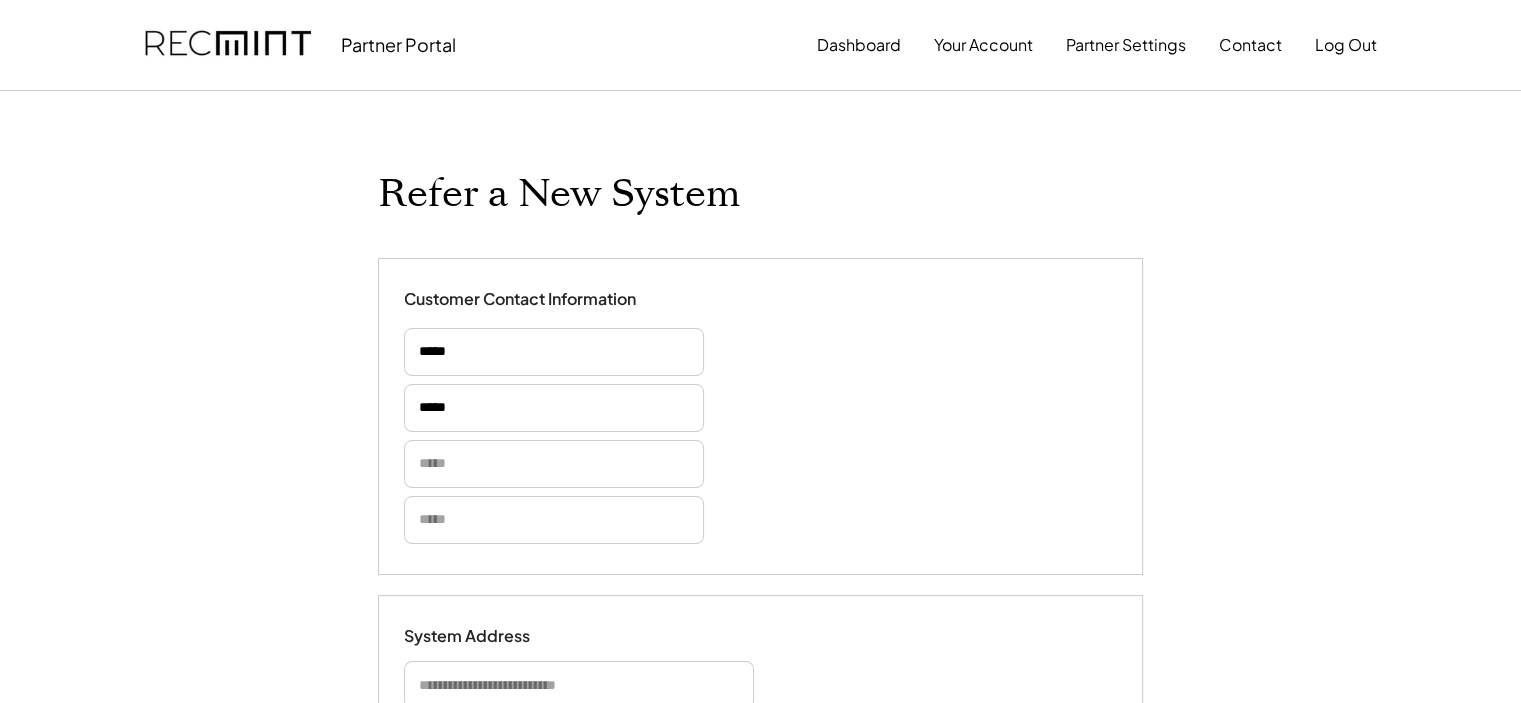click at bounding box center [554, 464] 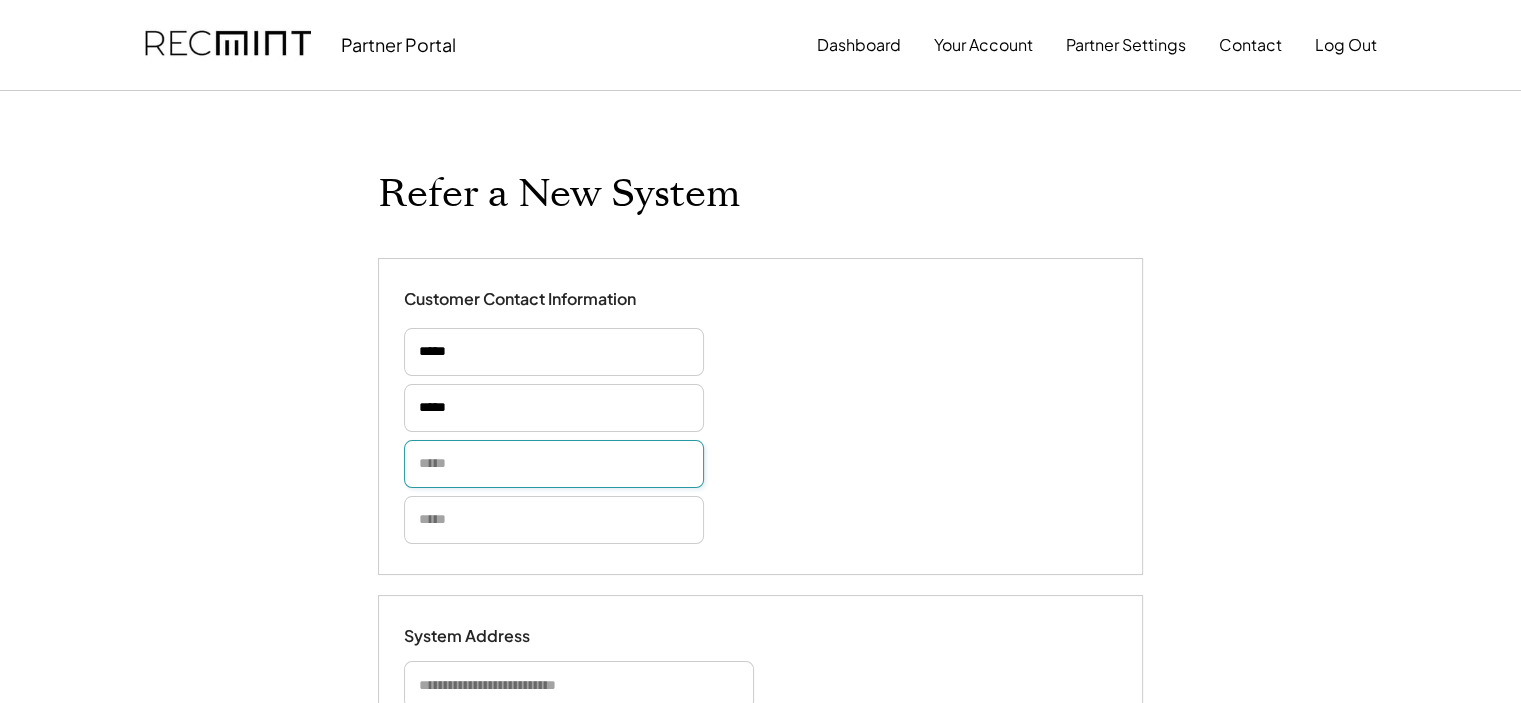 paste on "**********" 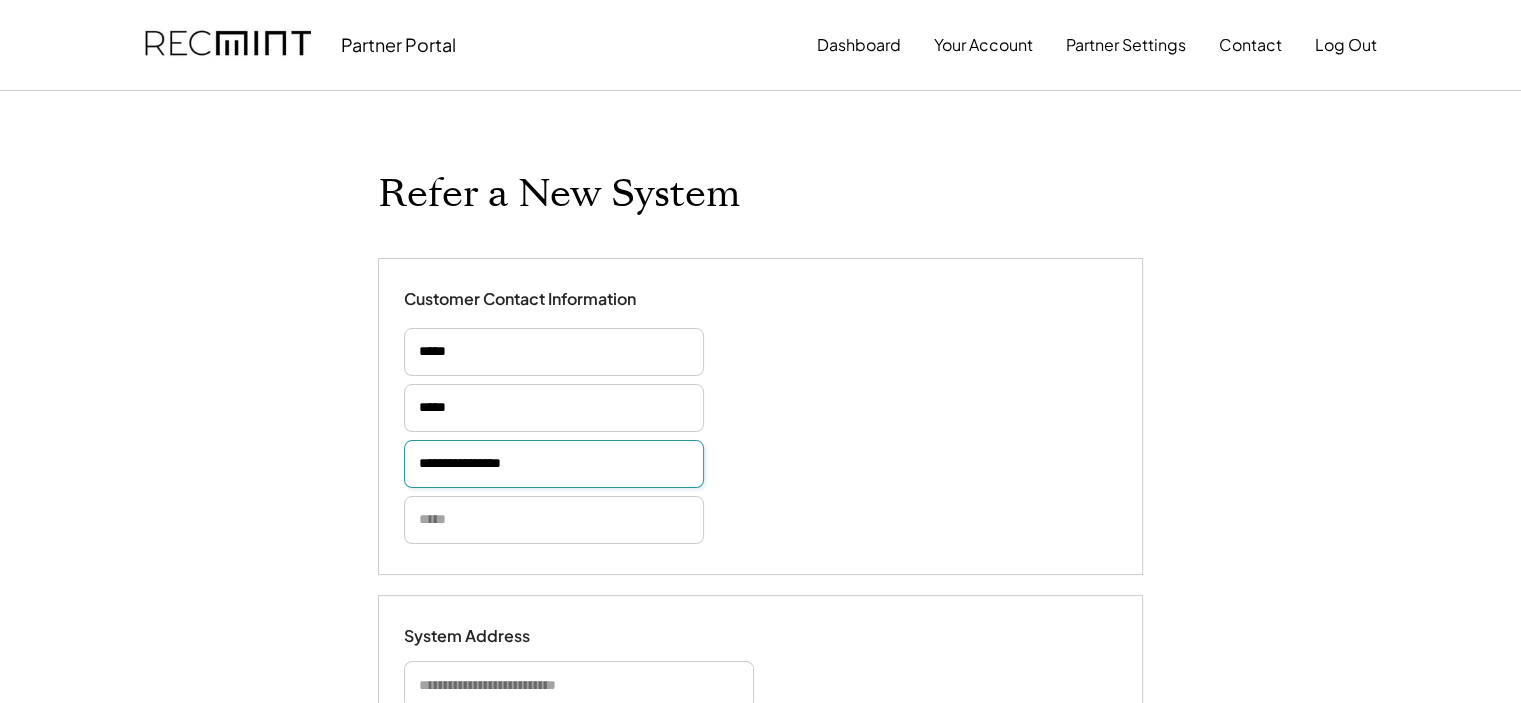 type on "**********" 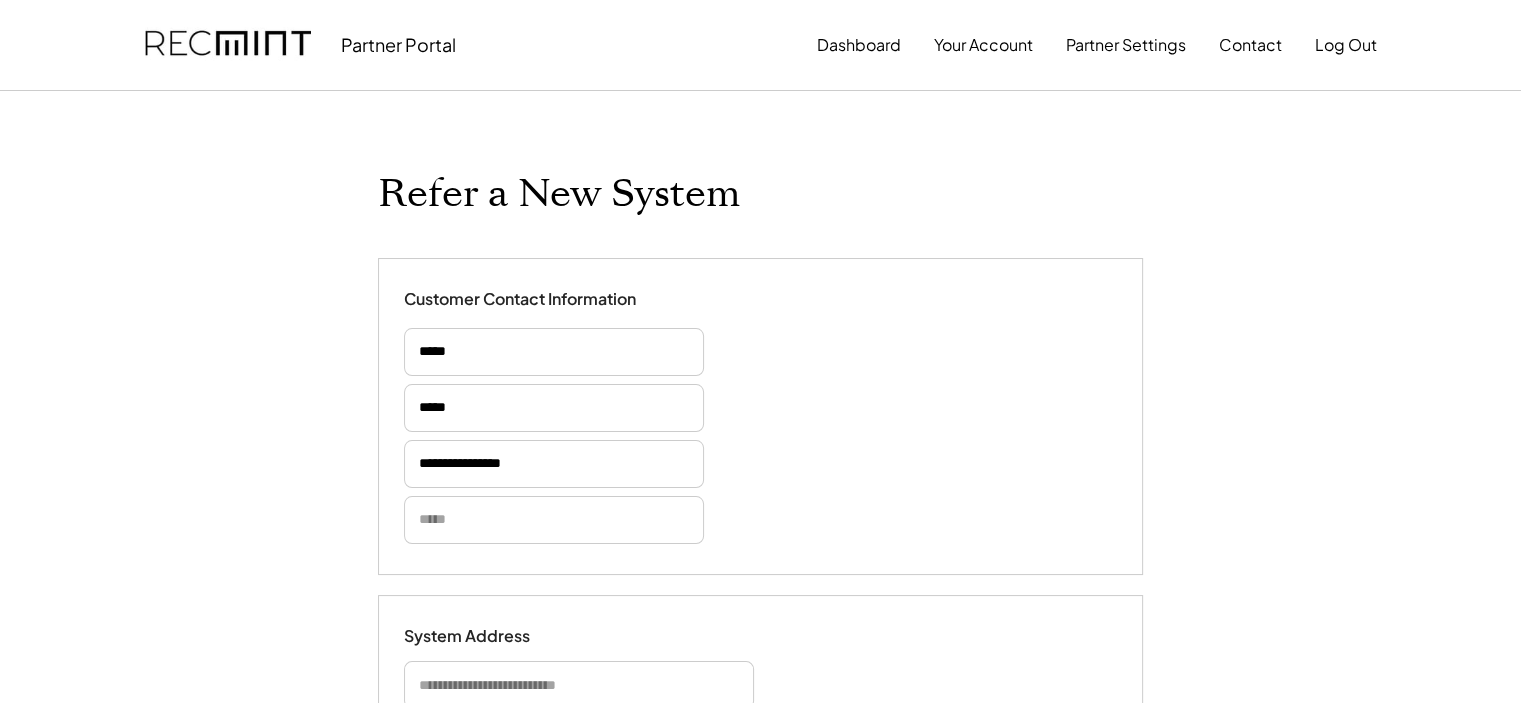 type 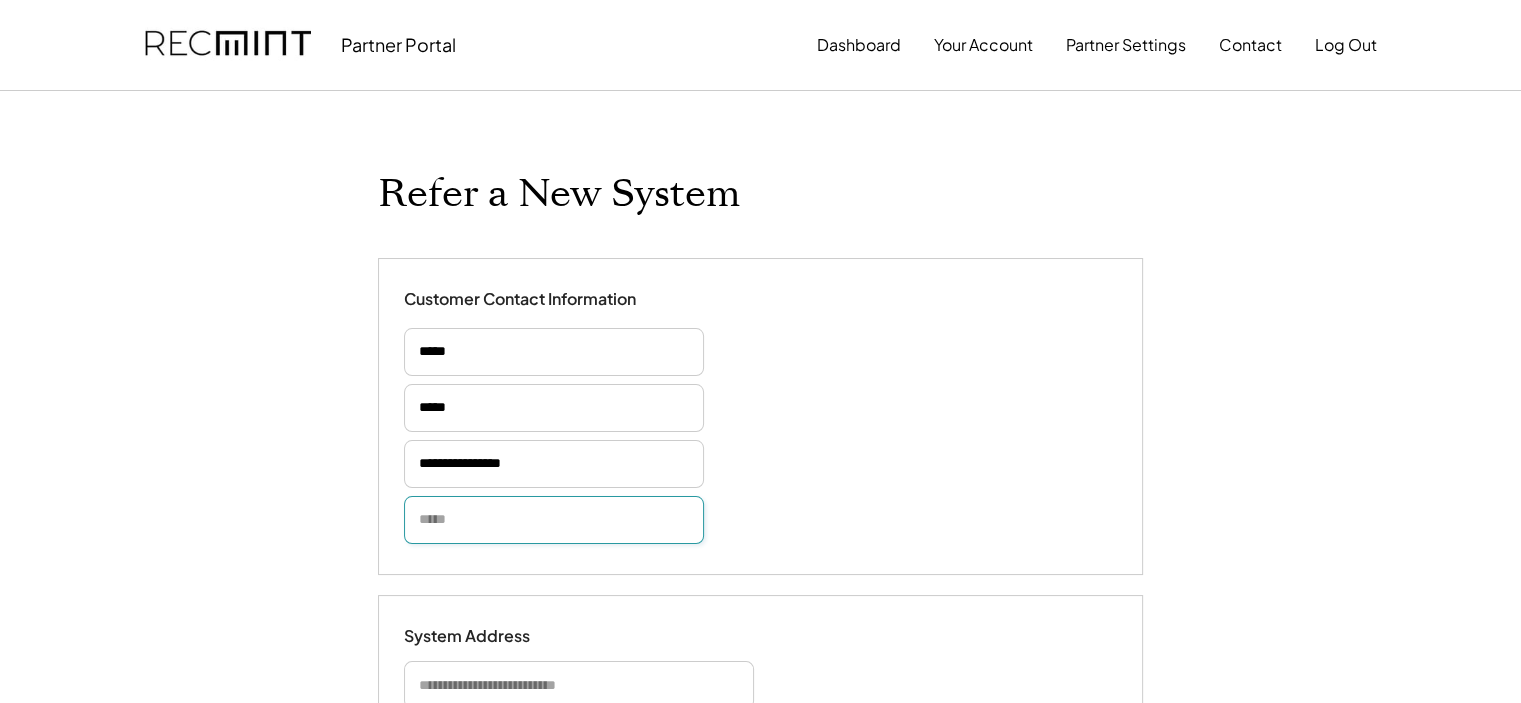 paste on "**********" 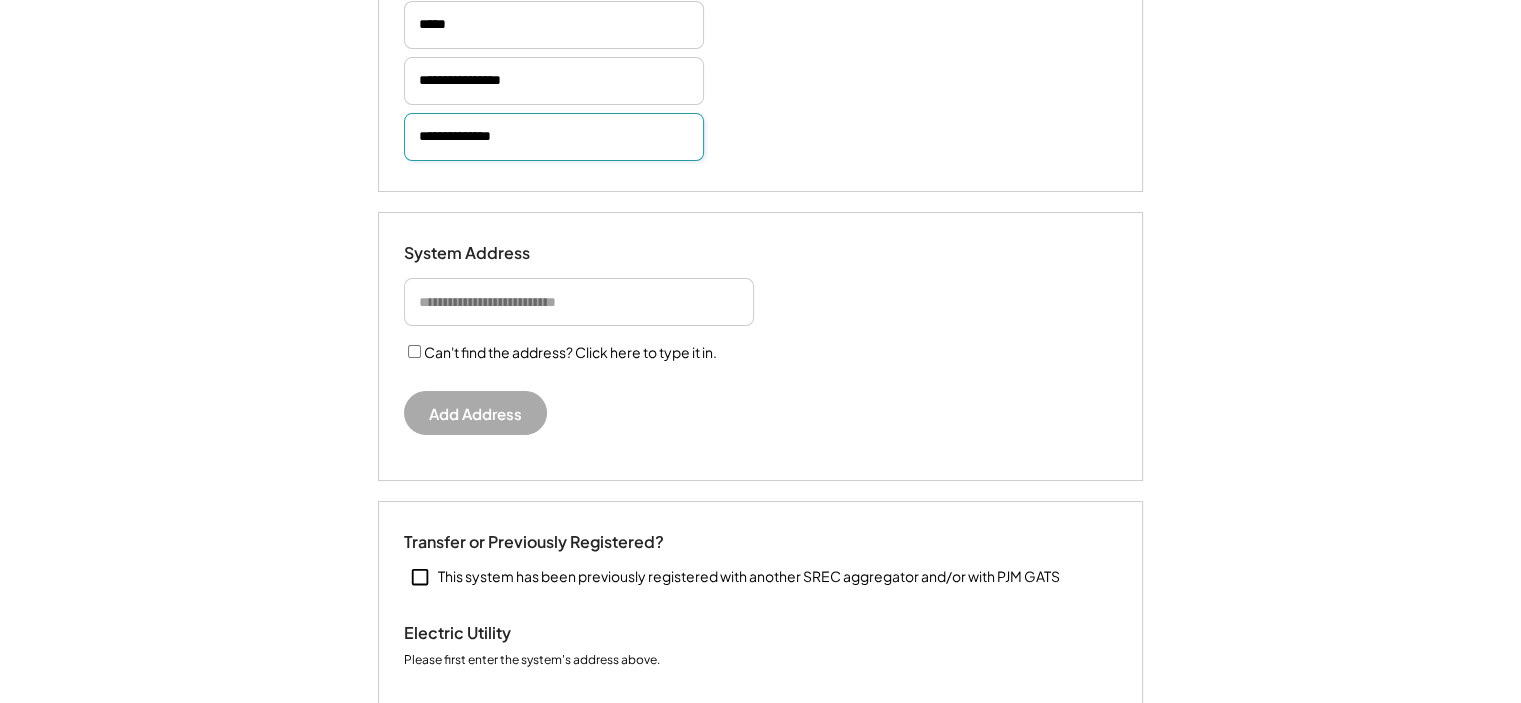 scroll, scrollTop: 400, scrollLeft: 0, axis: vertical 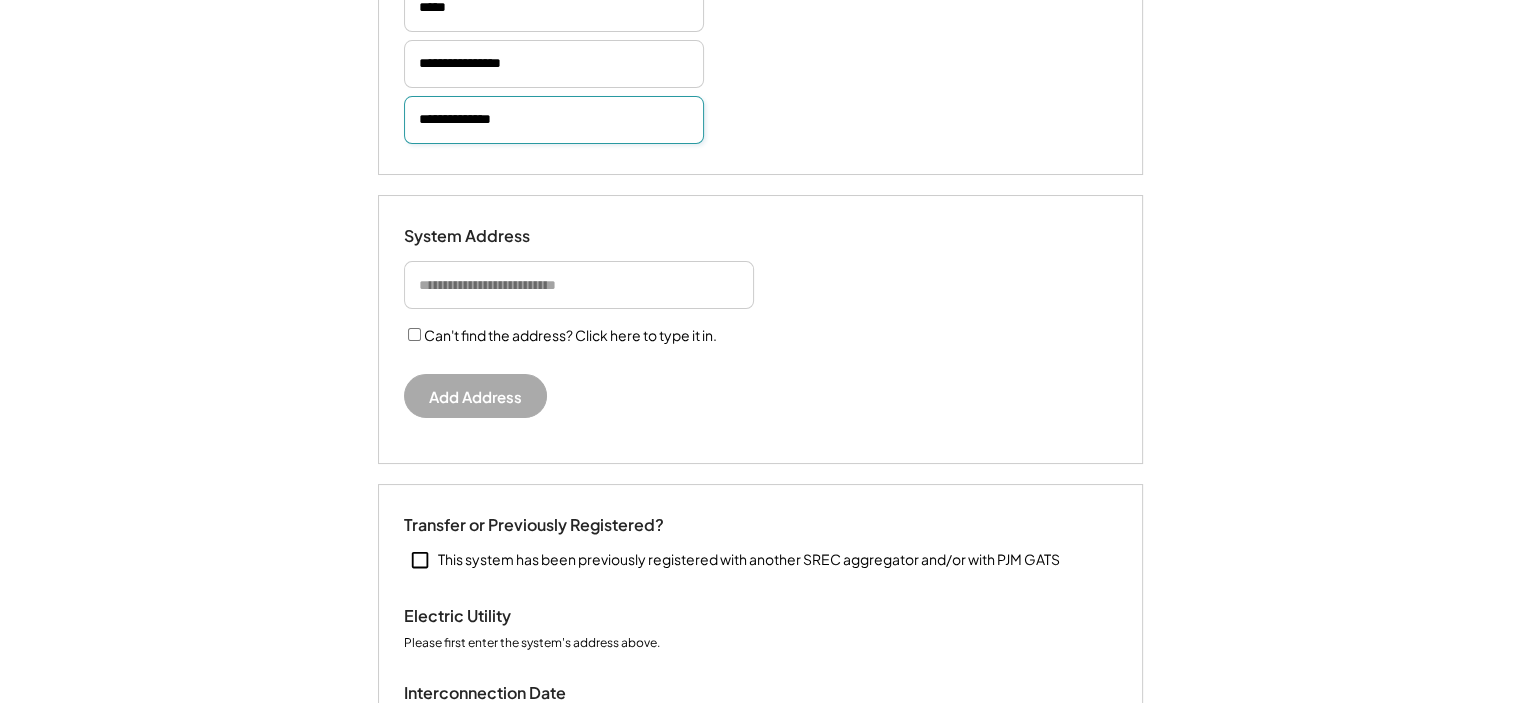 type 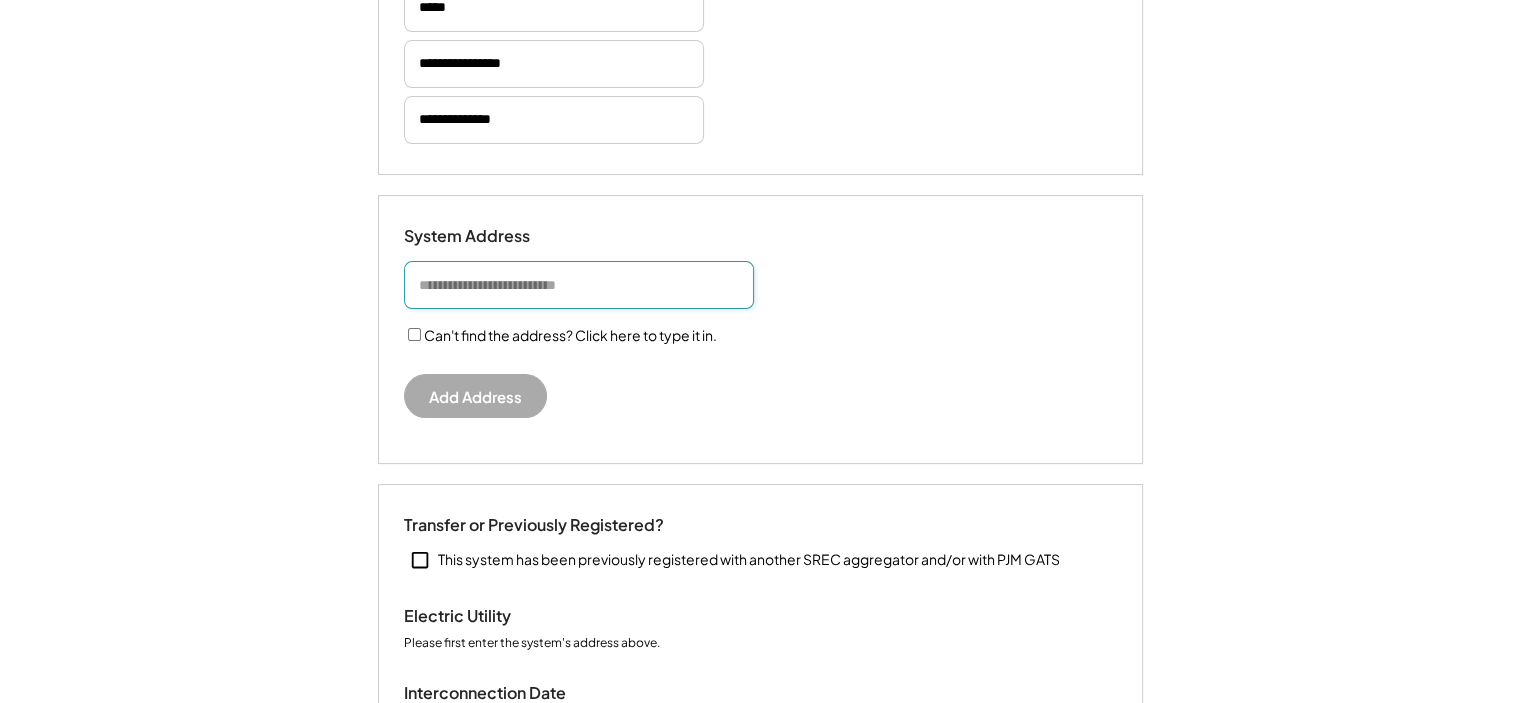 type 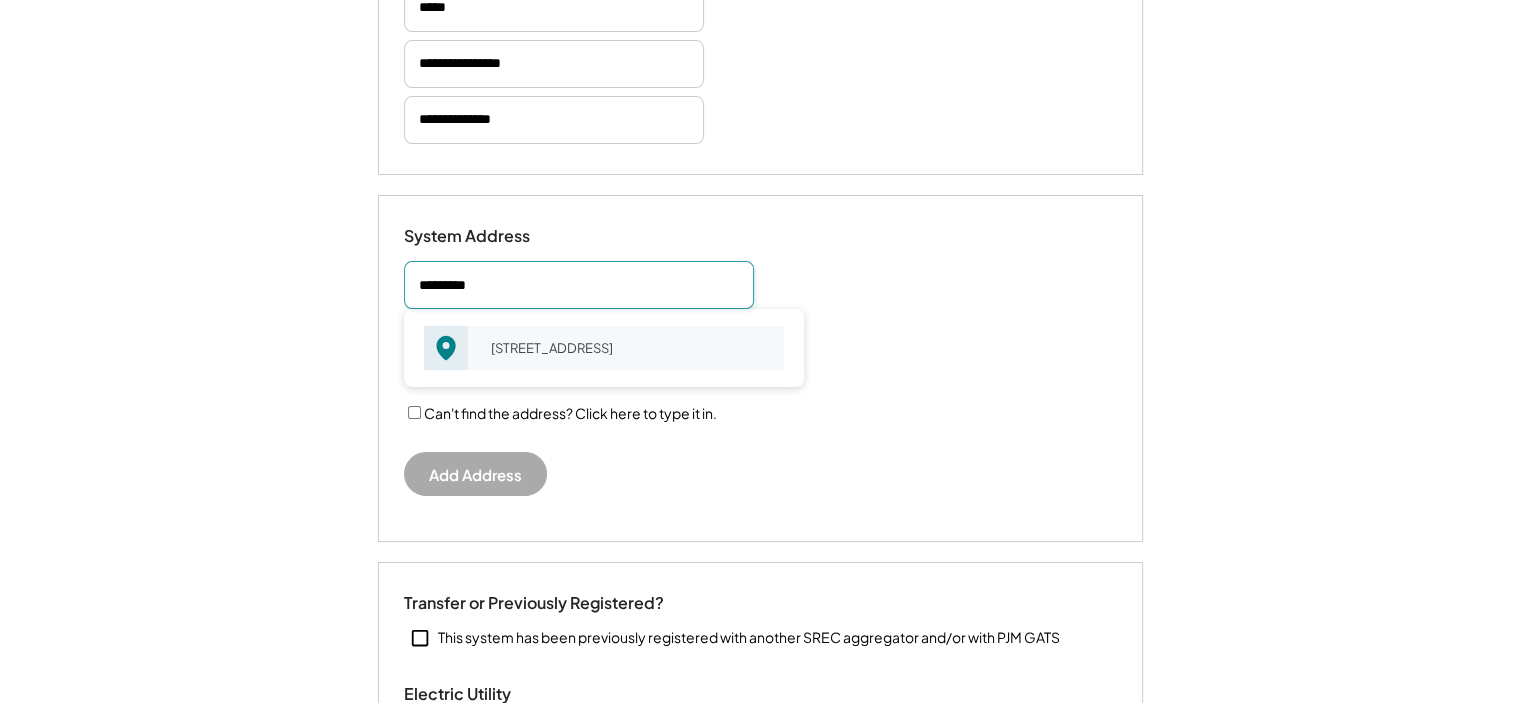 click on "1348 Sconsett Way
New Cumberland, PA 17070" at bounding box center [631, 348] 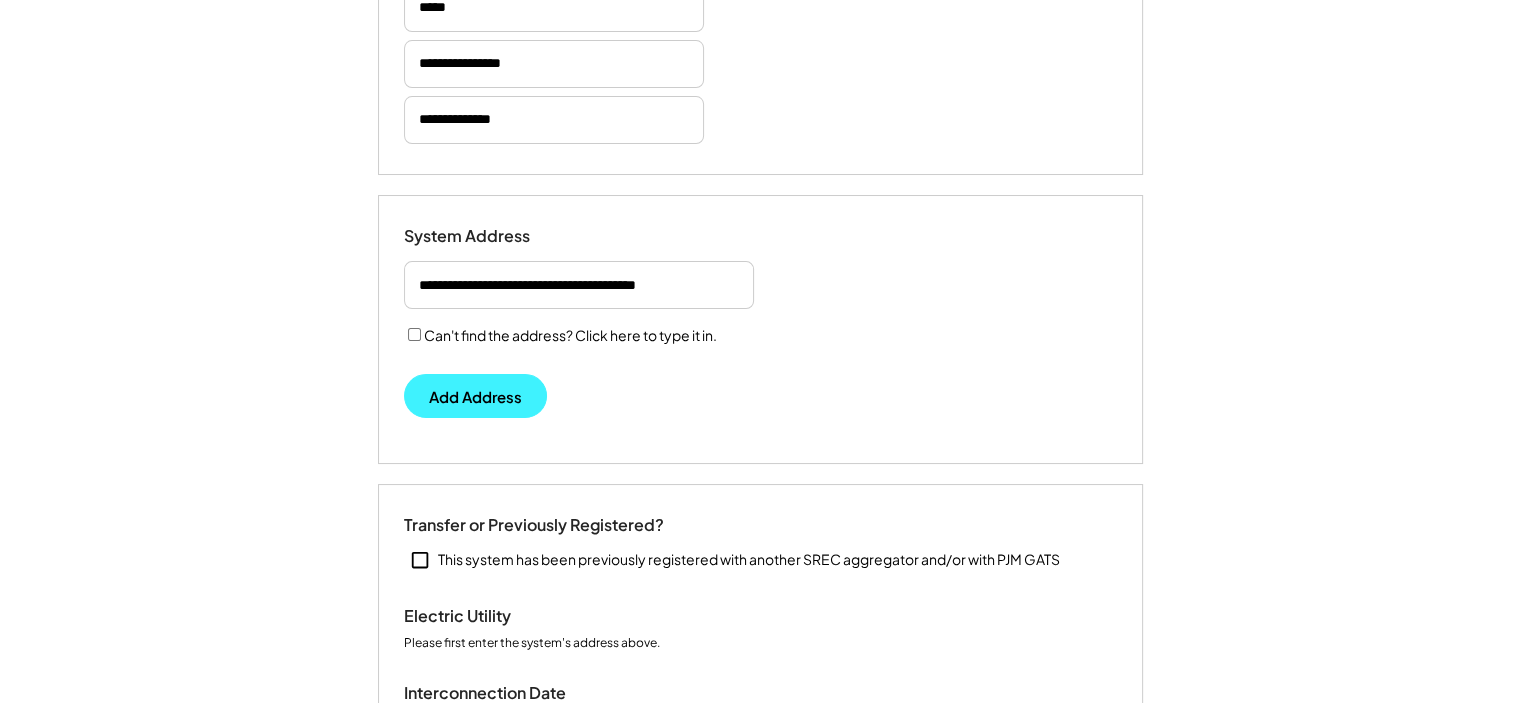 click on "Add Address" at bounding box center [475, 396] 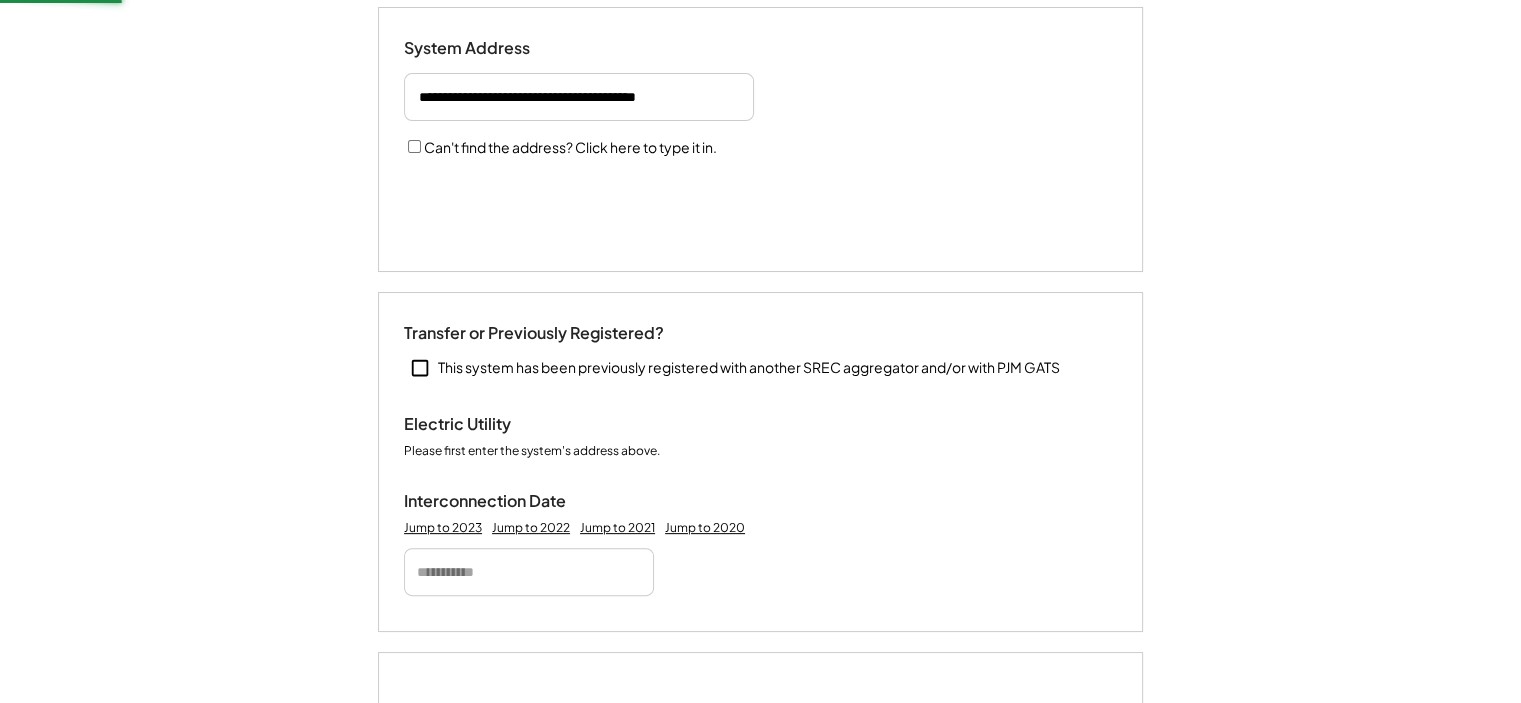 scroll, scrollTop: 600, scrollLeft: 0, axis: vertical 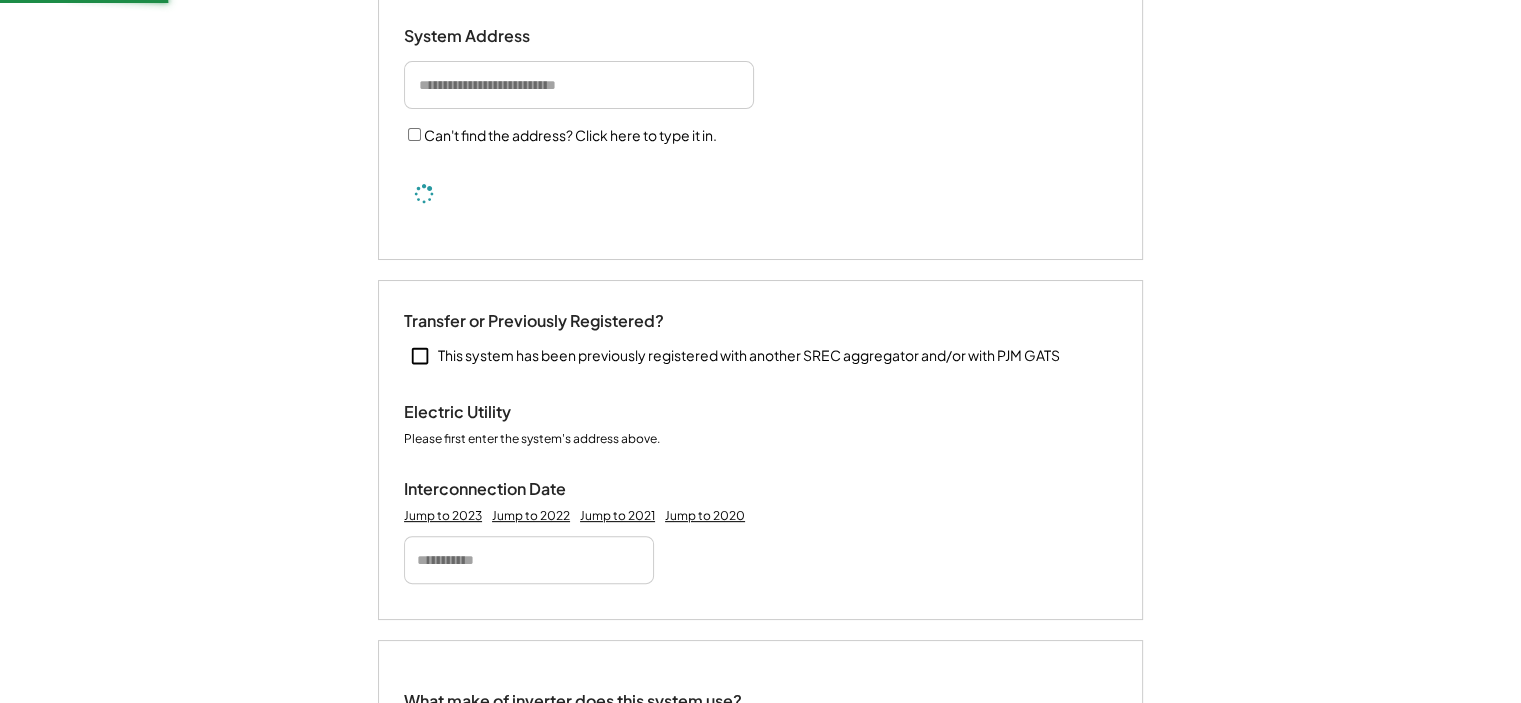 type 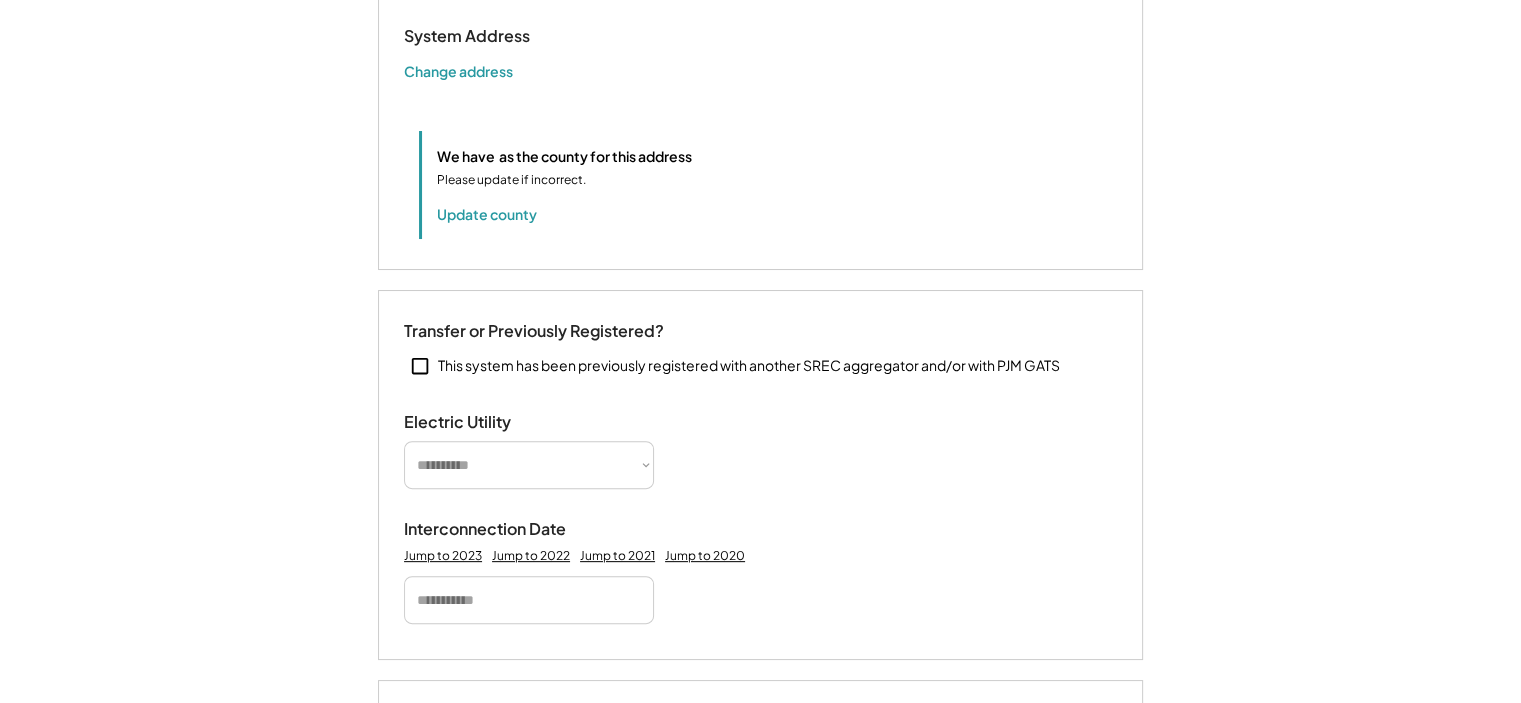 type 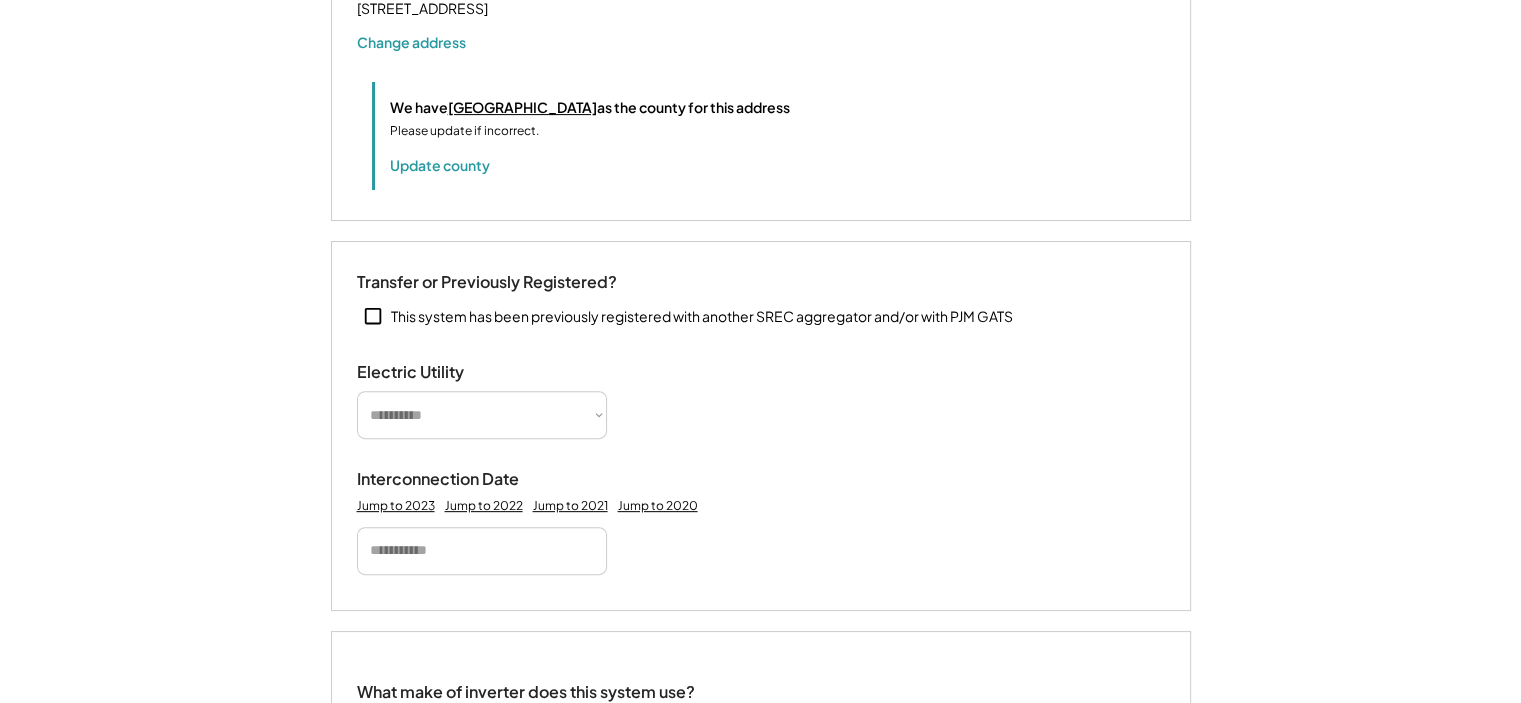 scroll, scrollTop: 700, scrollLeft: 0, axis: vertical 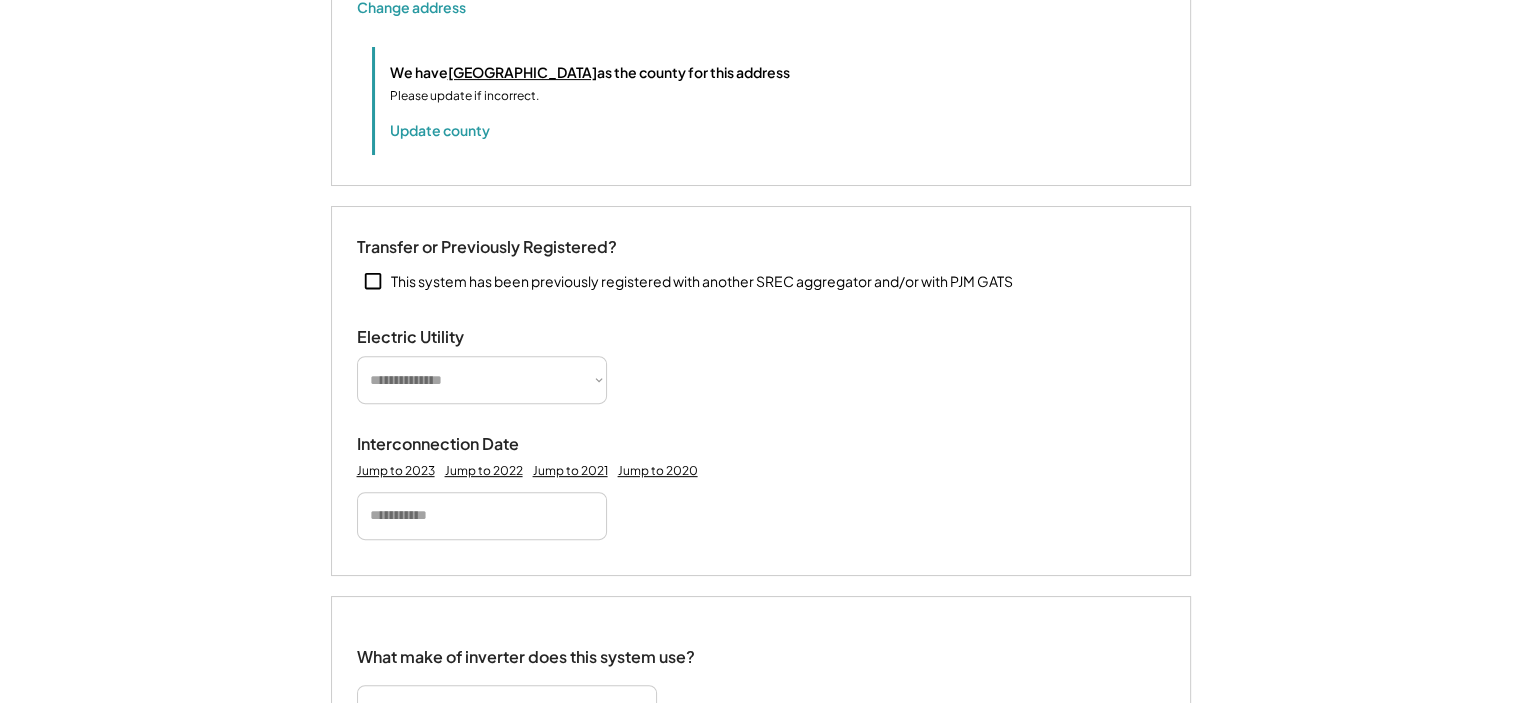 click on "**********" at bounding box center [482, 380] 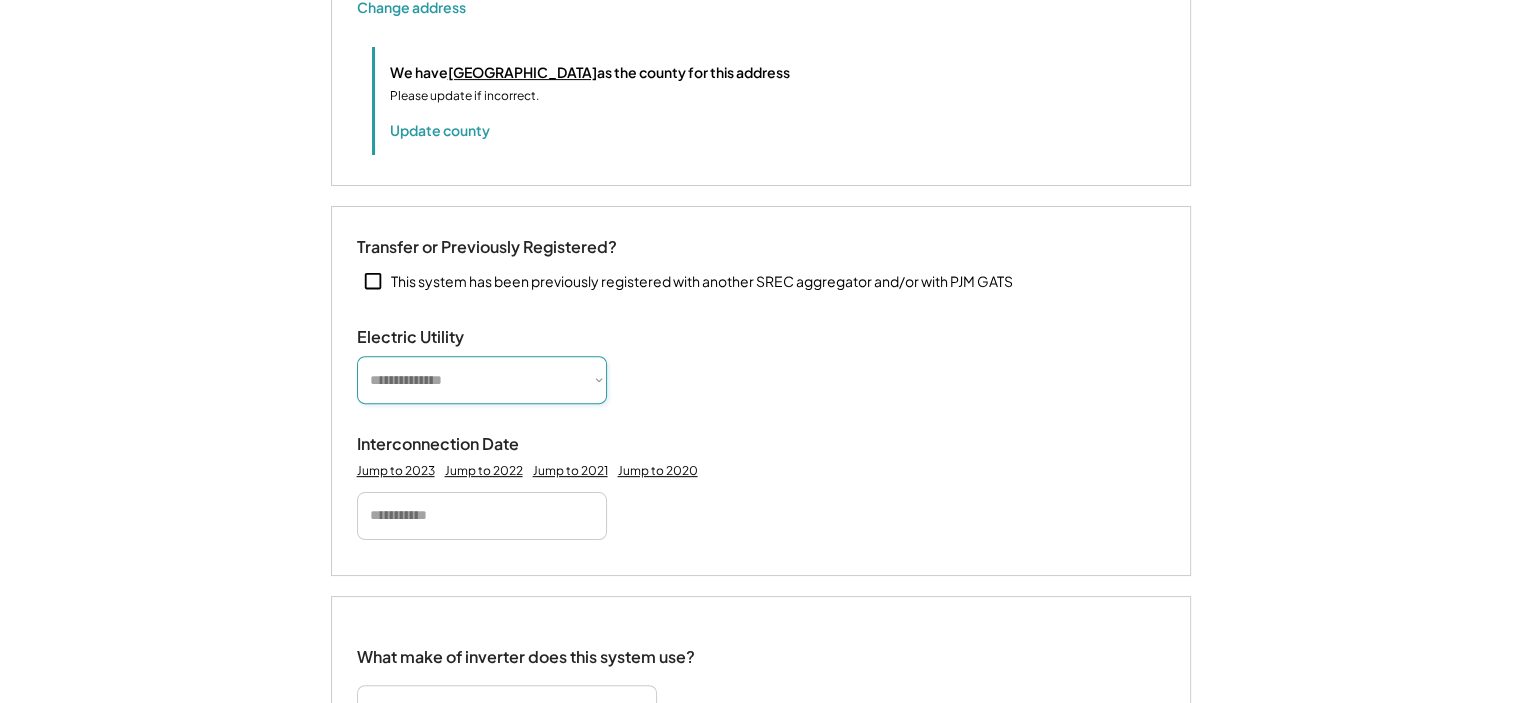 select on "**********" 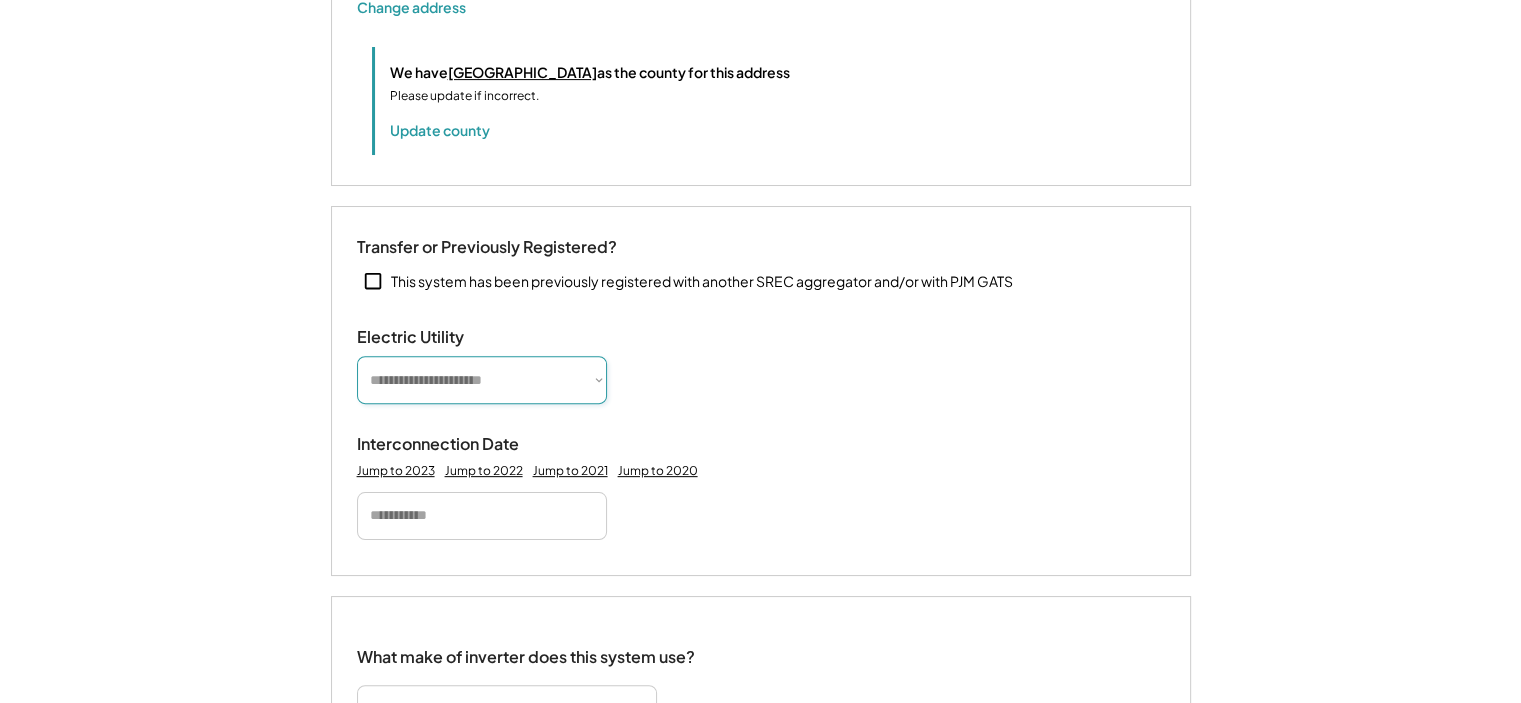 click on "**********" at bounding box center (482, 380) 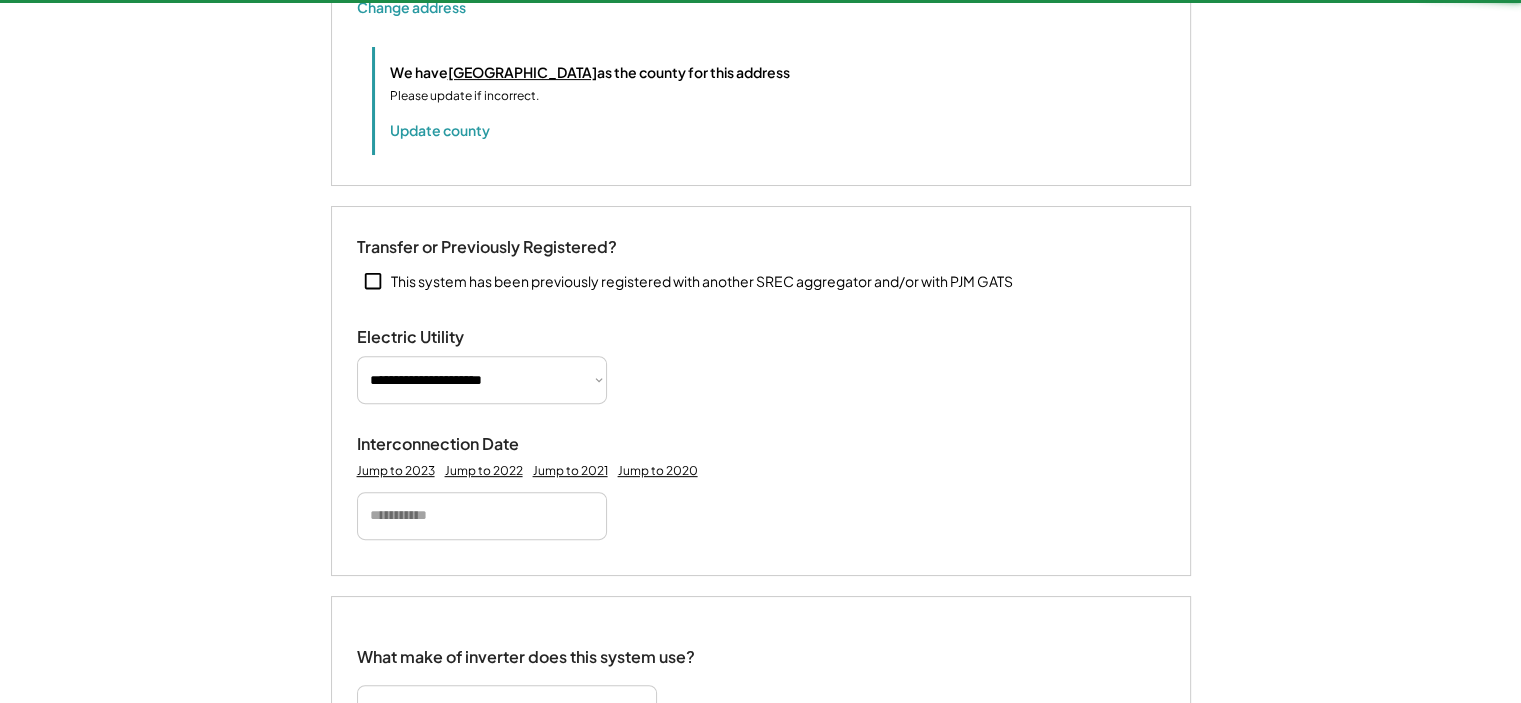 type 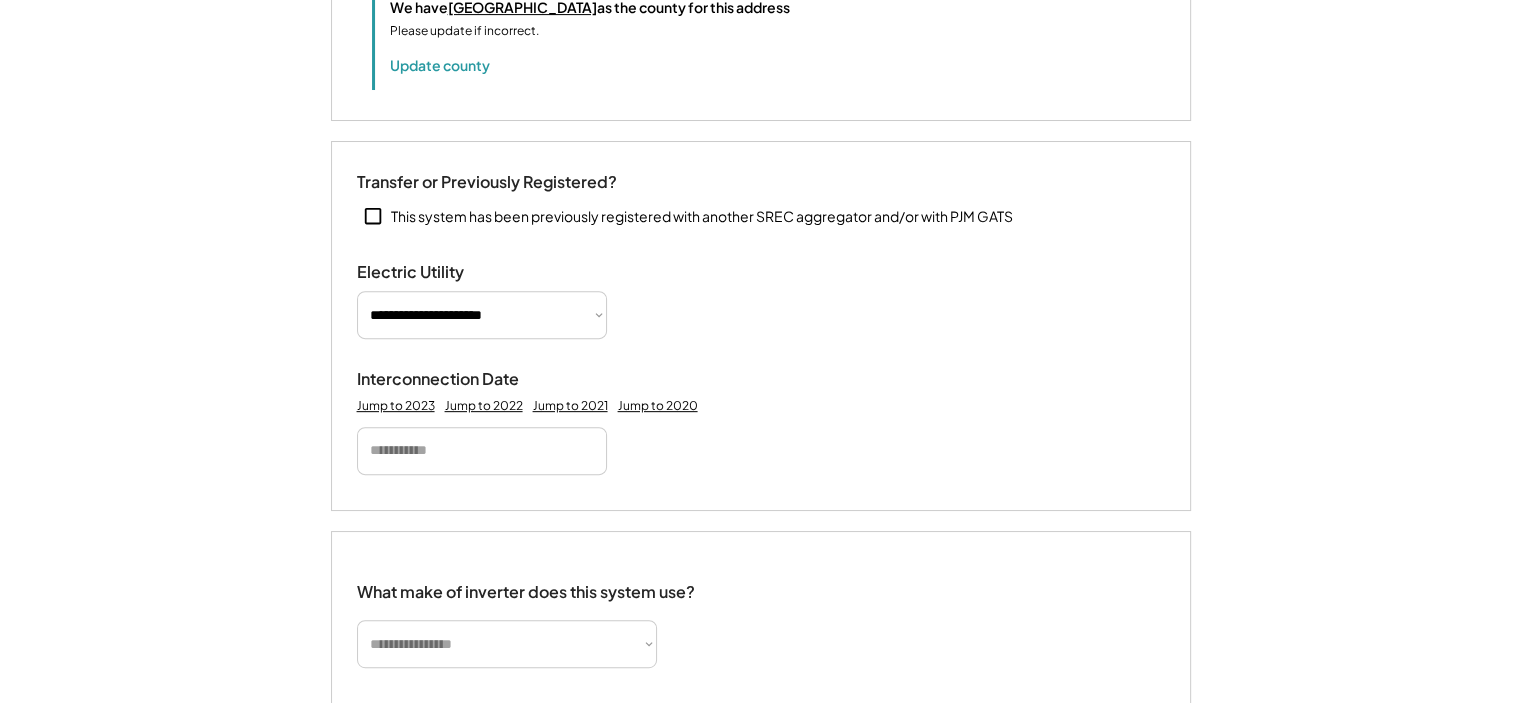 scroll, scrollTop: 800, scrollLeft: 0, axis: vertical 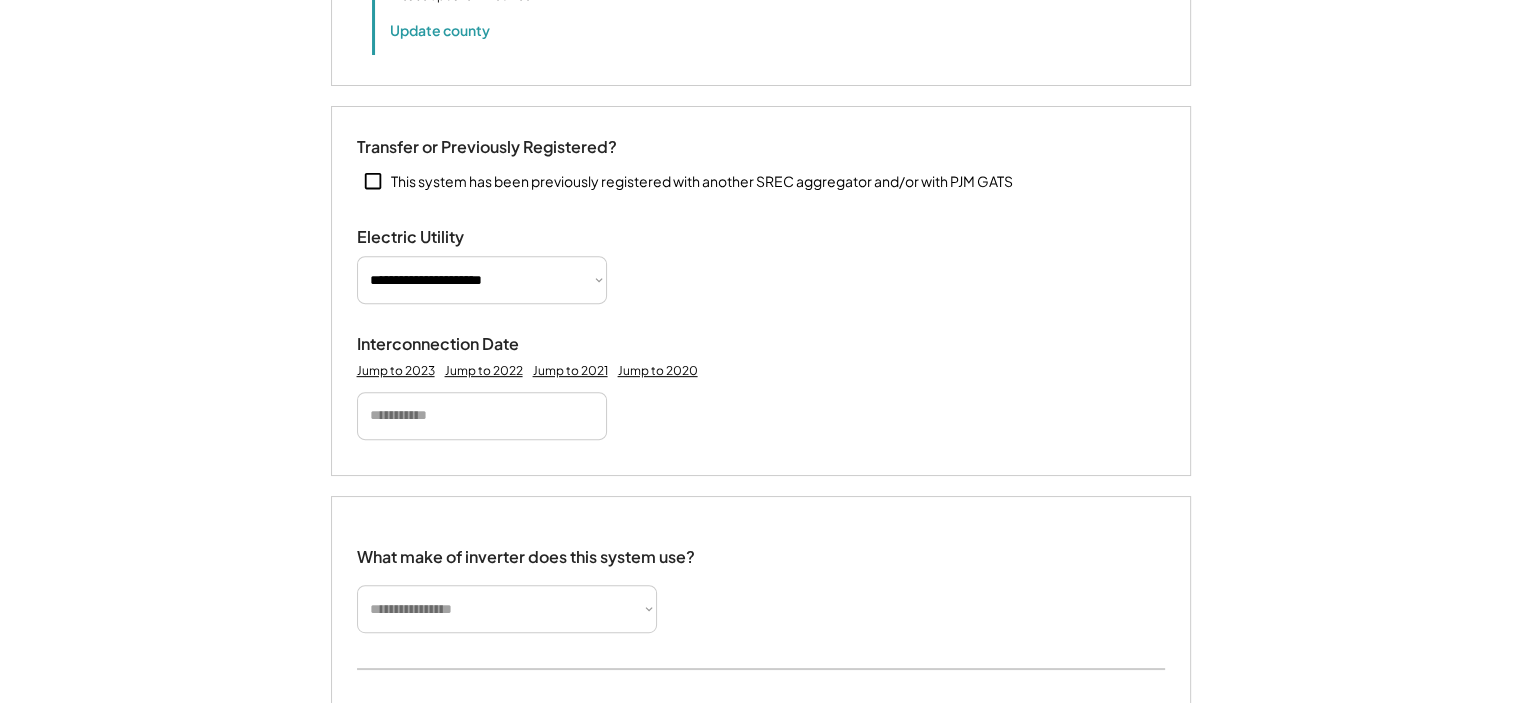 click on "**********" at bounding box center (760, -449) 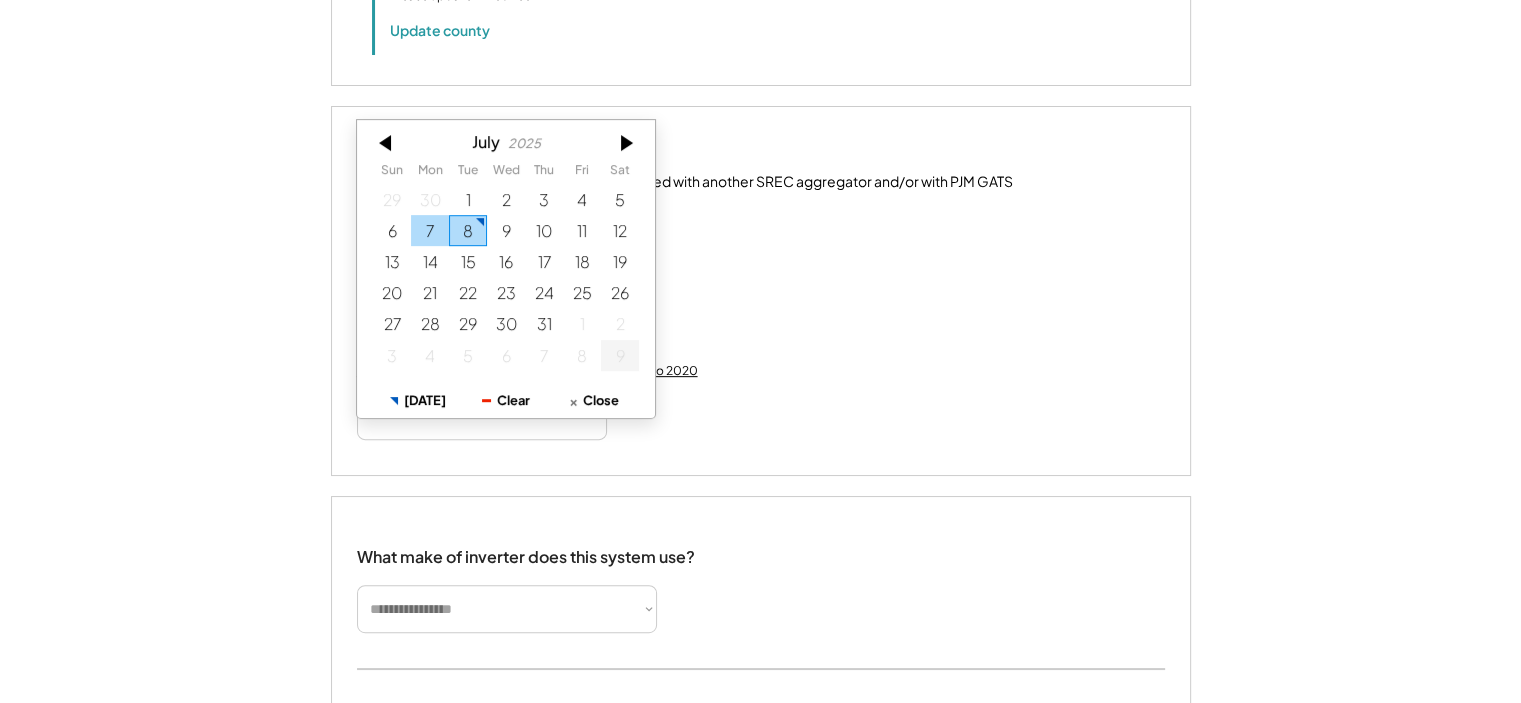 click on "7" at bounding box center (430, 229) 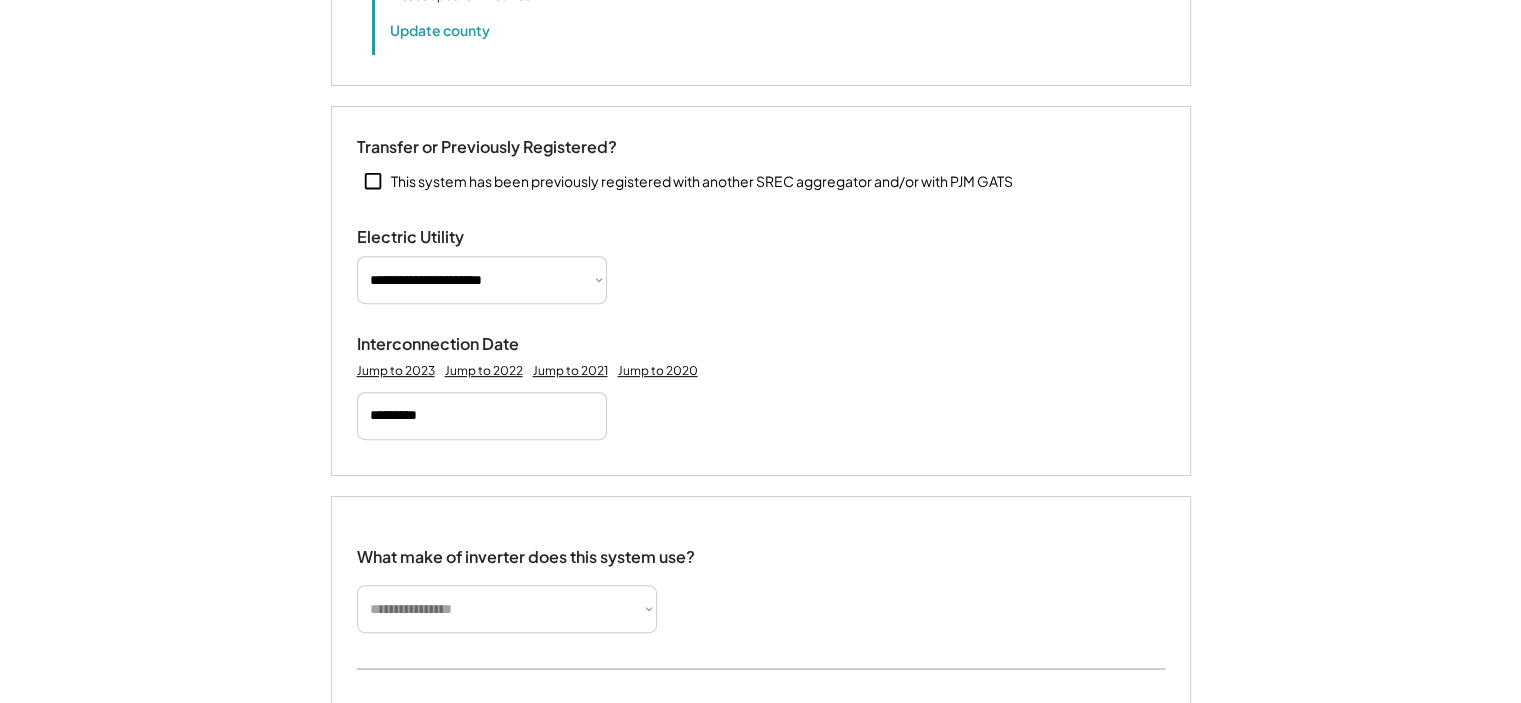 click on "**********" at bounding box center (760, 1085) 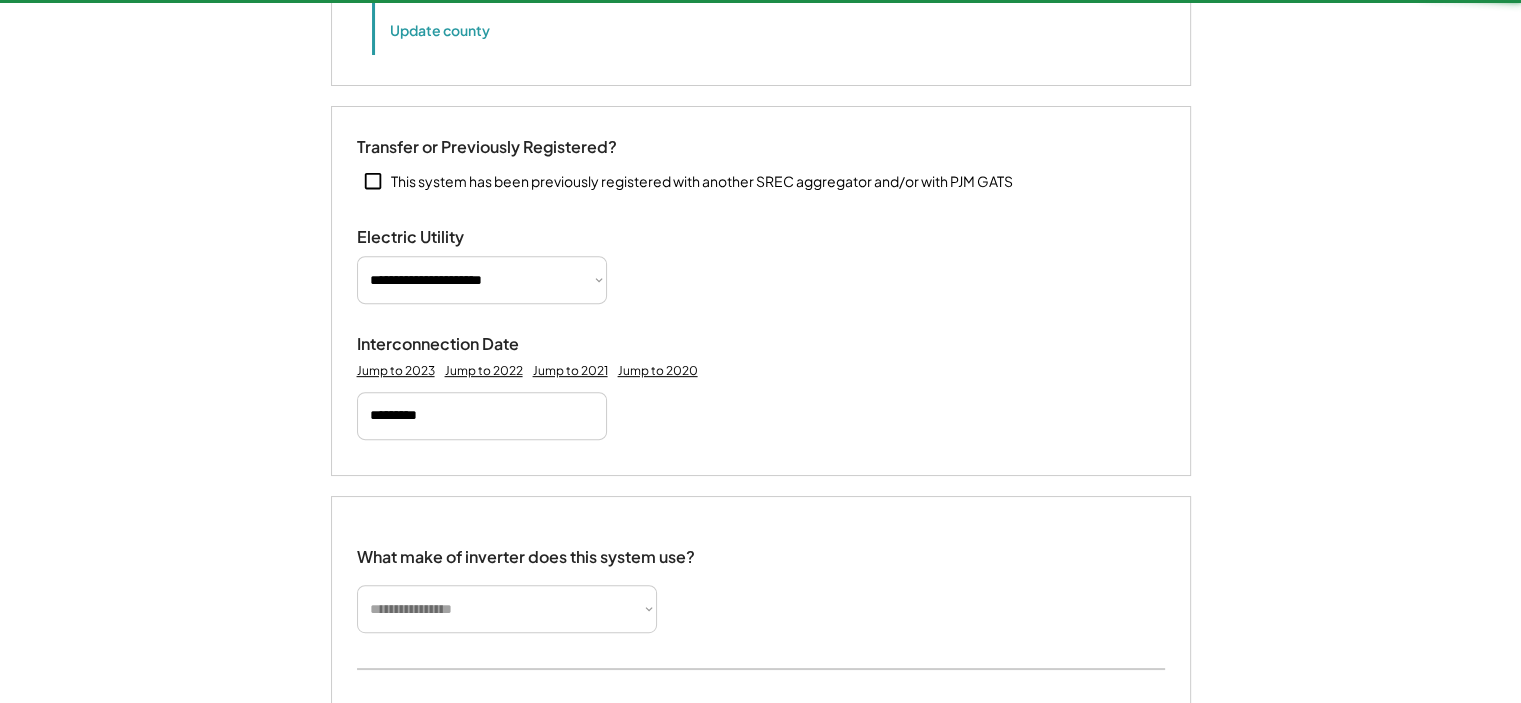 type 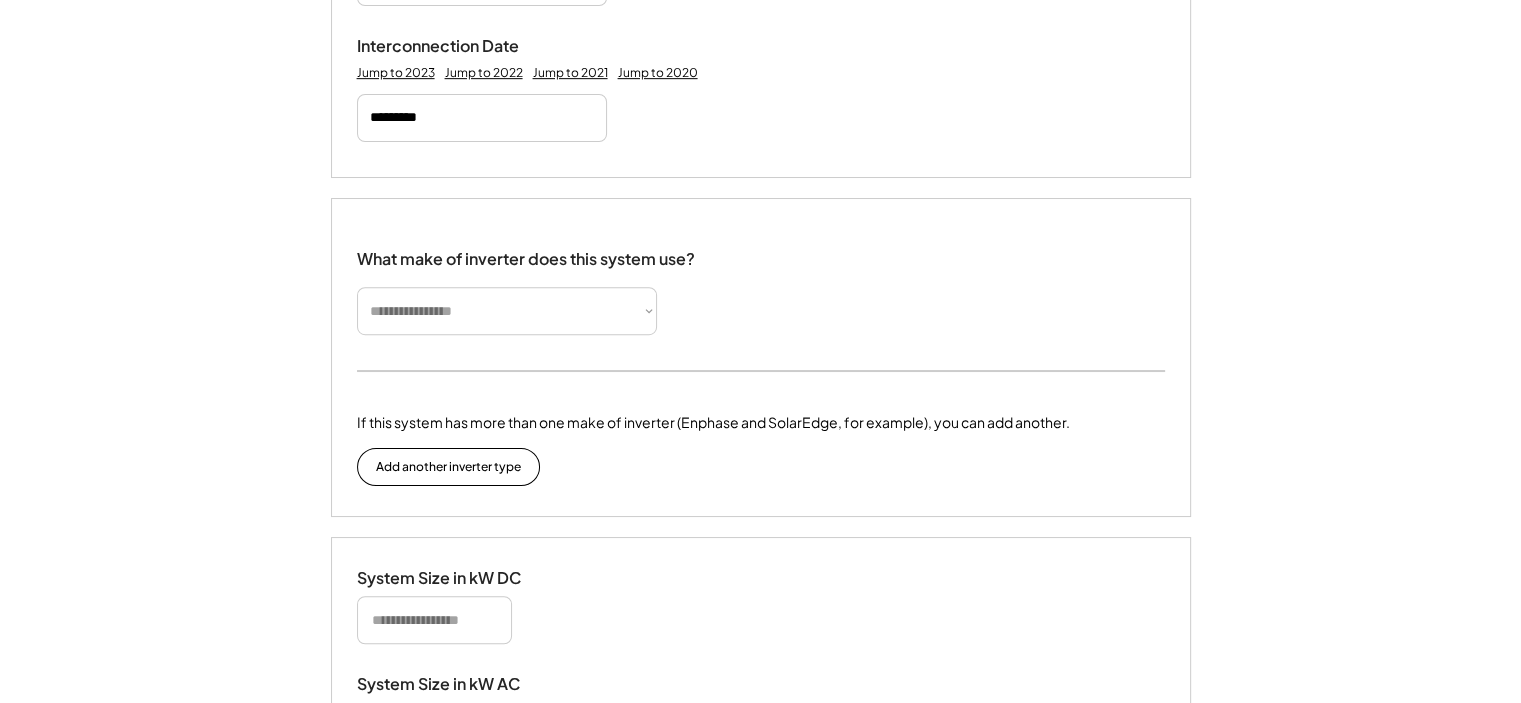 scroll, scrollTop: 1100, scrollLeft: 0, axis: vertical 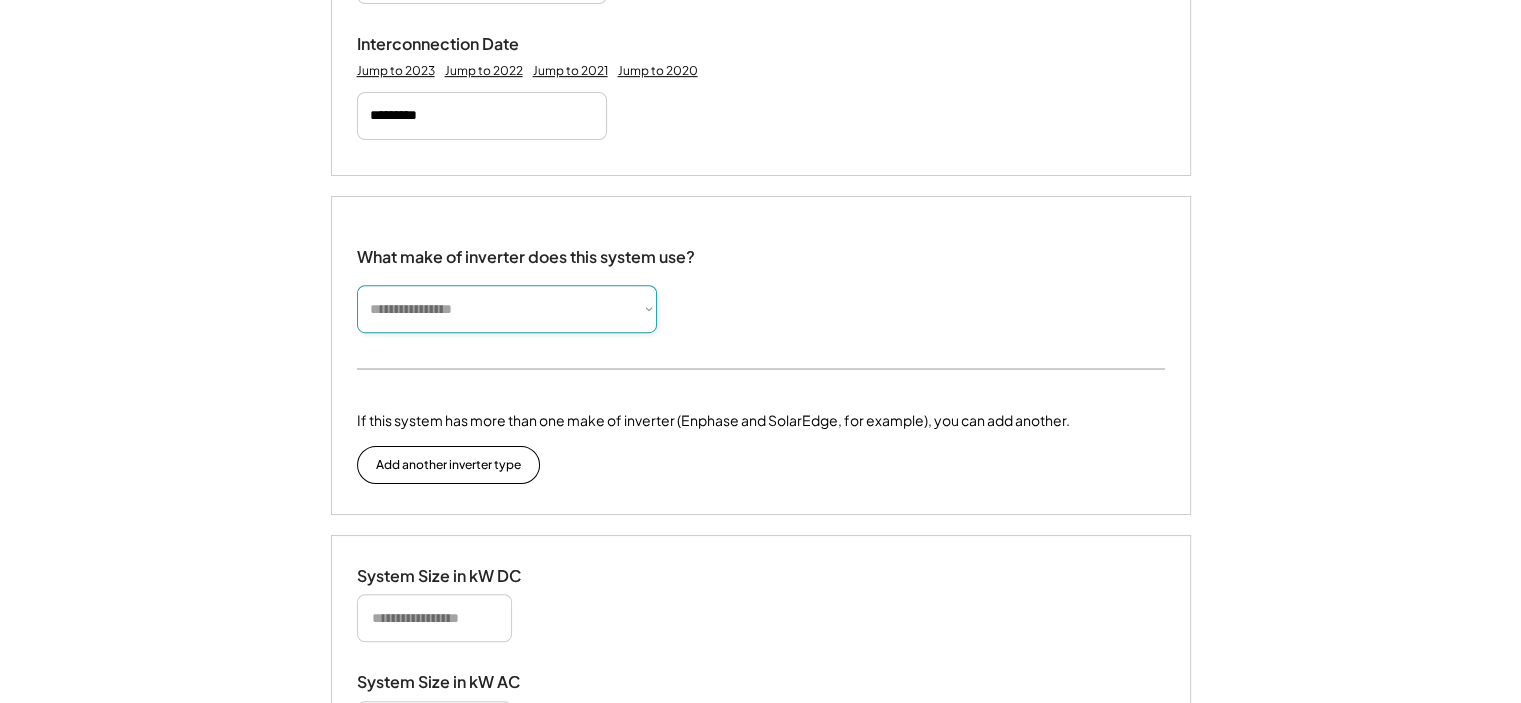 click on "**********" at bounding box center (507, 309) 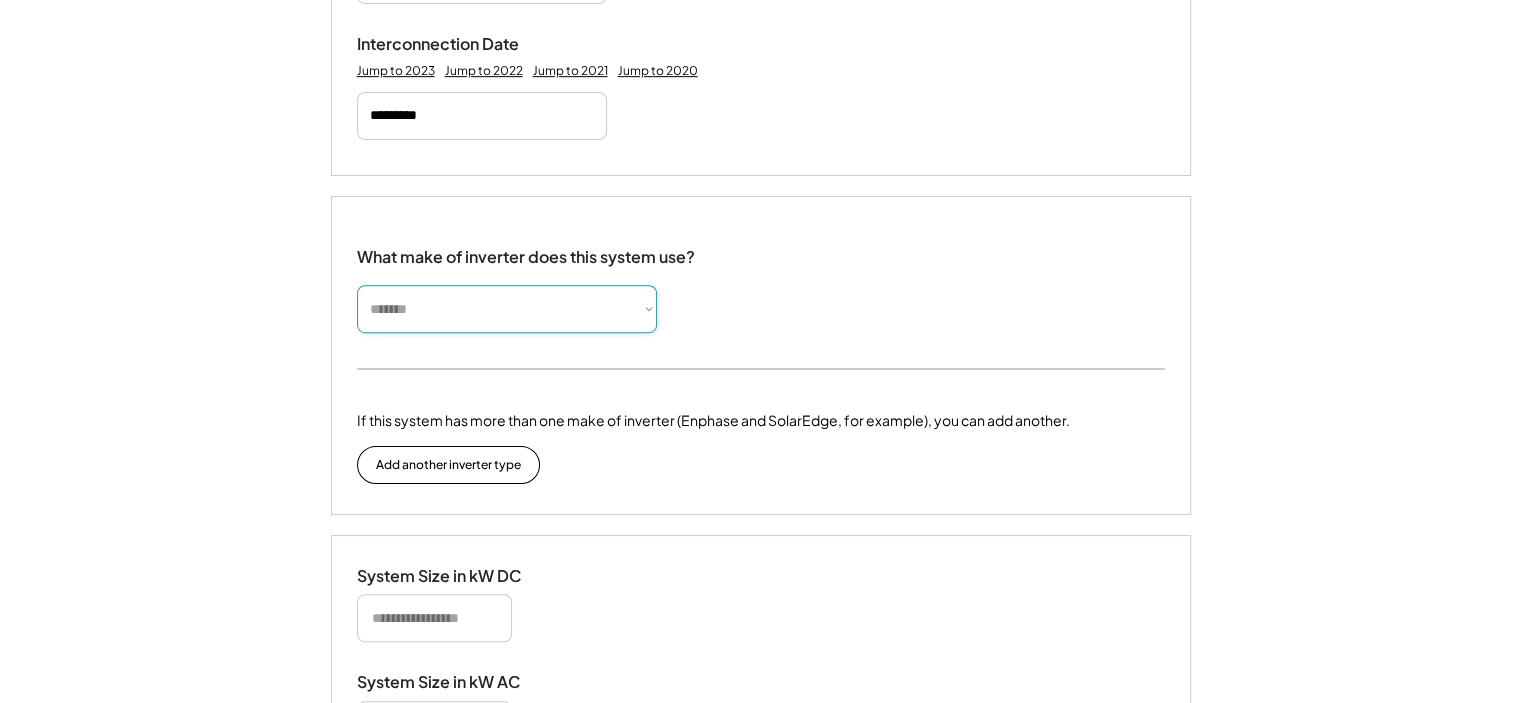 click on "**********" at bounding box center (507, 309) 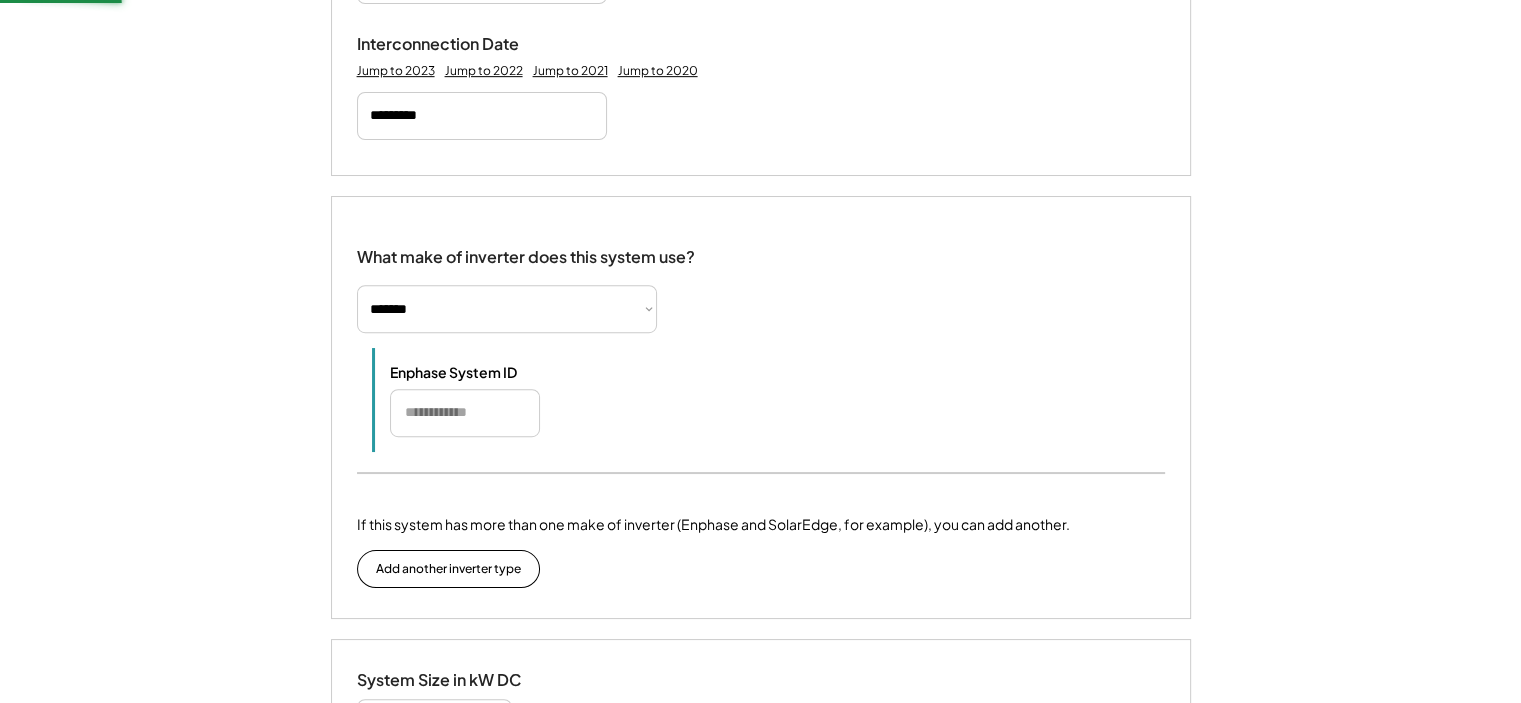 click on "**********" at bounding box center (760, 837) 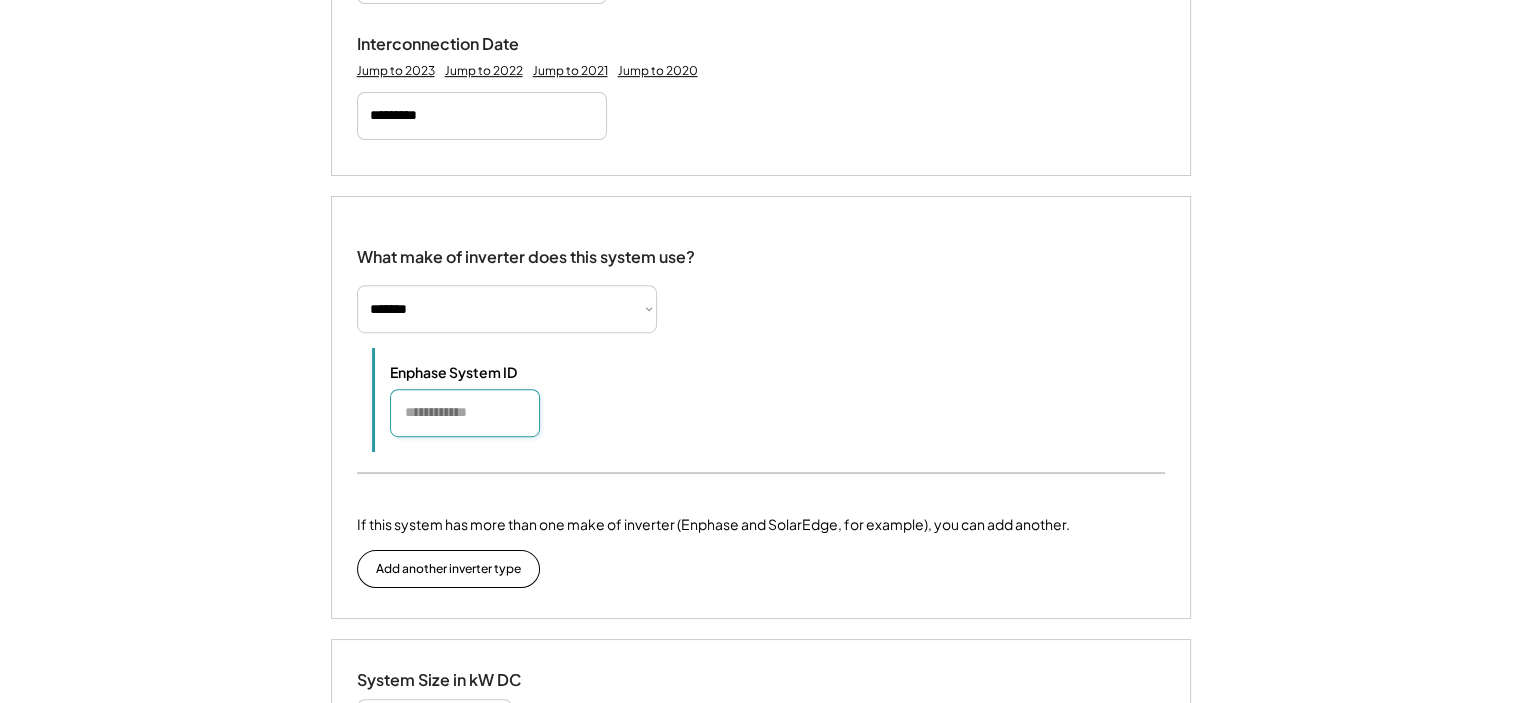click at bounding box center (465, 413) 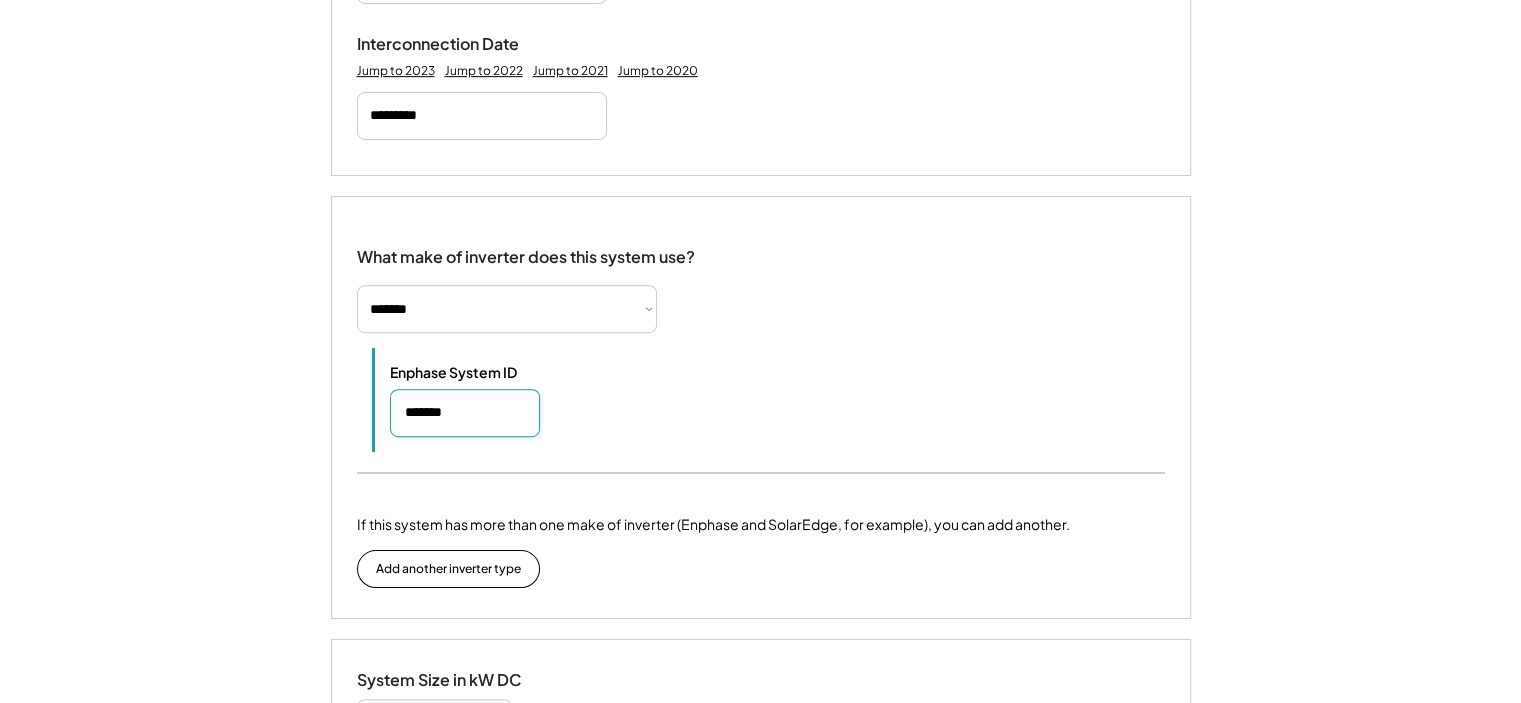 type on "*******" 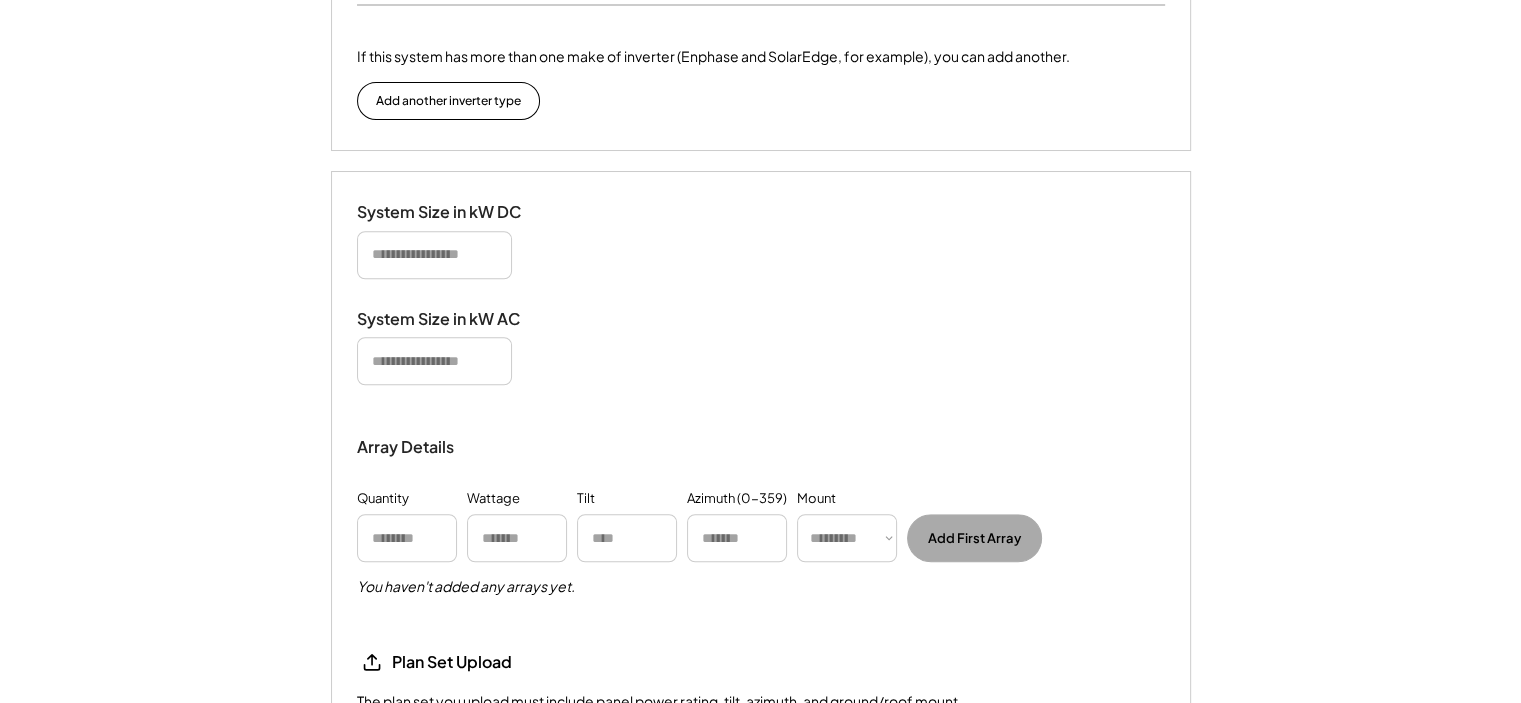 scroll, scrollTop: 1600, scrollLeft: 0, axis: vertical 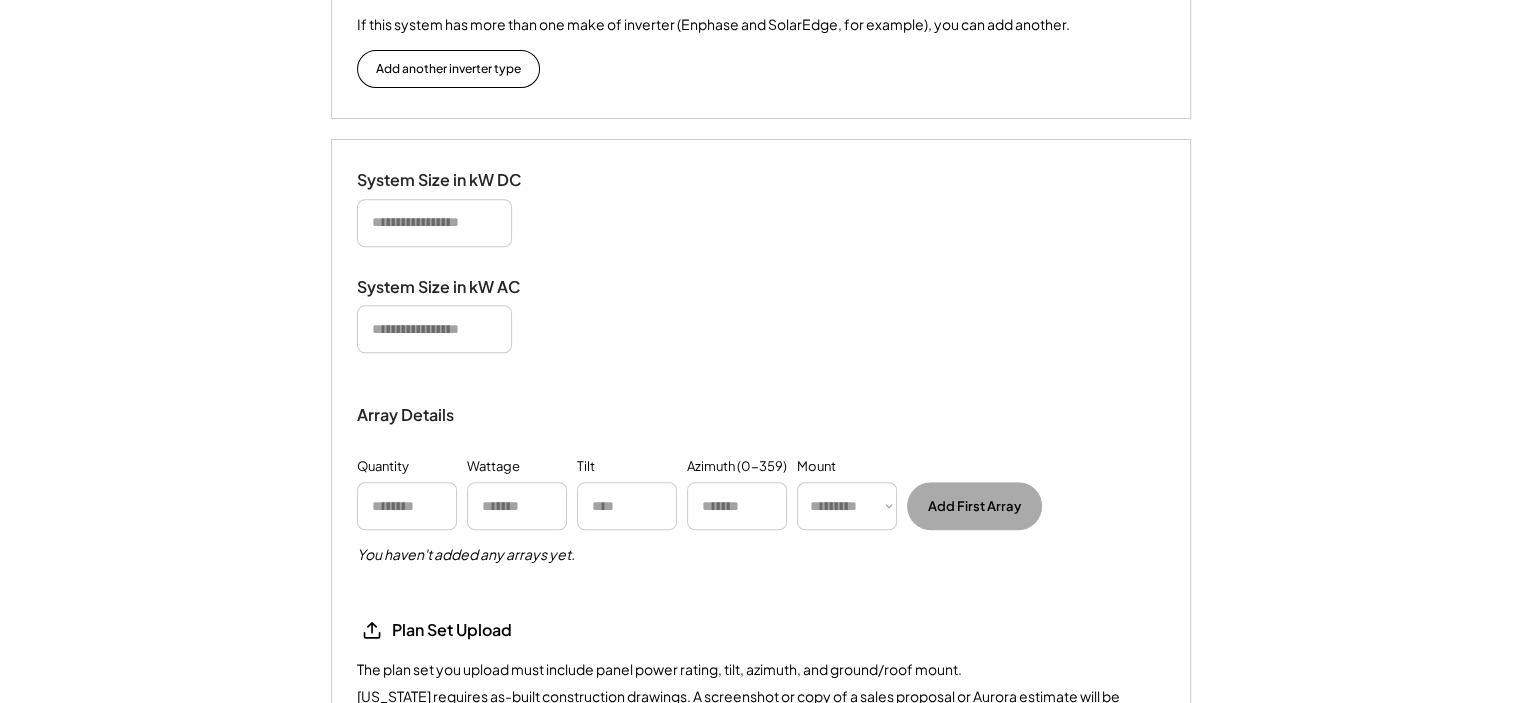 click at bounding box center [434, 223] 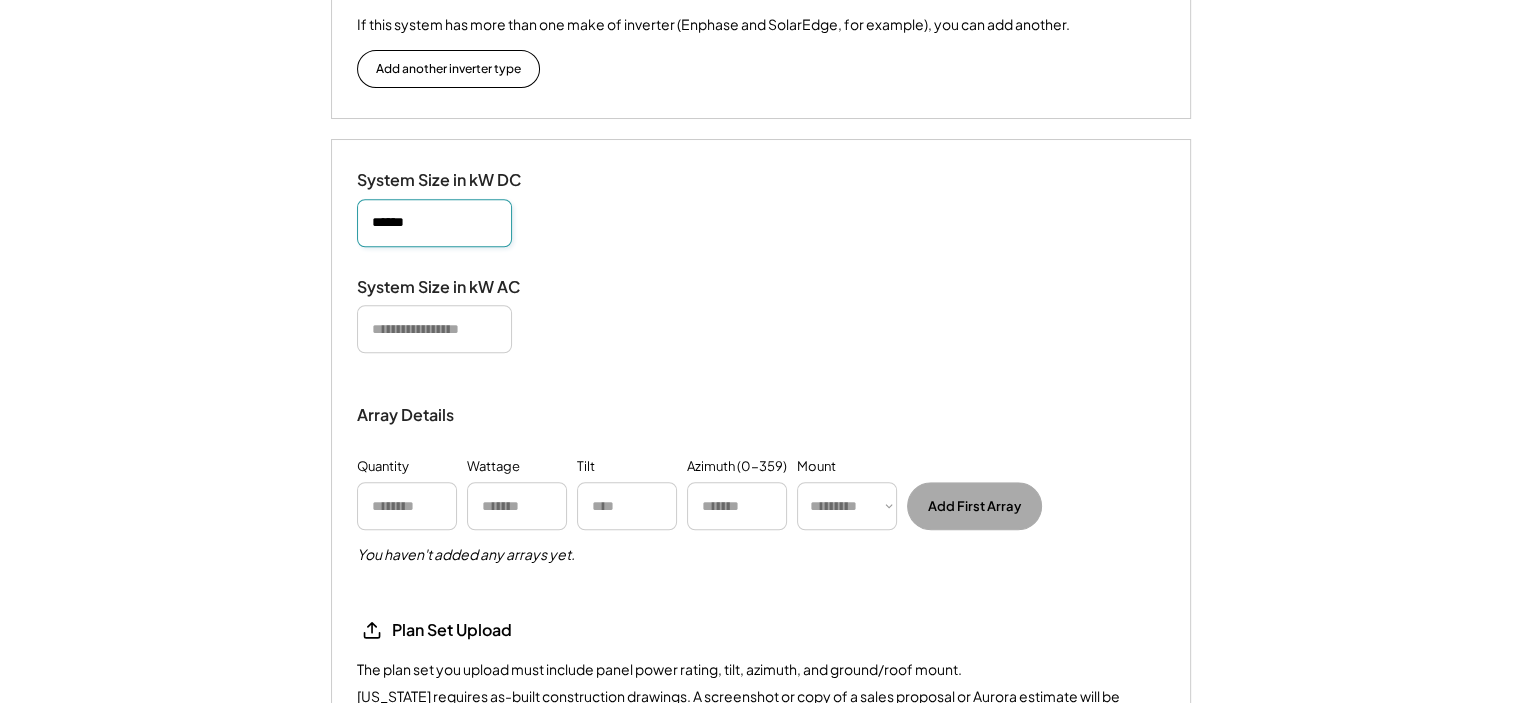 type on "******" 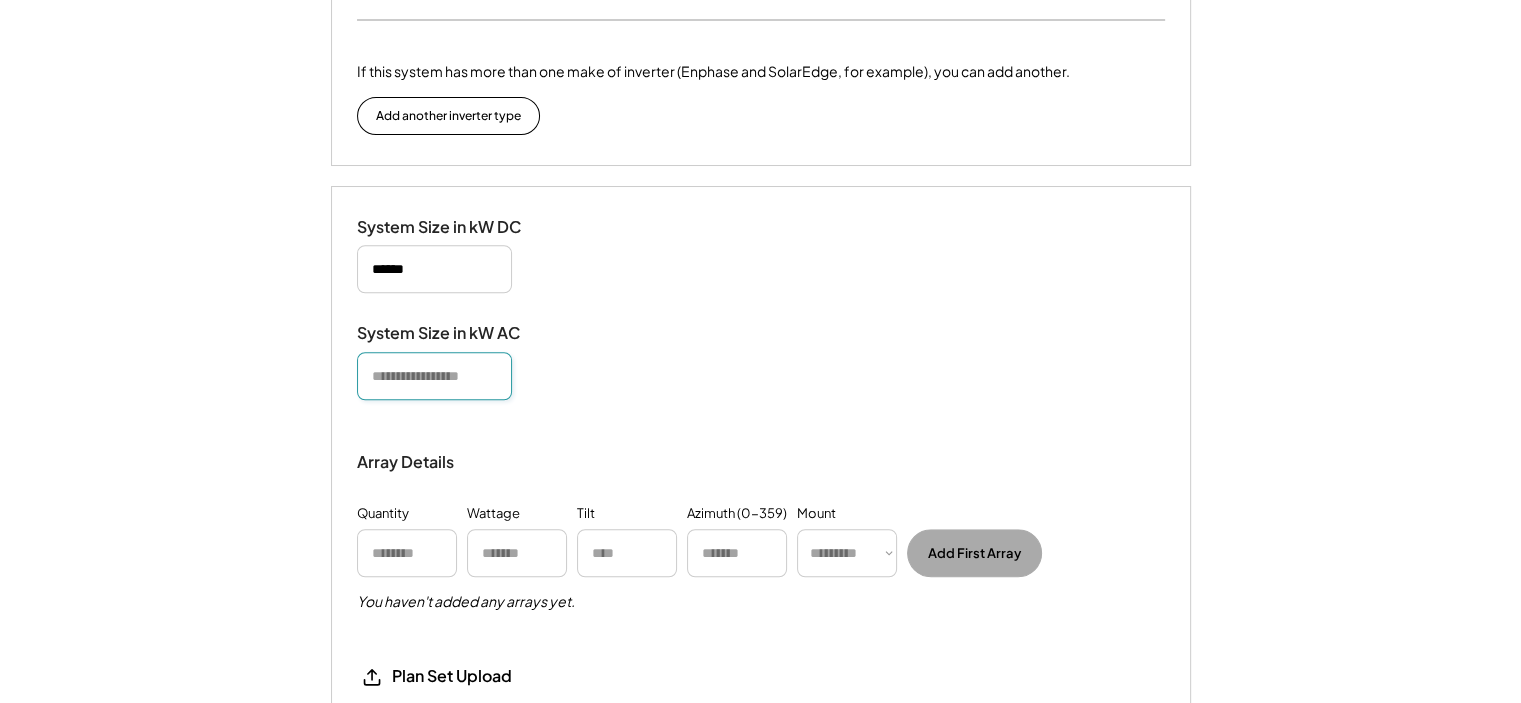 scroll, scrollTop: 1646, scrollLeft: 0, axis: vertical 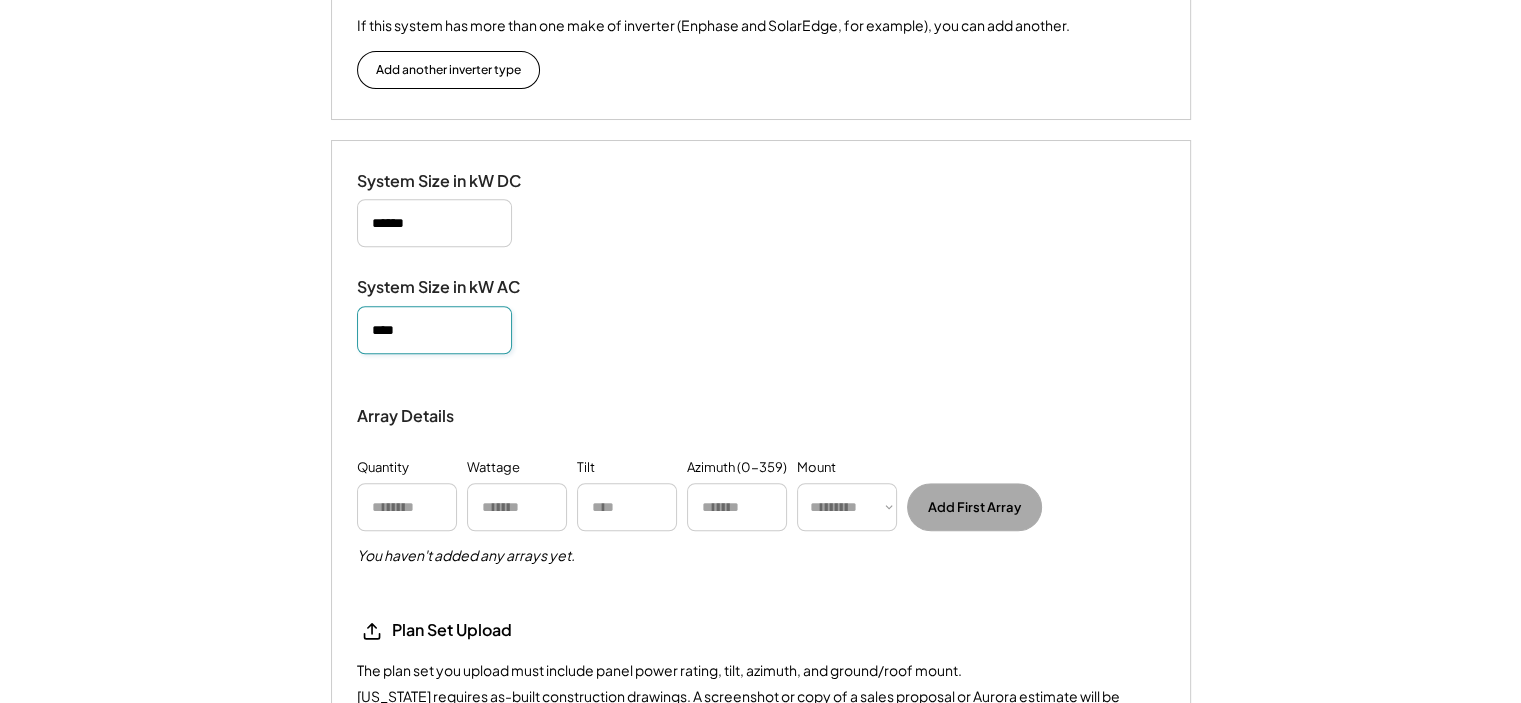 type on "****" 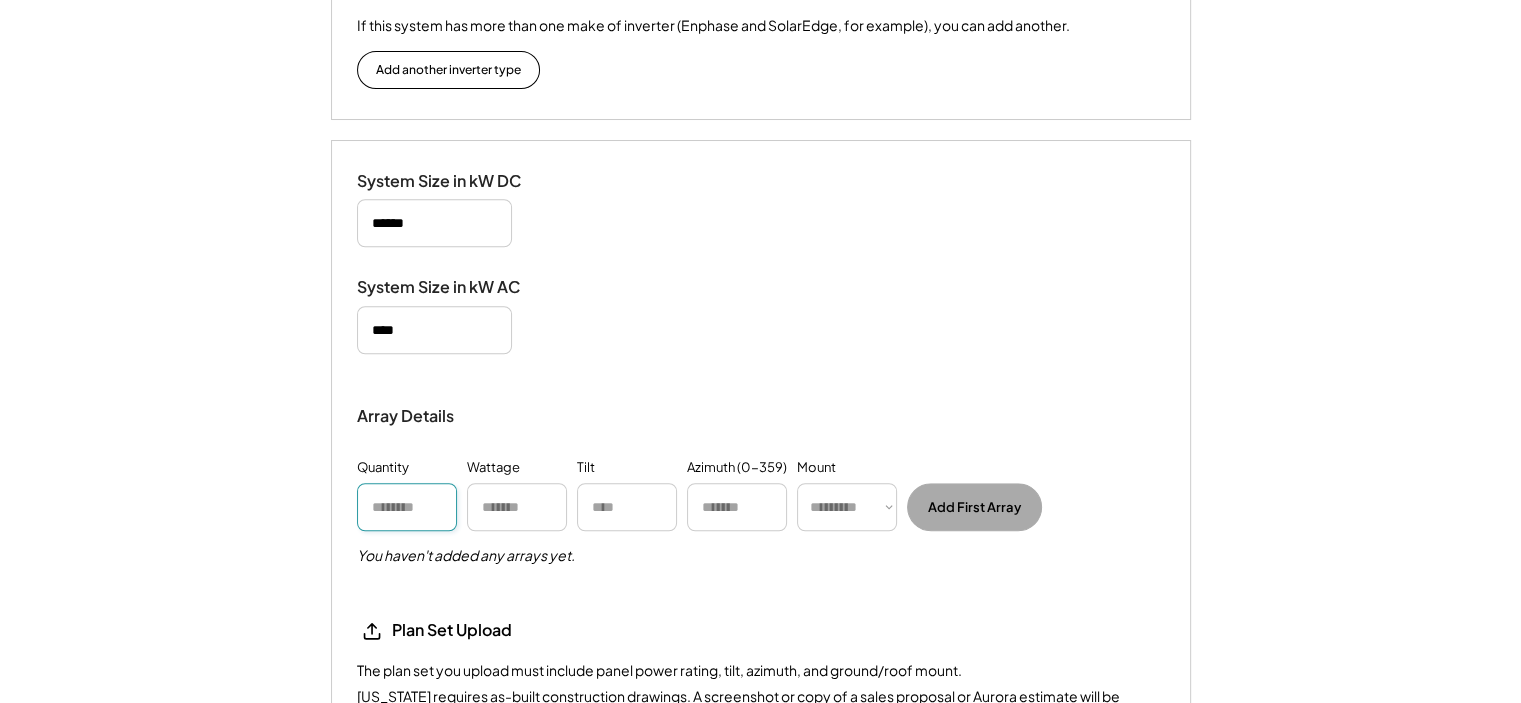 click at bounding box center [407, 507] 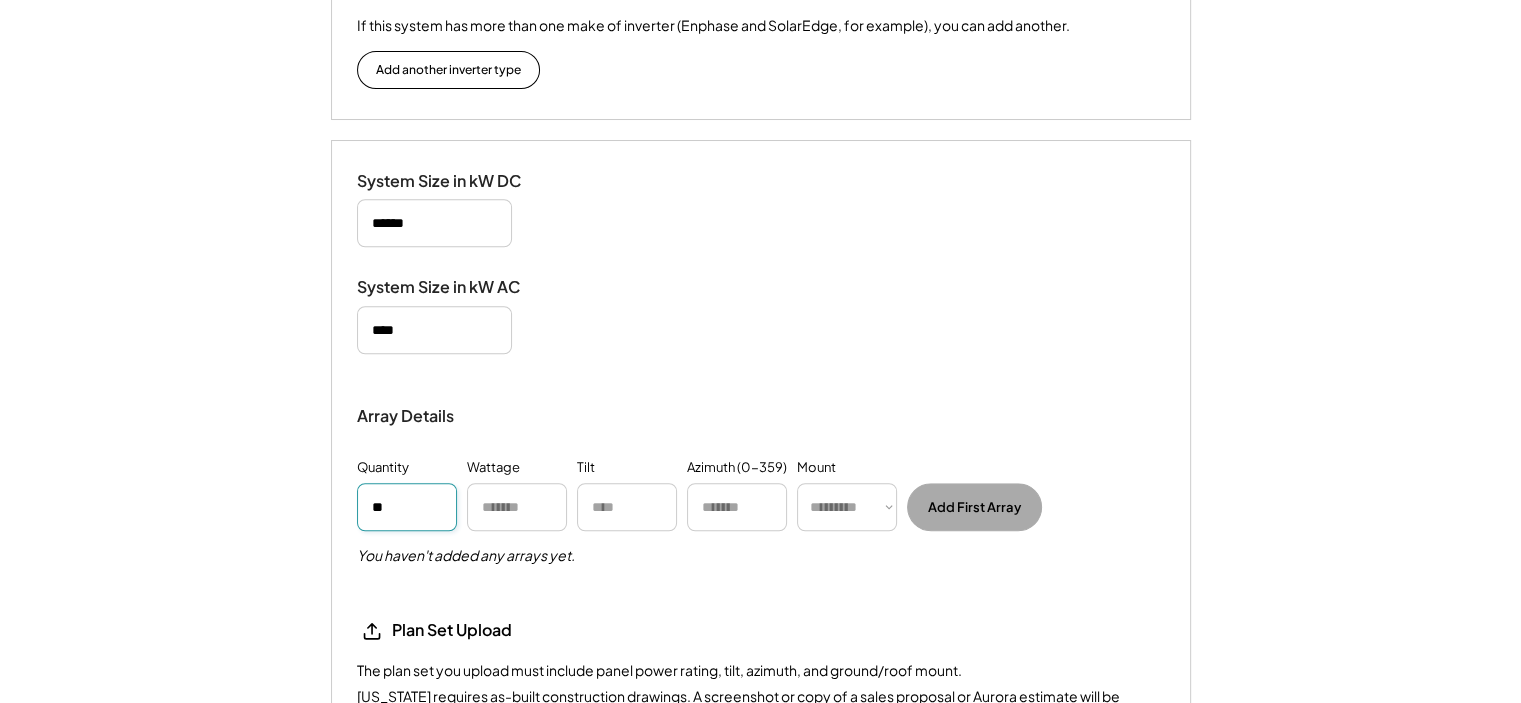 type on "**" 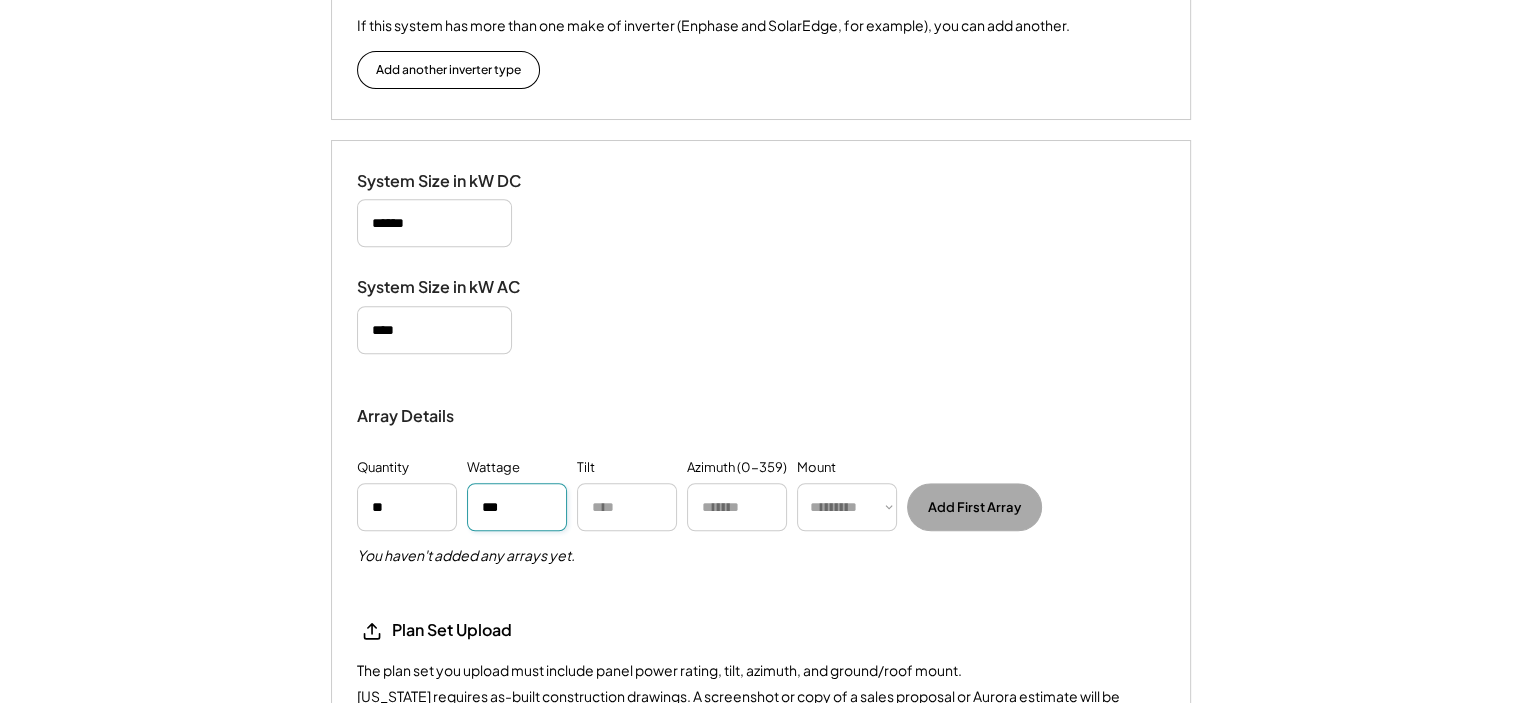 type on "***" 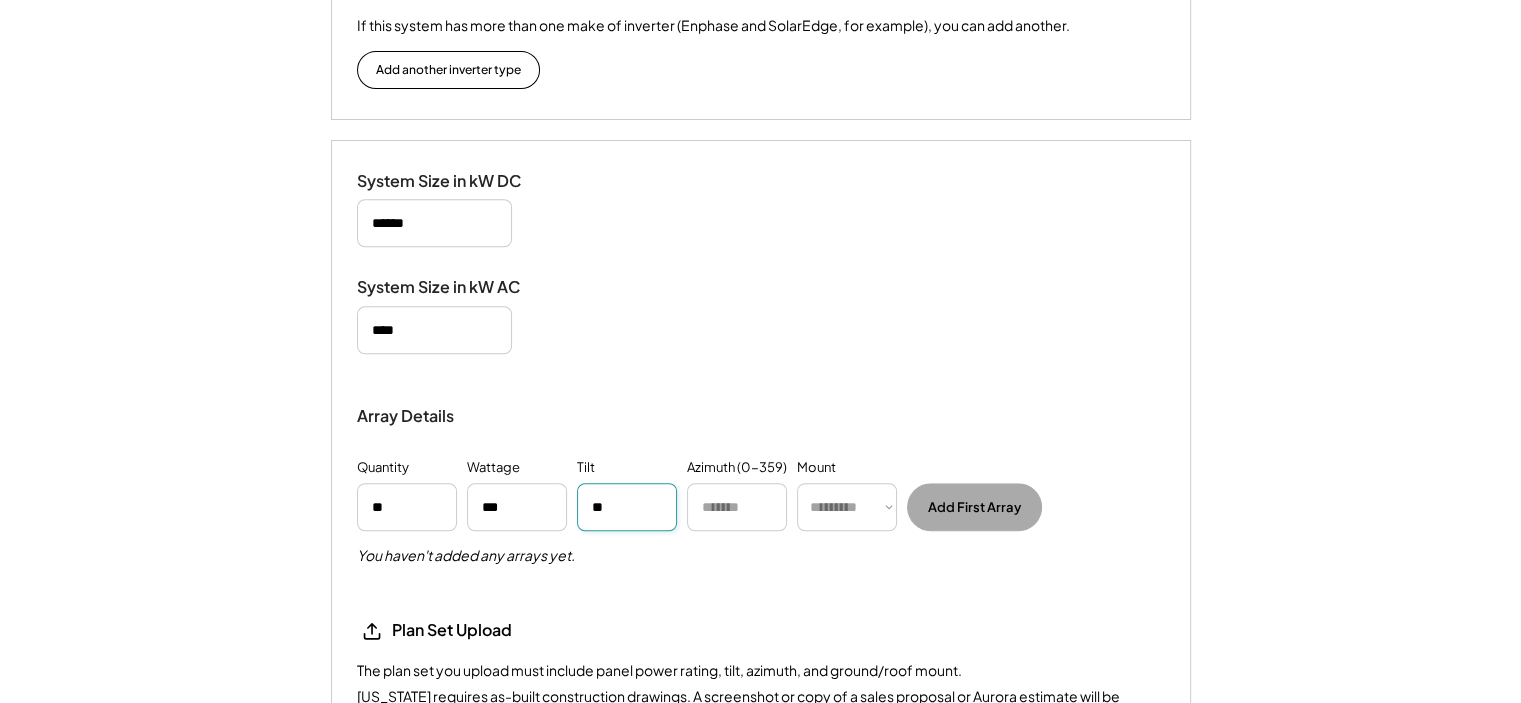 type on "**" 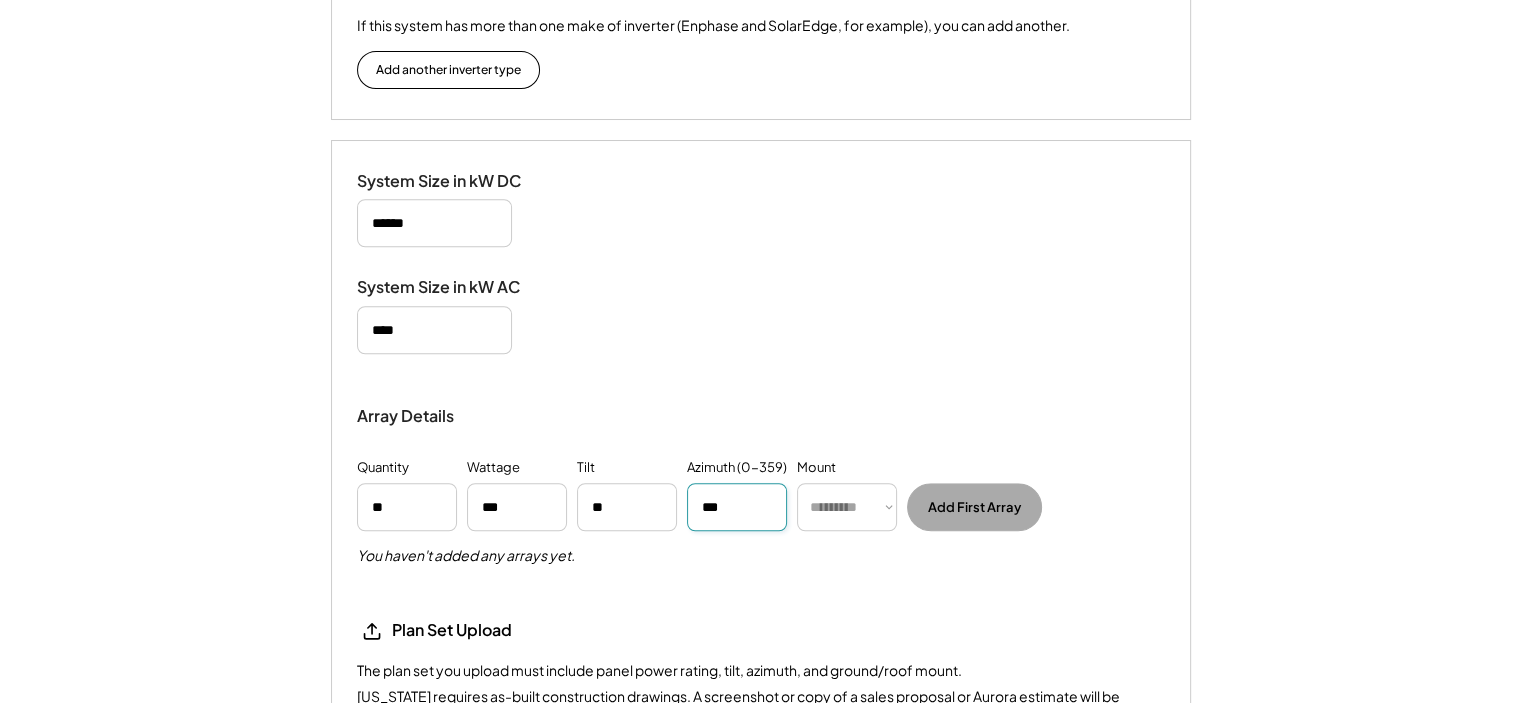 type on "***" 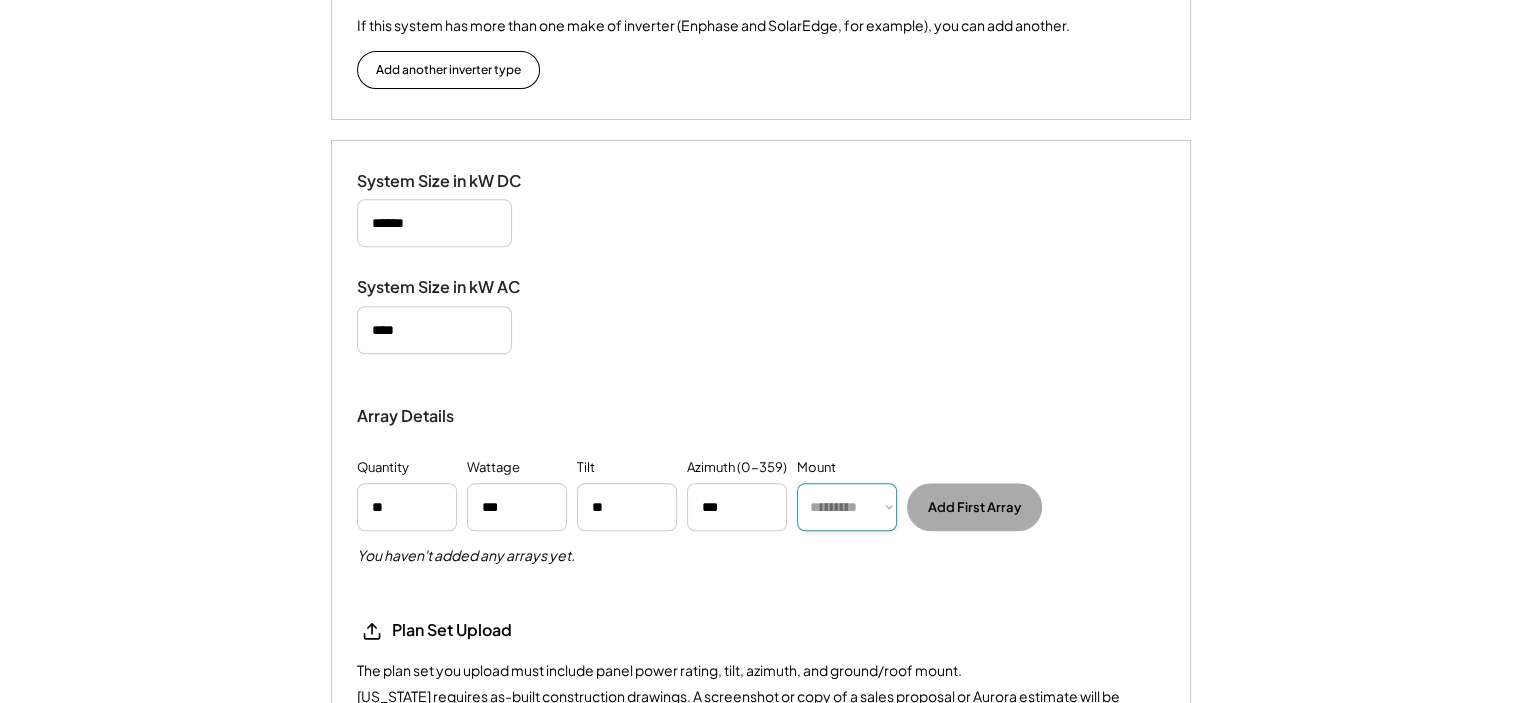 select on "******" 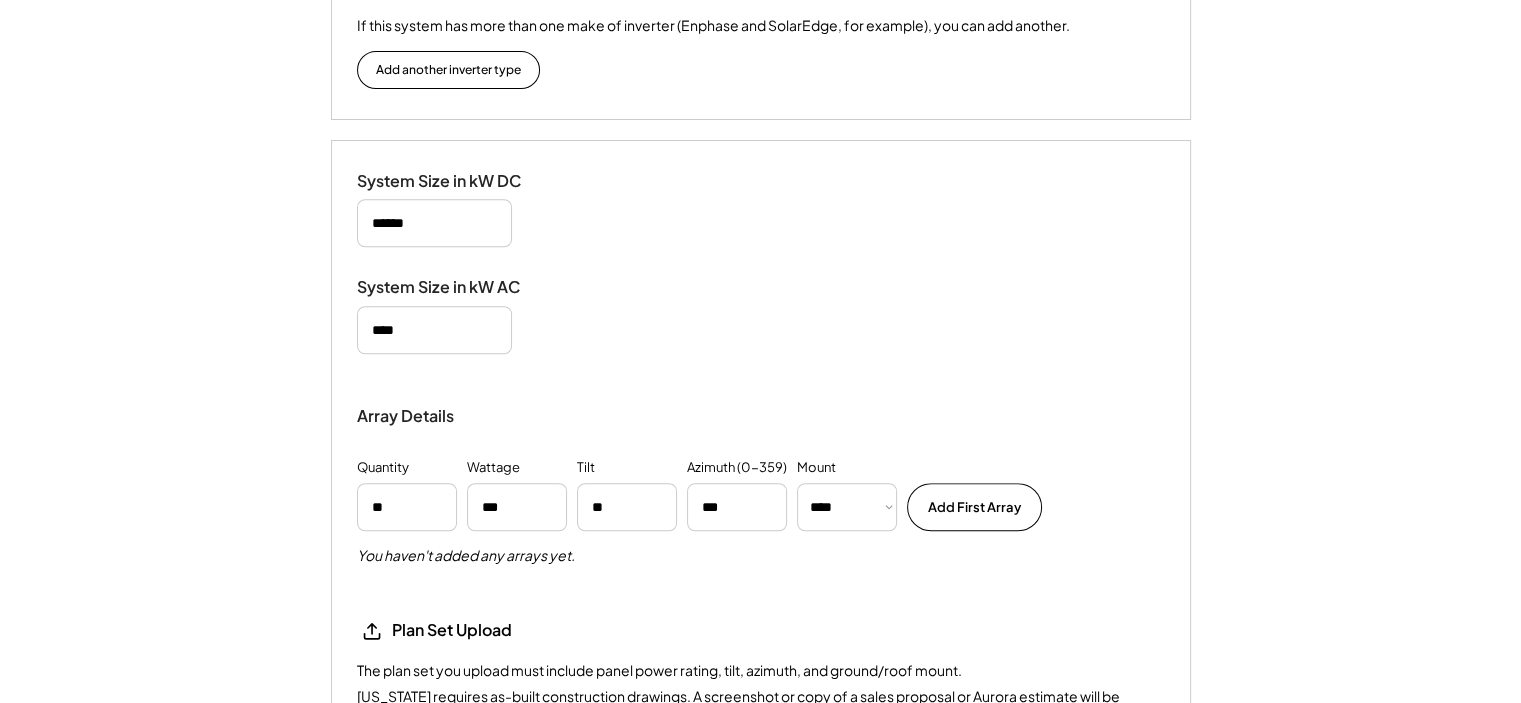 type 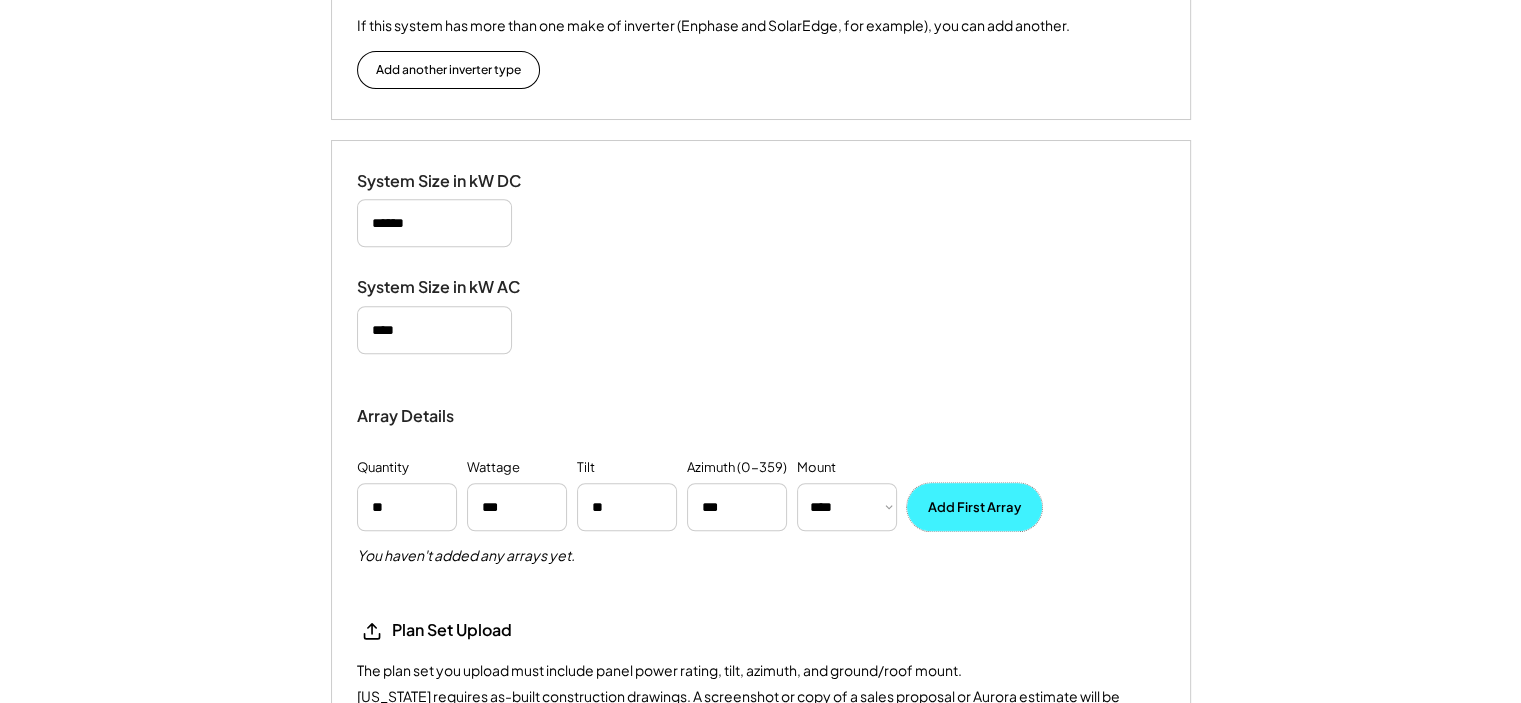 click on "Add First Array" at bounding box center (974, 507) 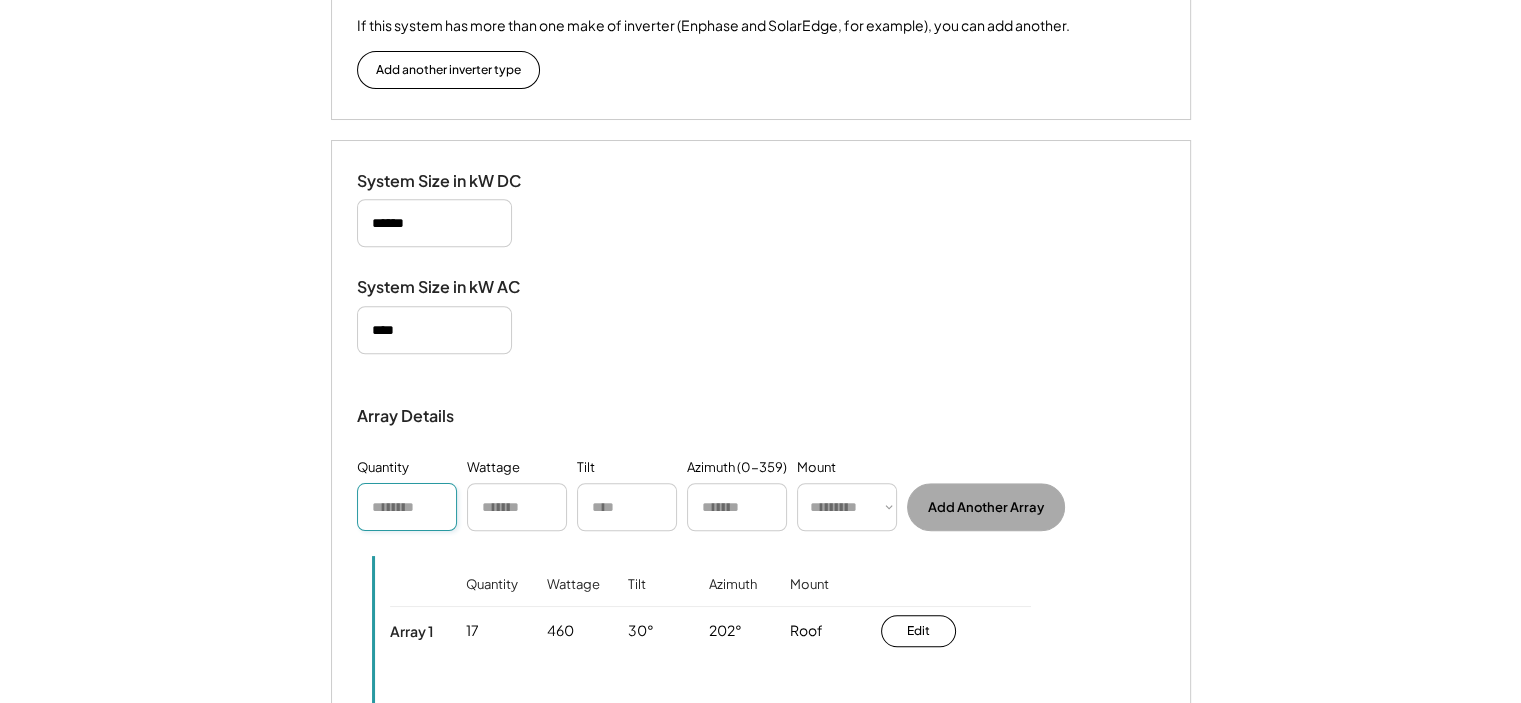 click at bounding box center (407, 507) 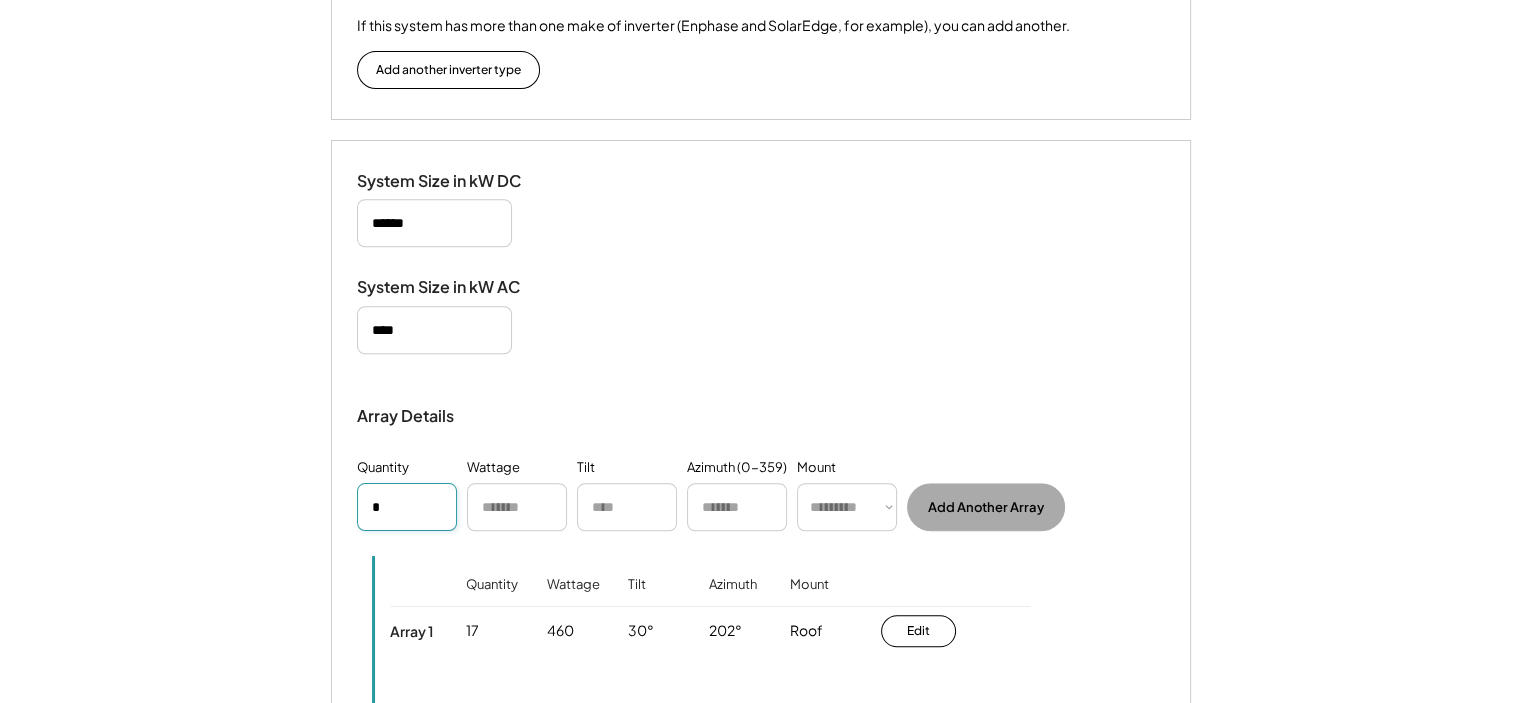 type on "*" 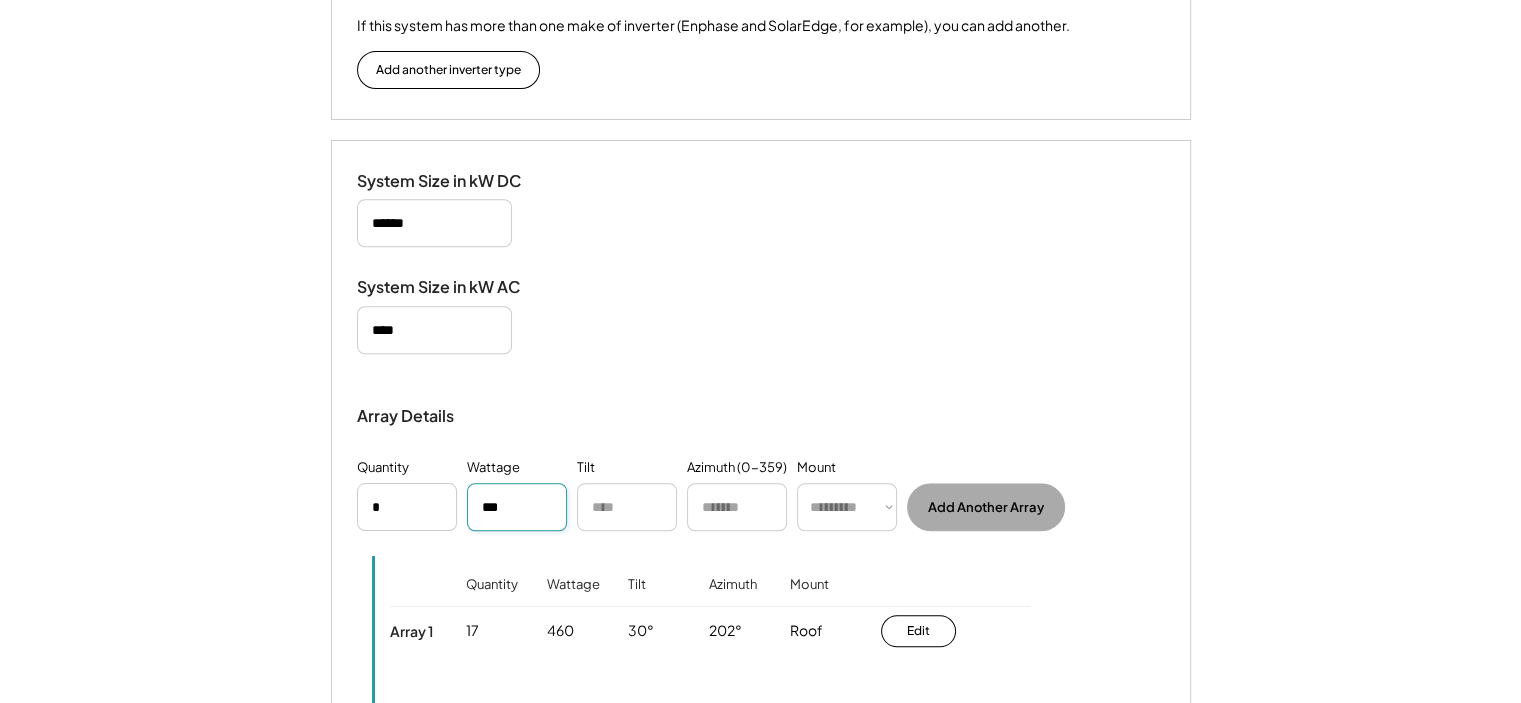 type on "***" 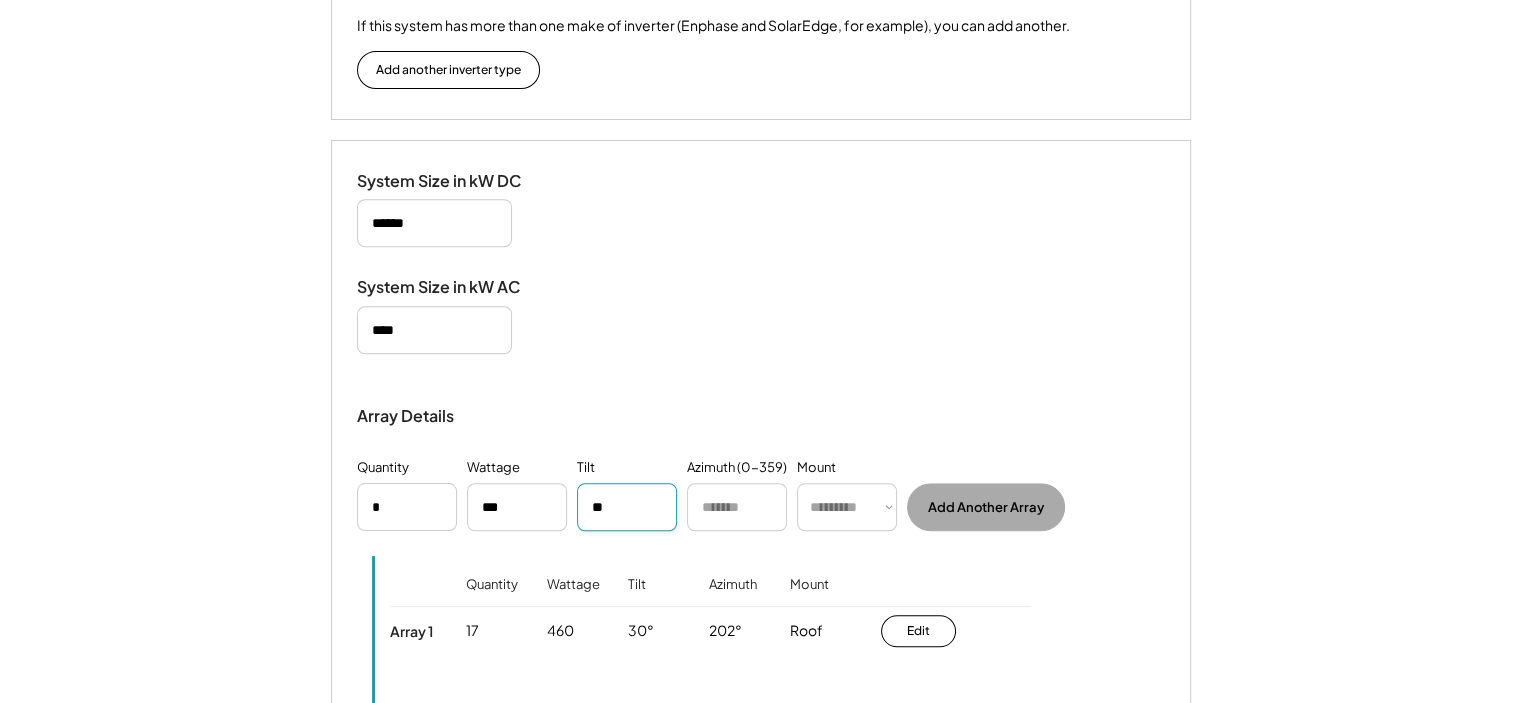 type on "**" 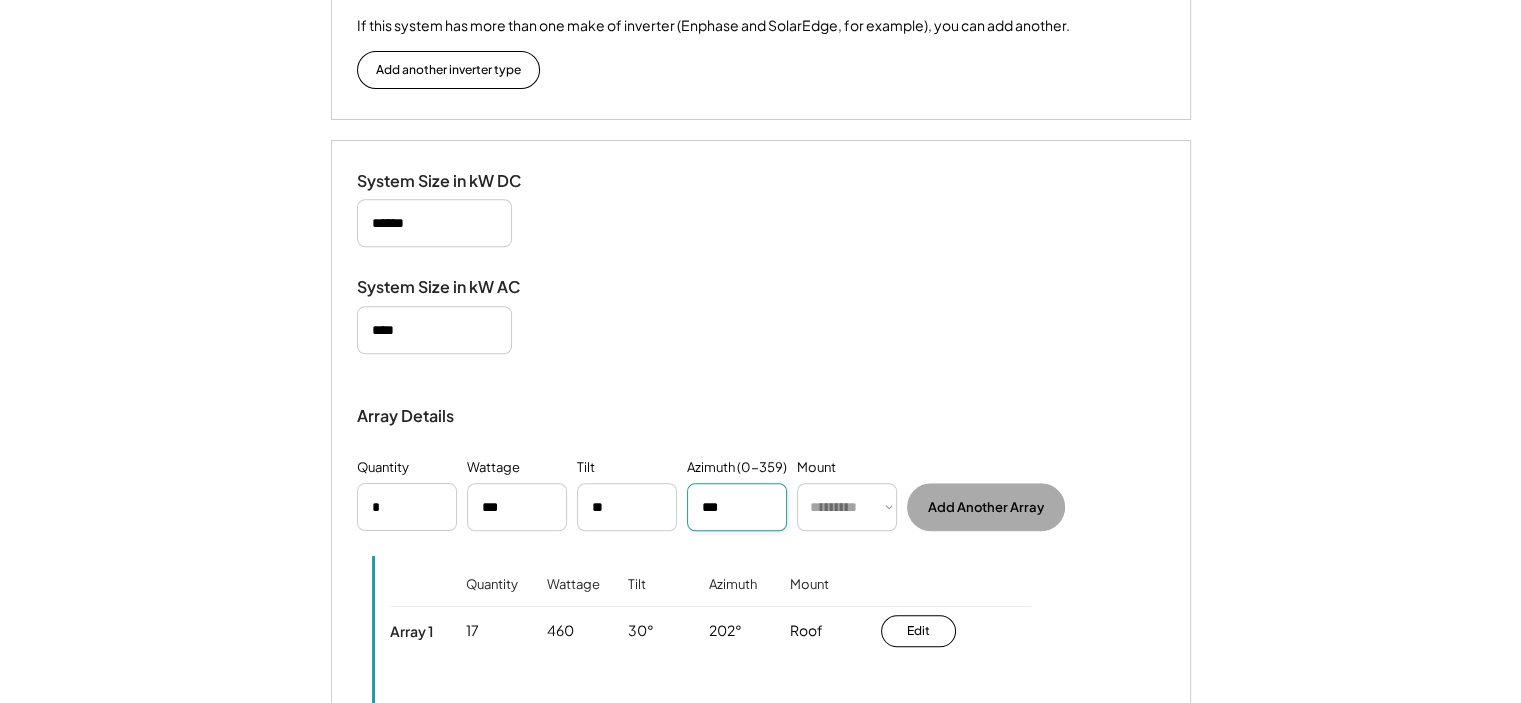 type on "***" 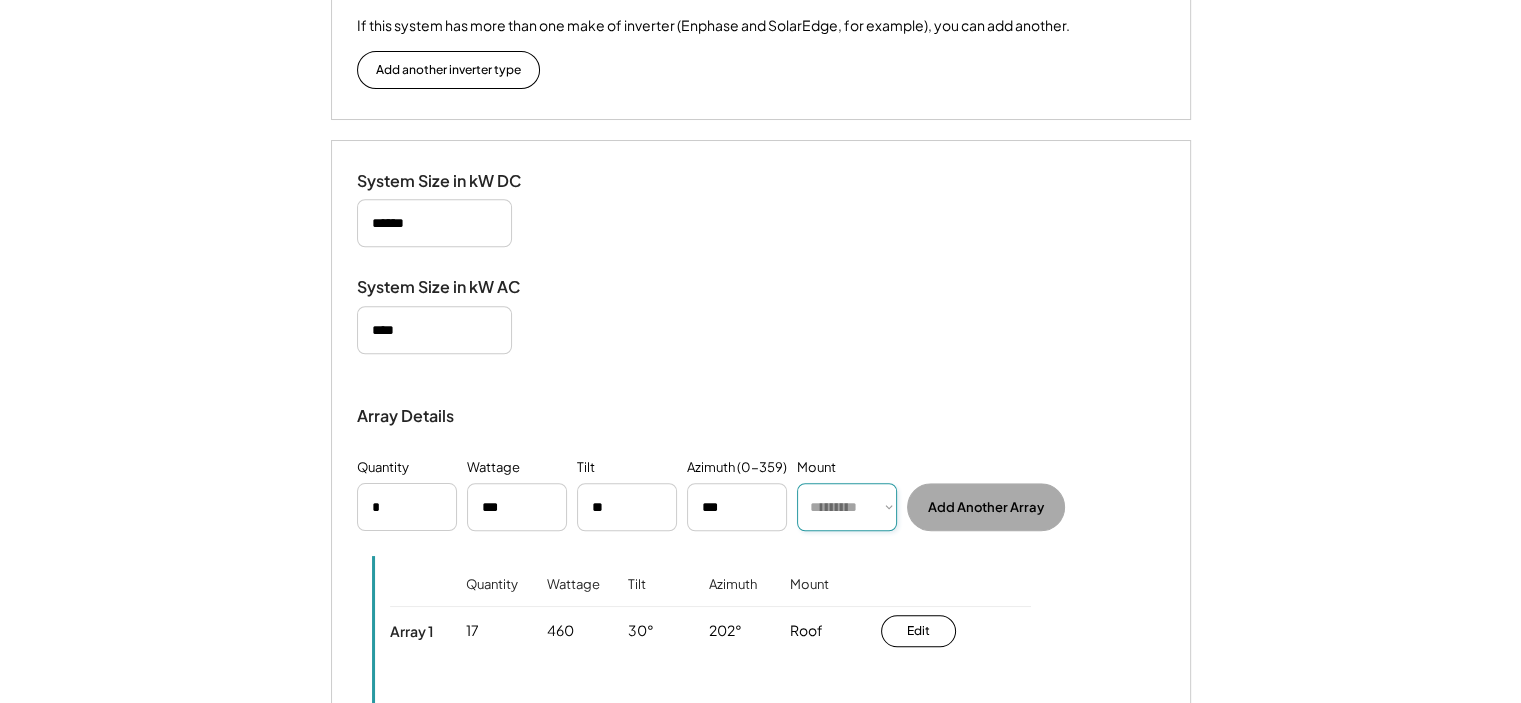 select on "******" 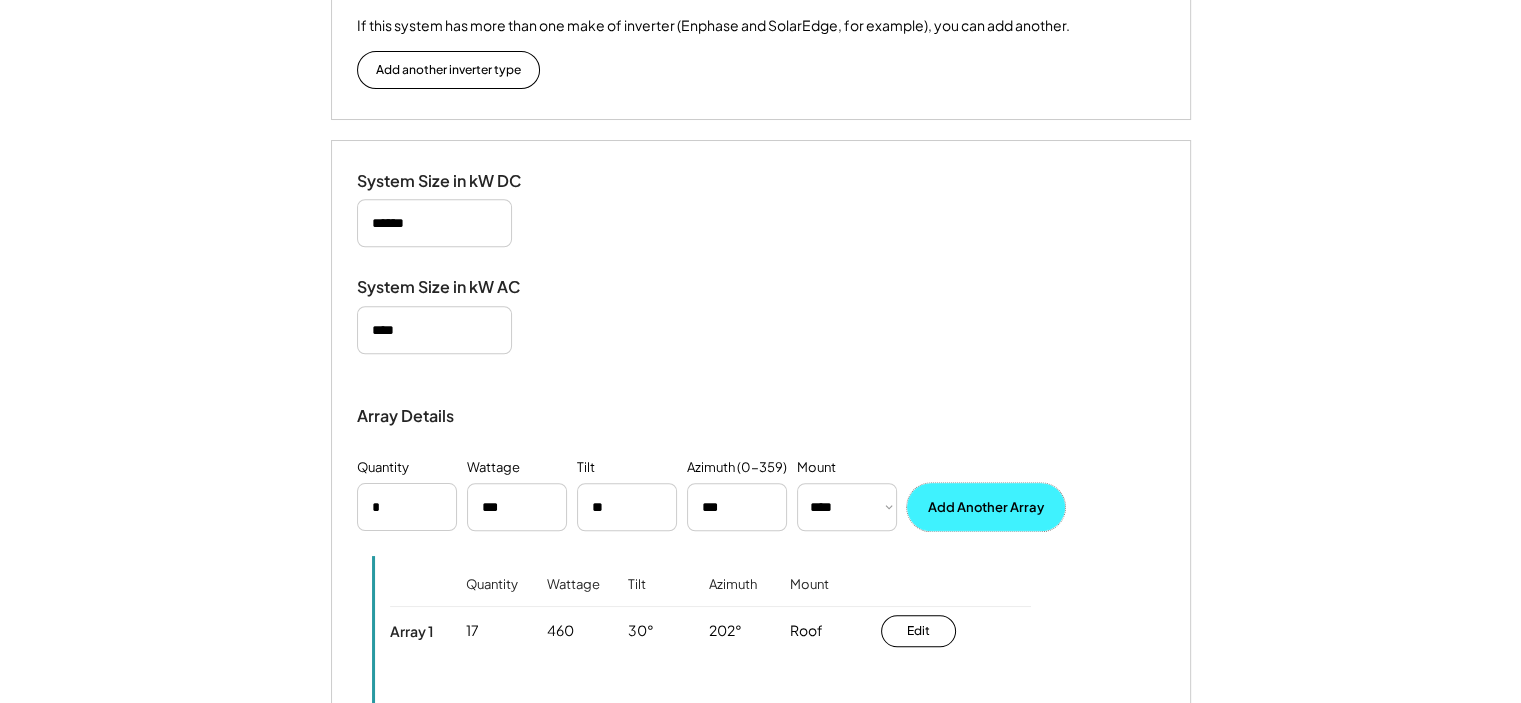 click on "Add Another Array" at bounding box center (986, 507) 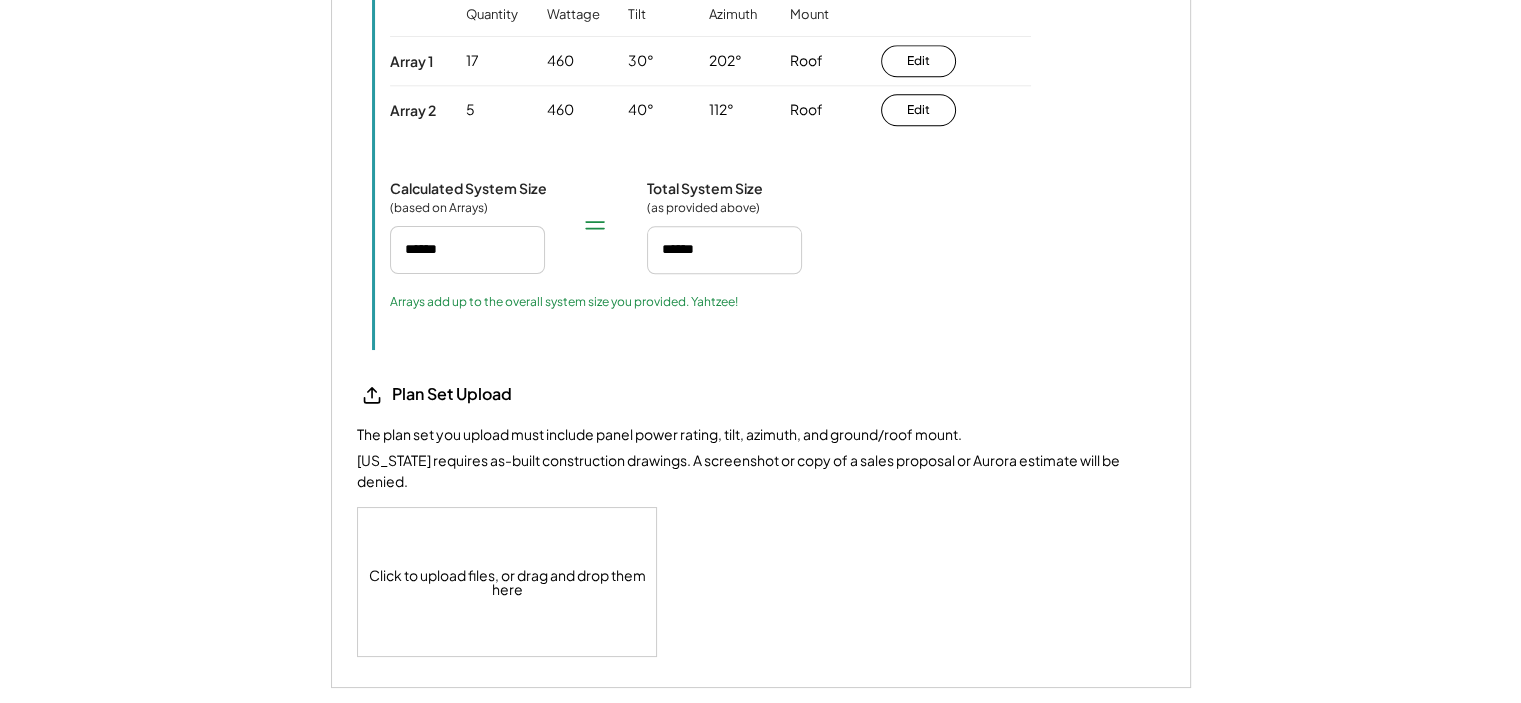 scroll, scrollTop: 2246, scrollLeft: 0, axis: vertical 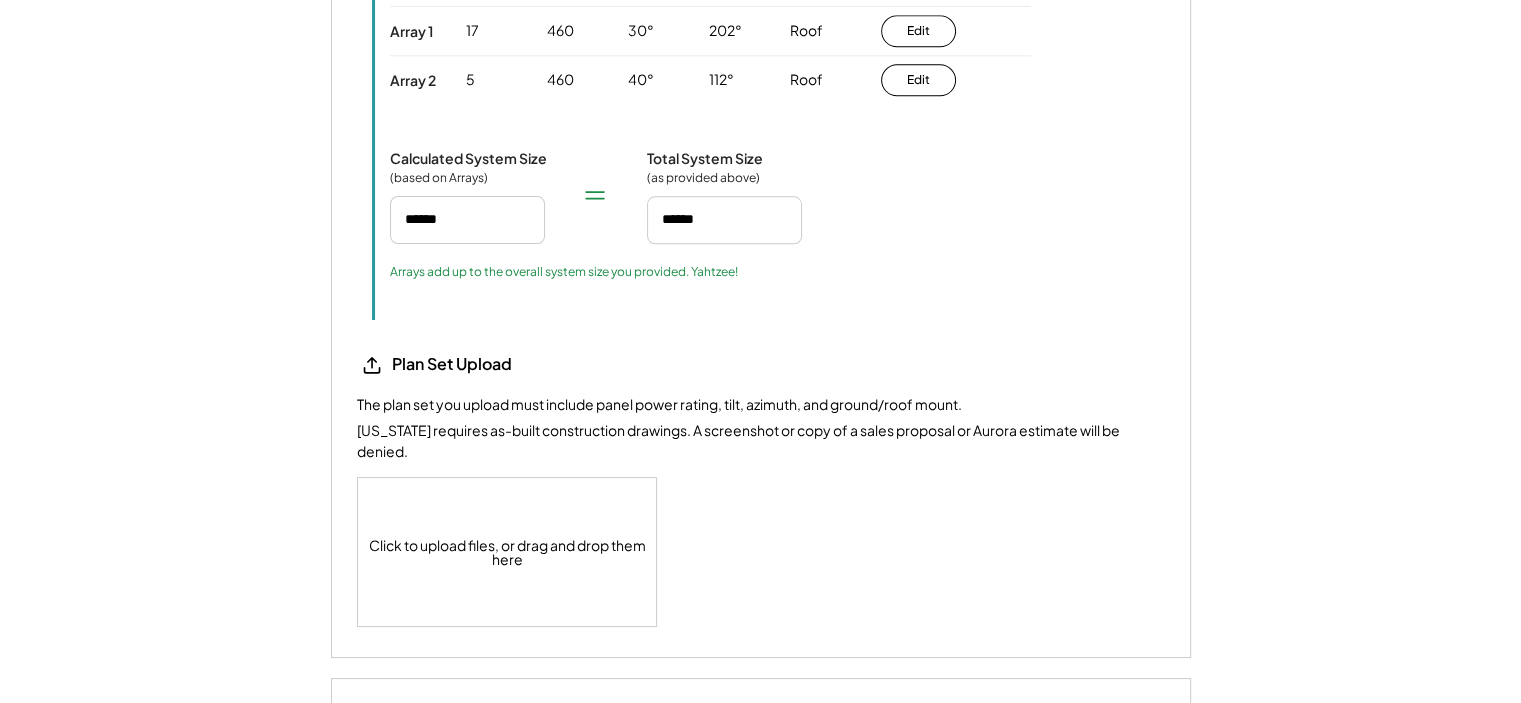 click on "Click to upload files, or drag and drop them here" at bounding box center [508, 552] 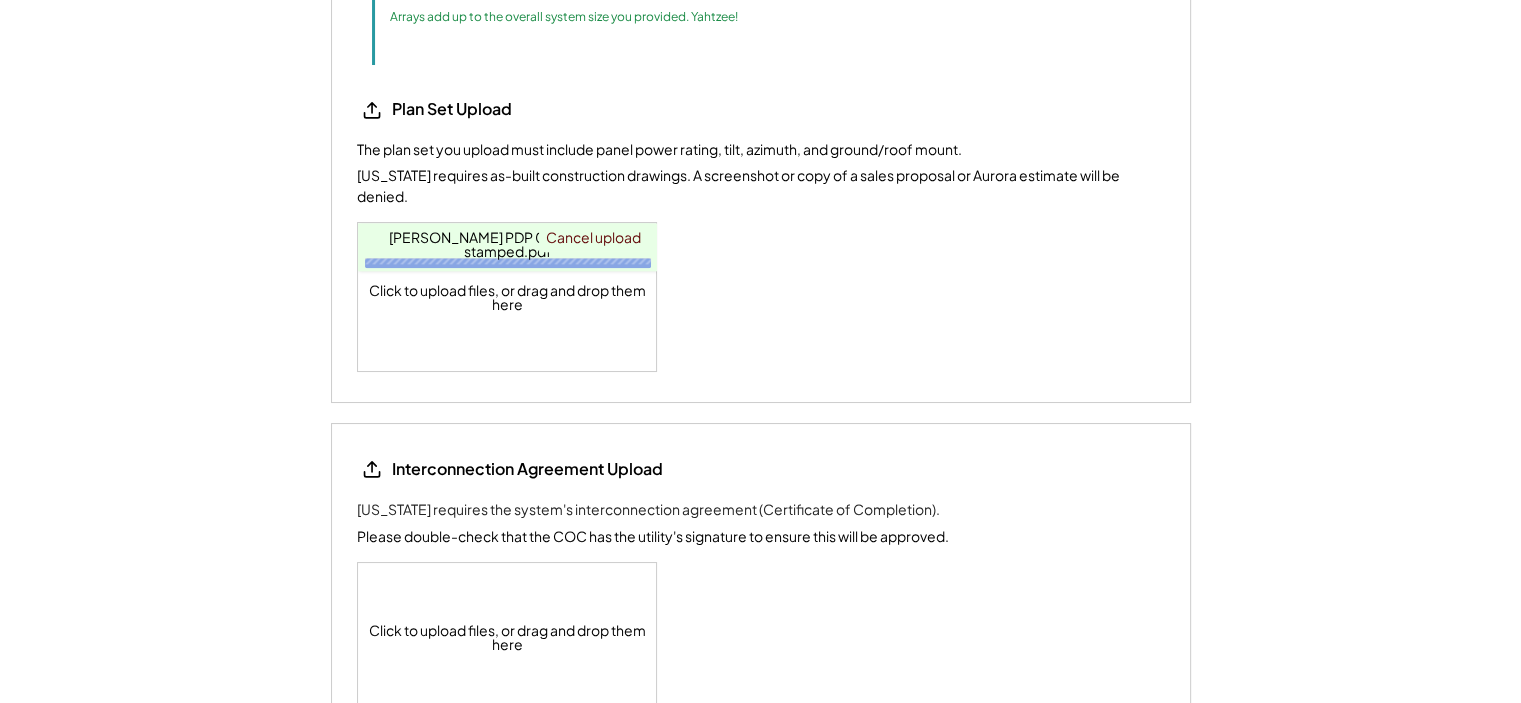 scroll, scrollTop: 2546, scrollLeft: 0, axis: vertical 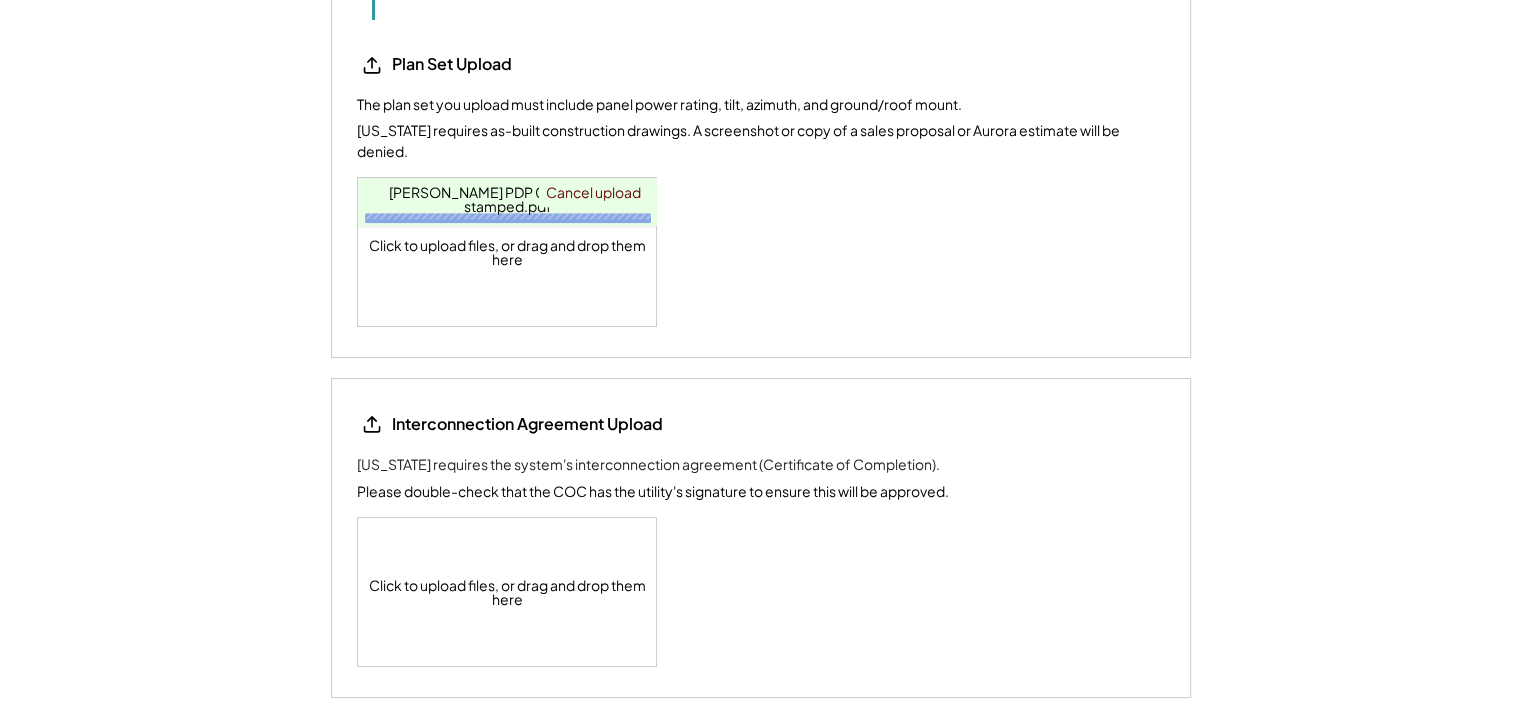click on "Click to upload files, or drag and drop them here" at bounding box center [508, 592] 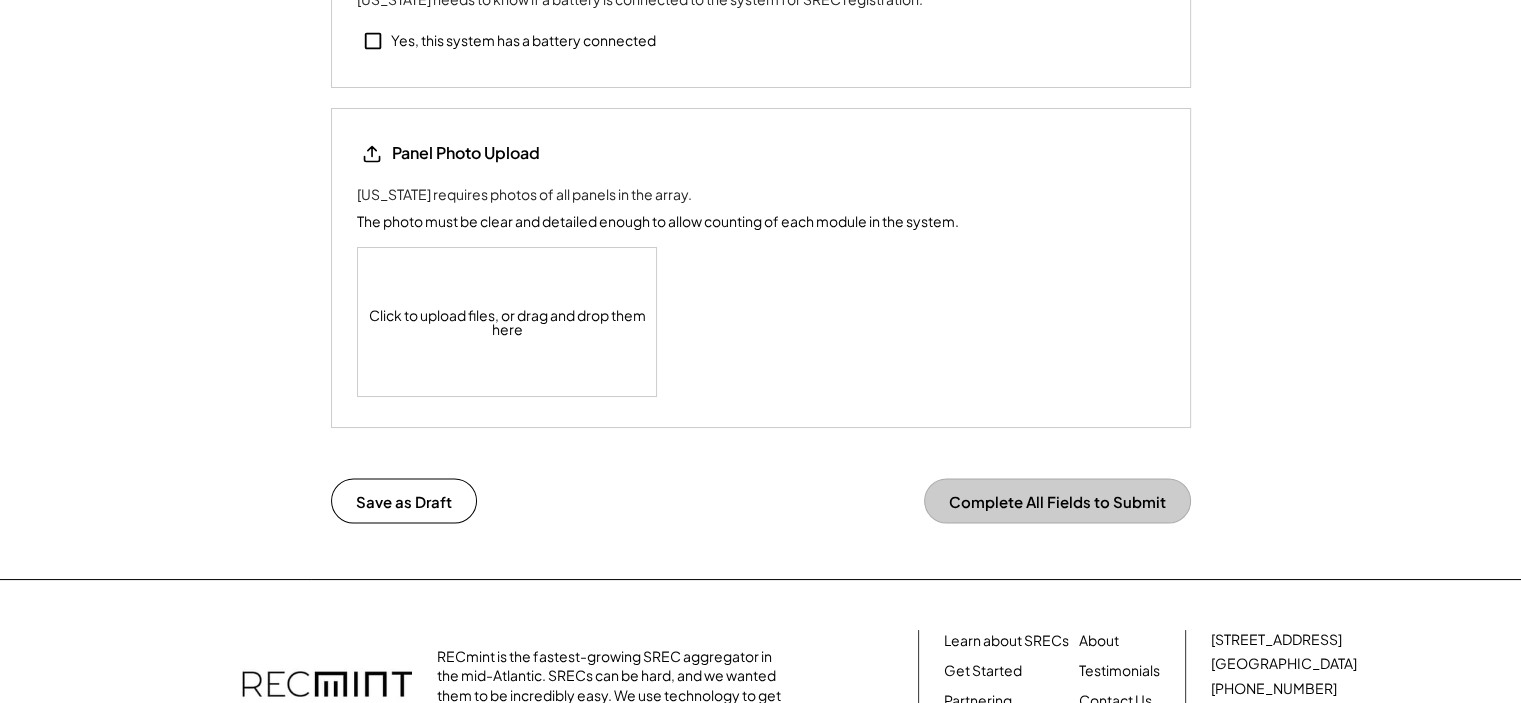 scroll, scrollTop: 3346, scrollLeft: 0, axis: vertical 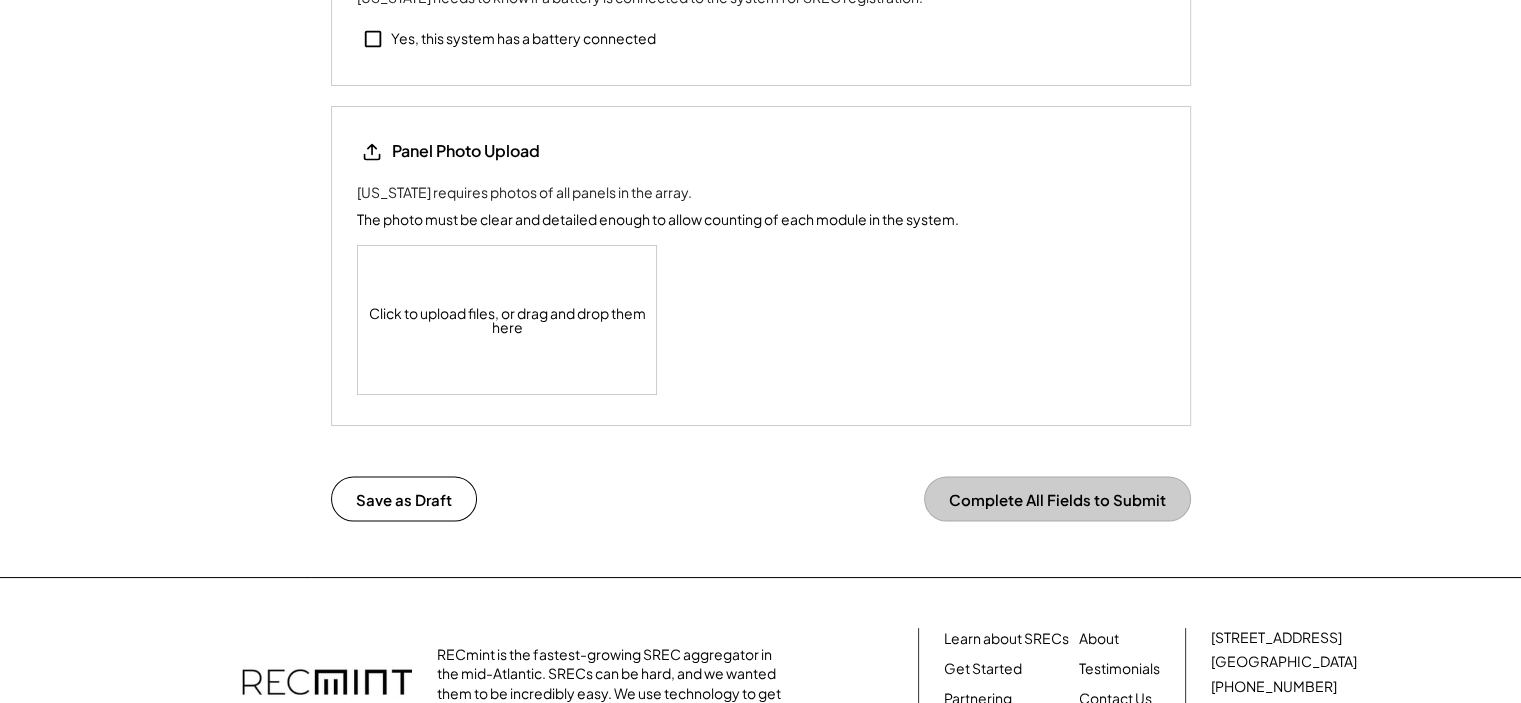 click on "Click to upload files, or drag and drop them here" at bounding box center [508, 320] 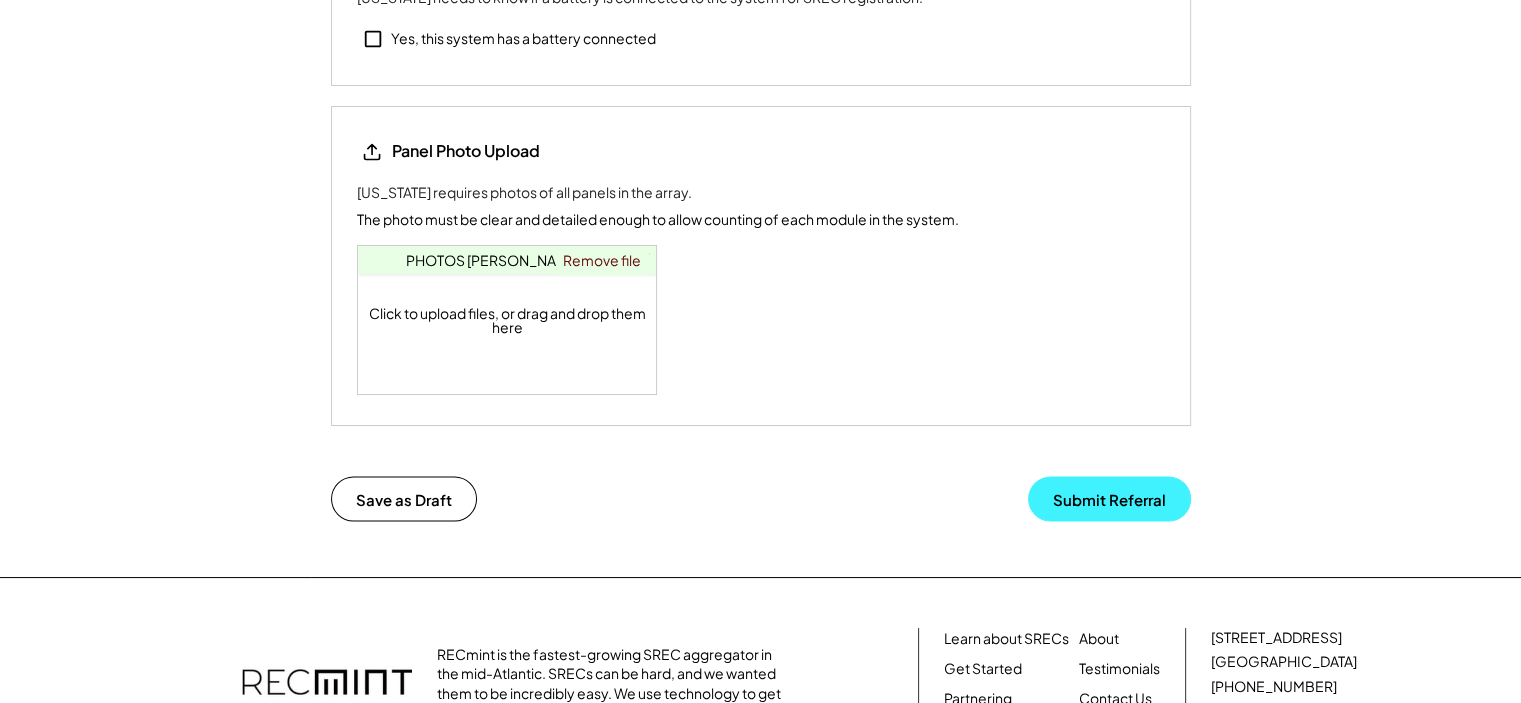 click on "Submit Referral" at bounding box center [1109, 498] 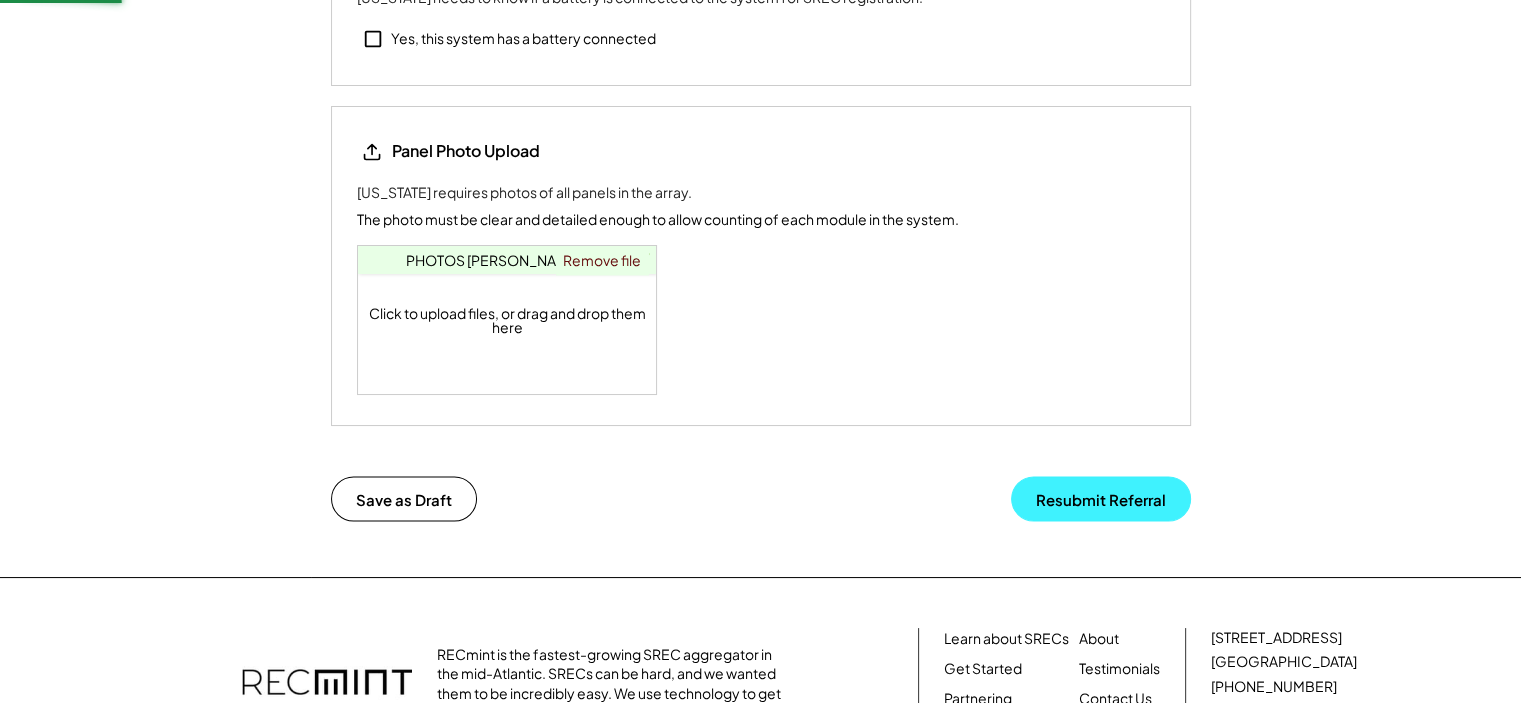 scroll, scrollTop: 3404, scrollLeft: 0, axis: vertical 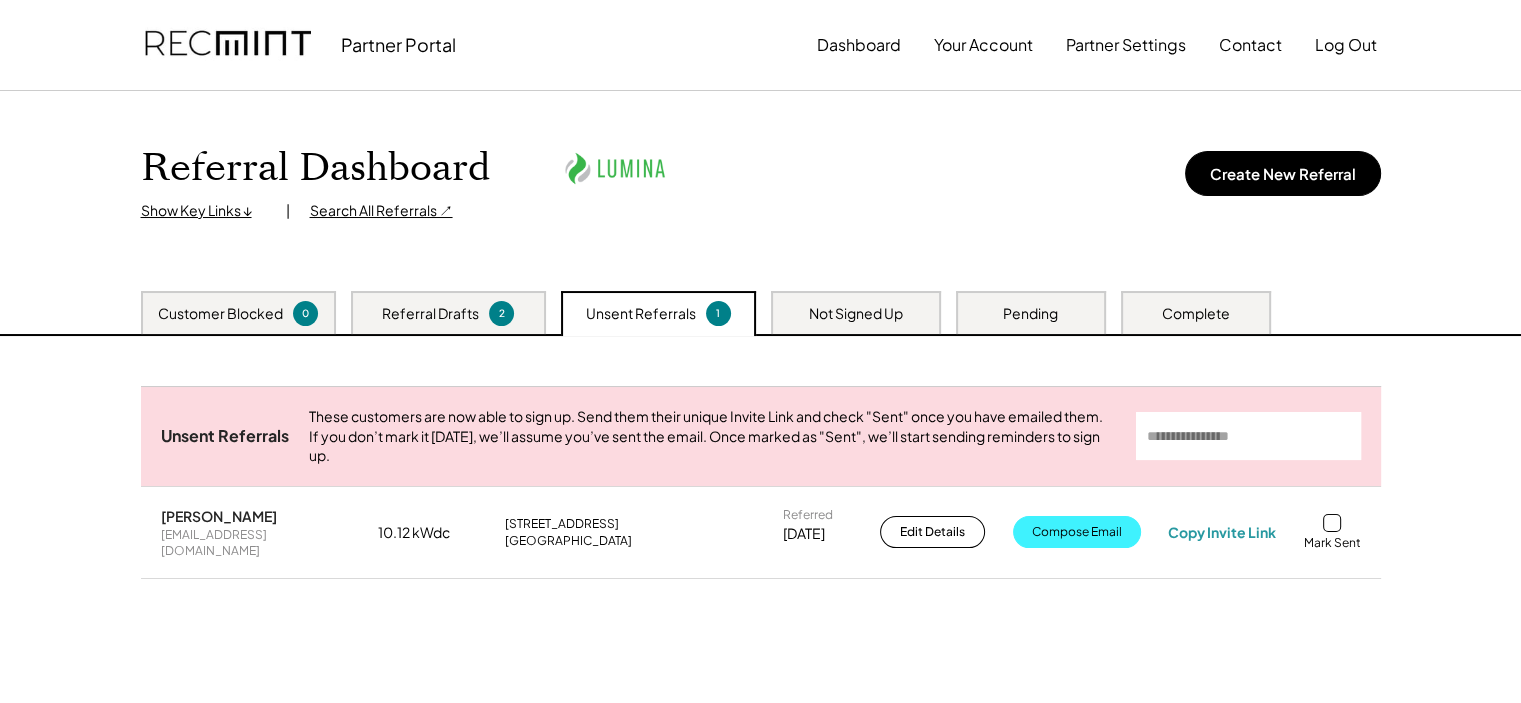 click on "Compose Email" at bounding box center [1077, 532] 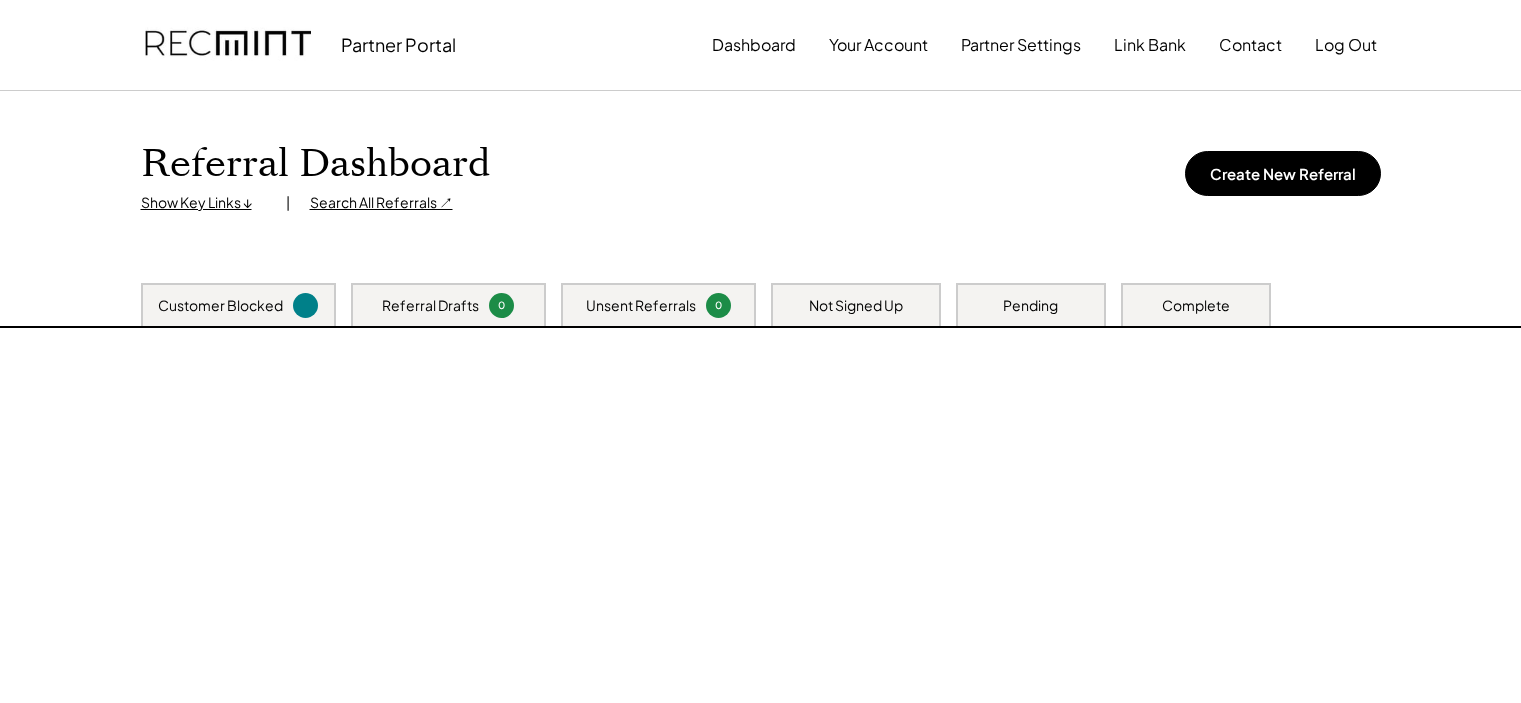 scroll, scrollTop: 0, scrollLeft: 0, axis: both 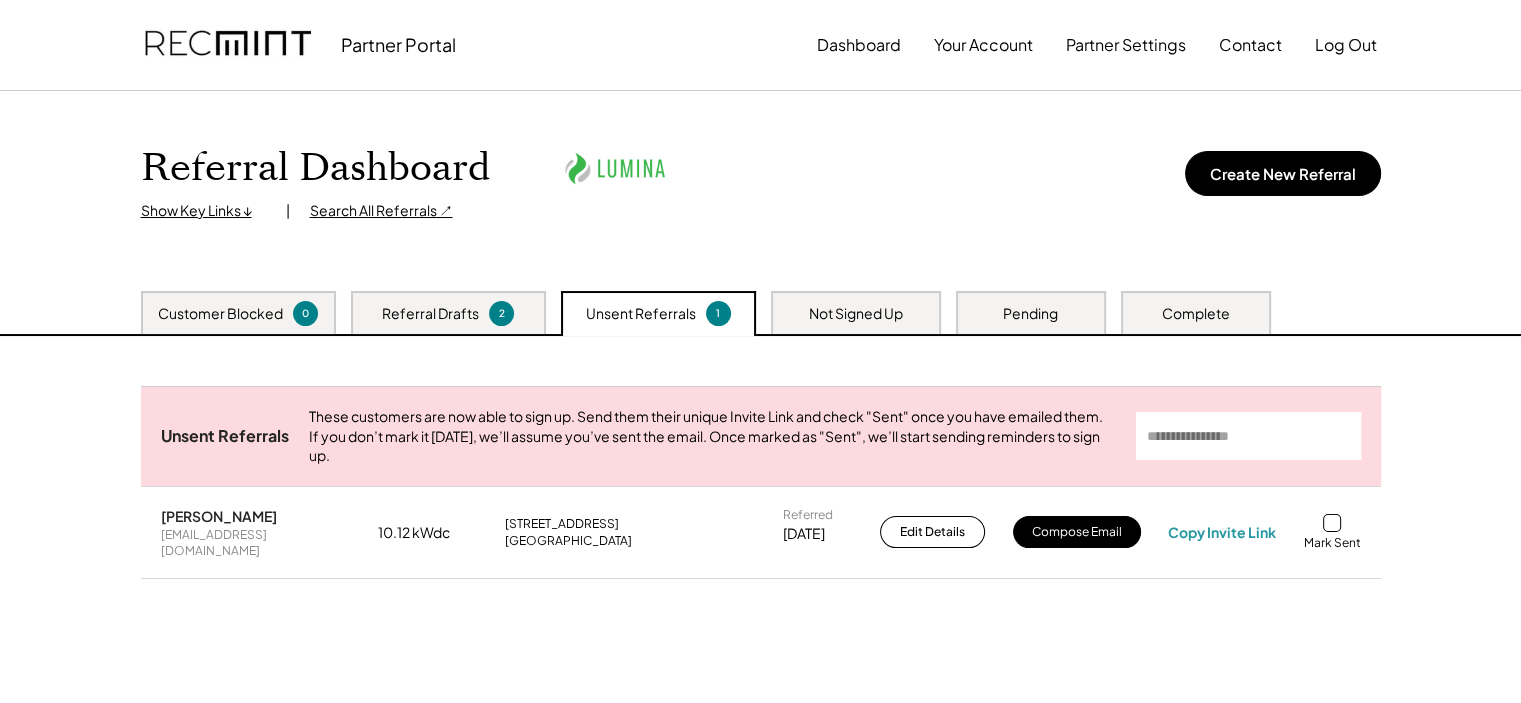 click at bounding box center (1332, 523) 